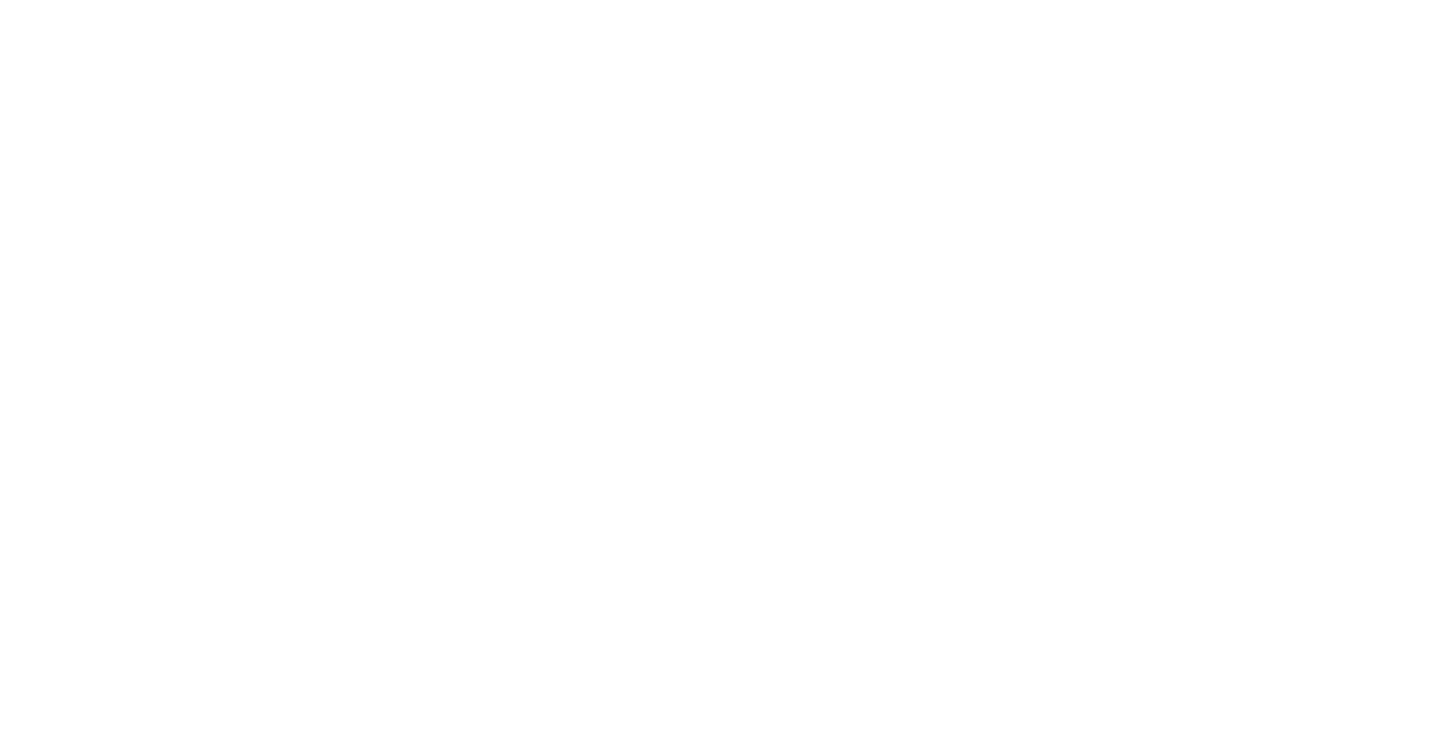 scroll, scrollTop: 0, scrollLeft: 0, axis: both 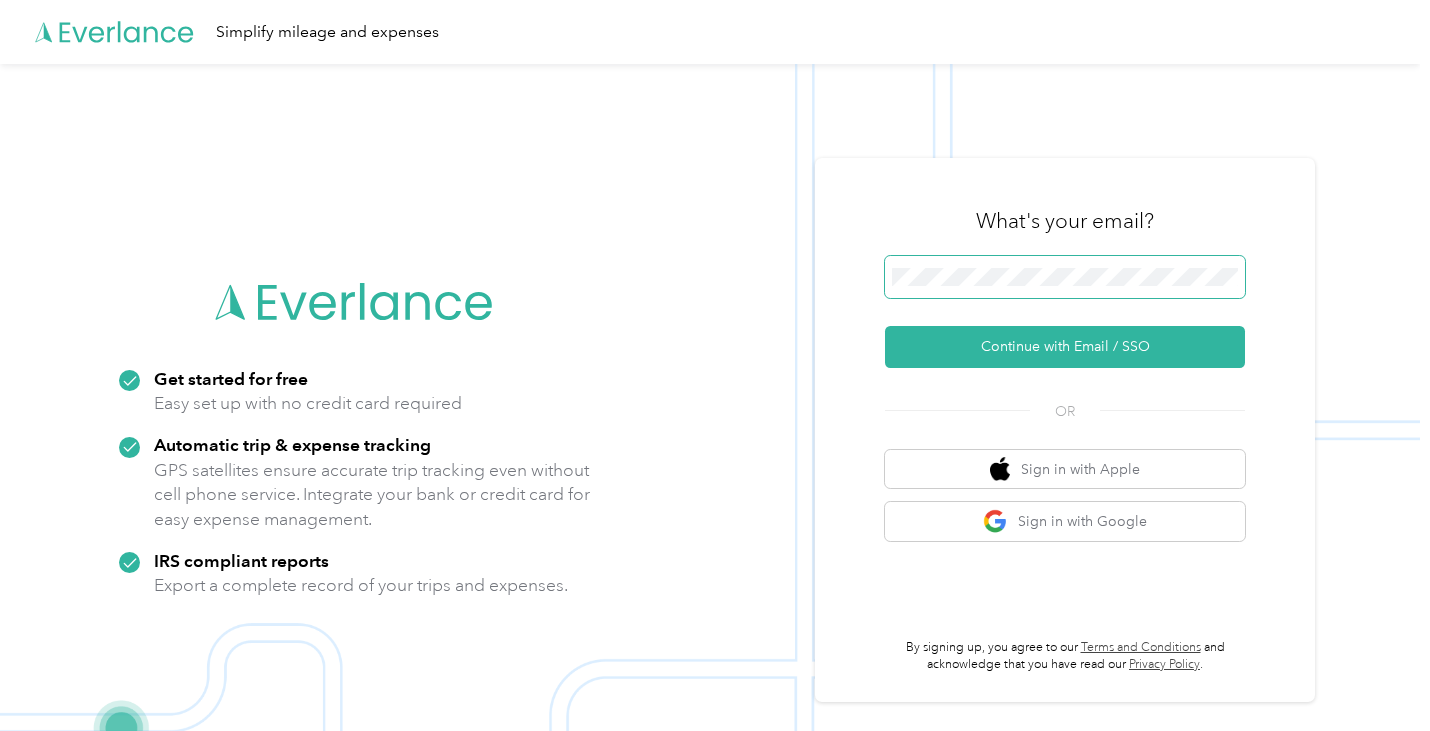 click at bounding box center (1065, 277) 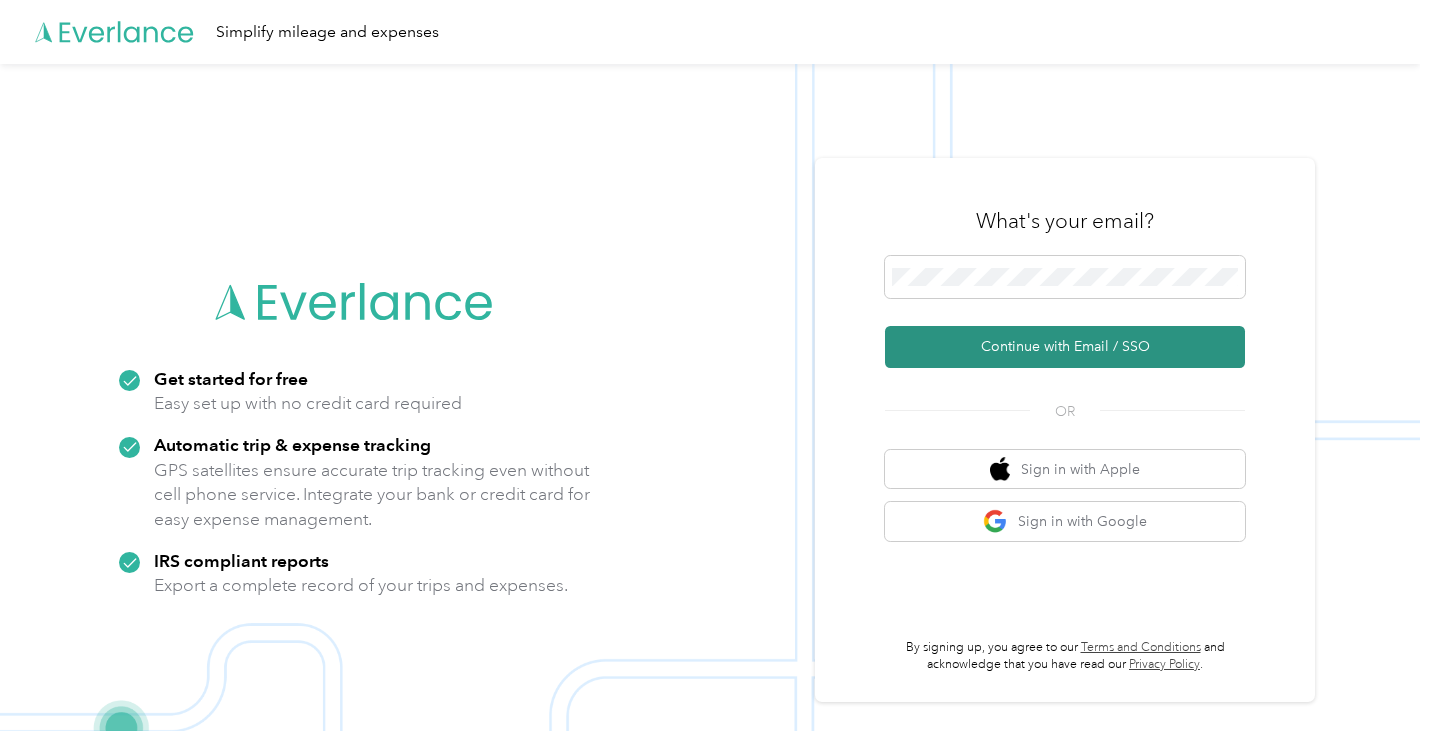 click on "Continue with Email / SSO" at bounding box center [1065, 347] 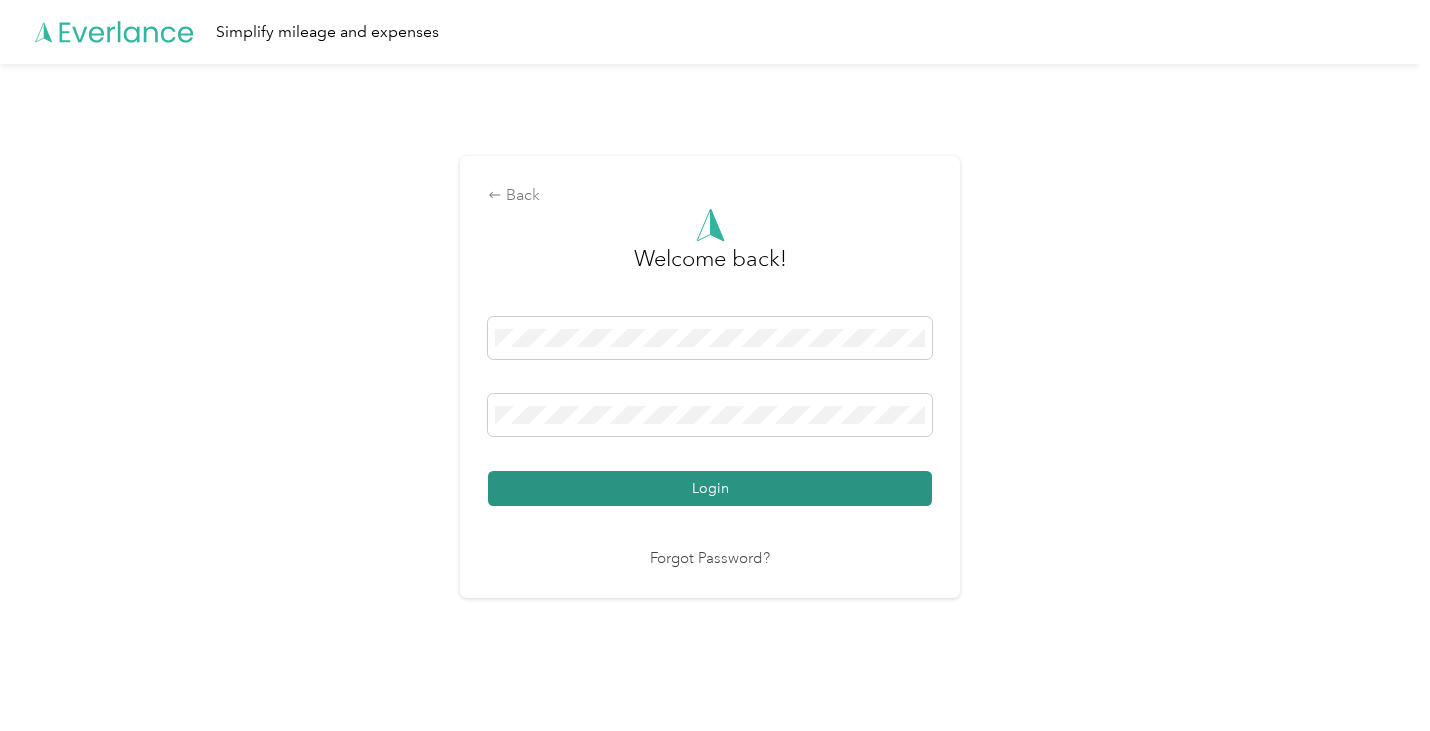 click on "Login" at bounding box center (710, 488) 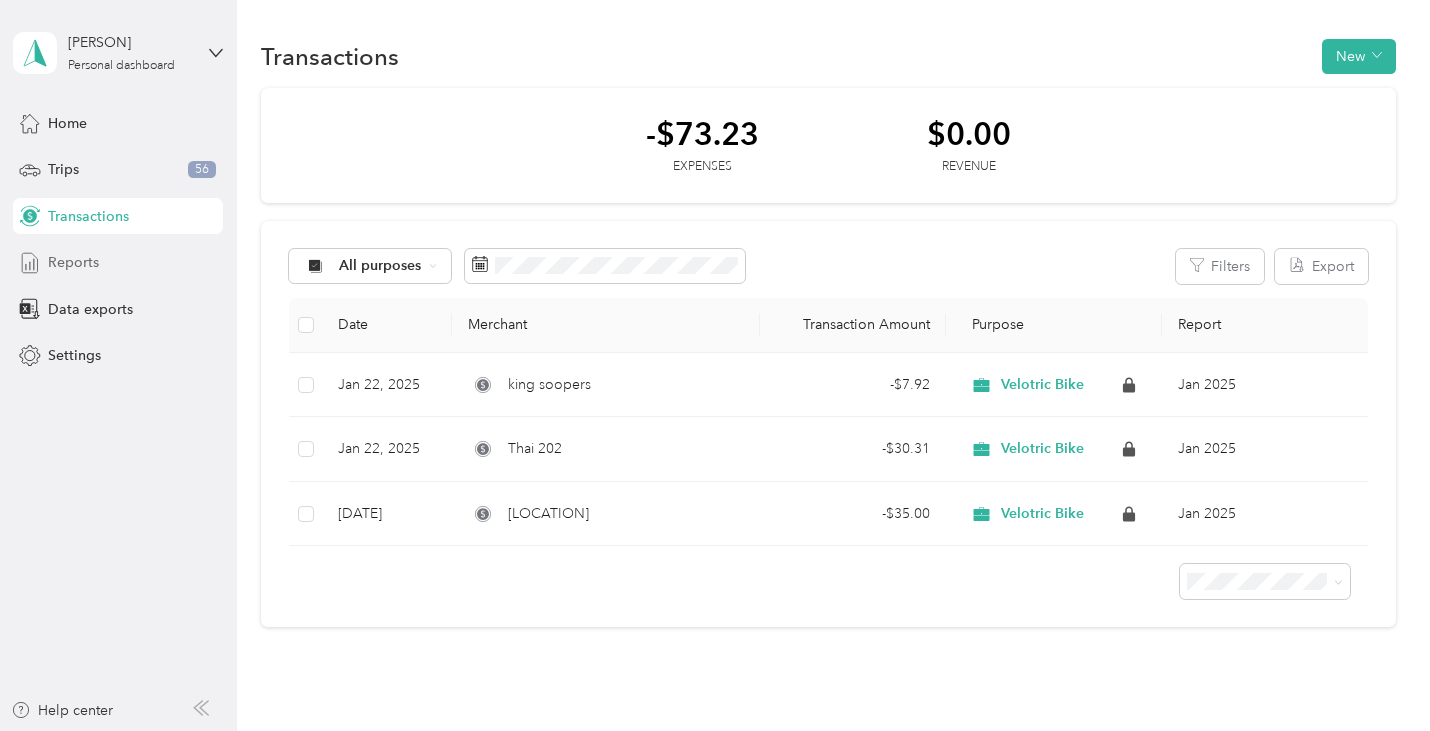 click on "Reports" at bounding box center [118, 263] 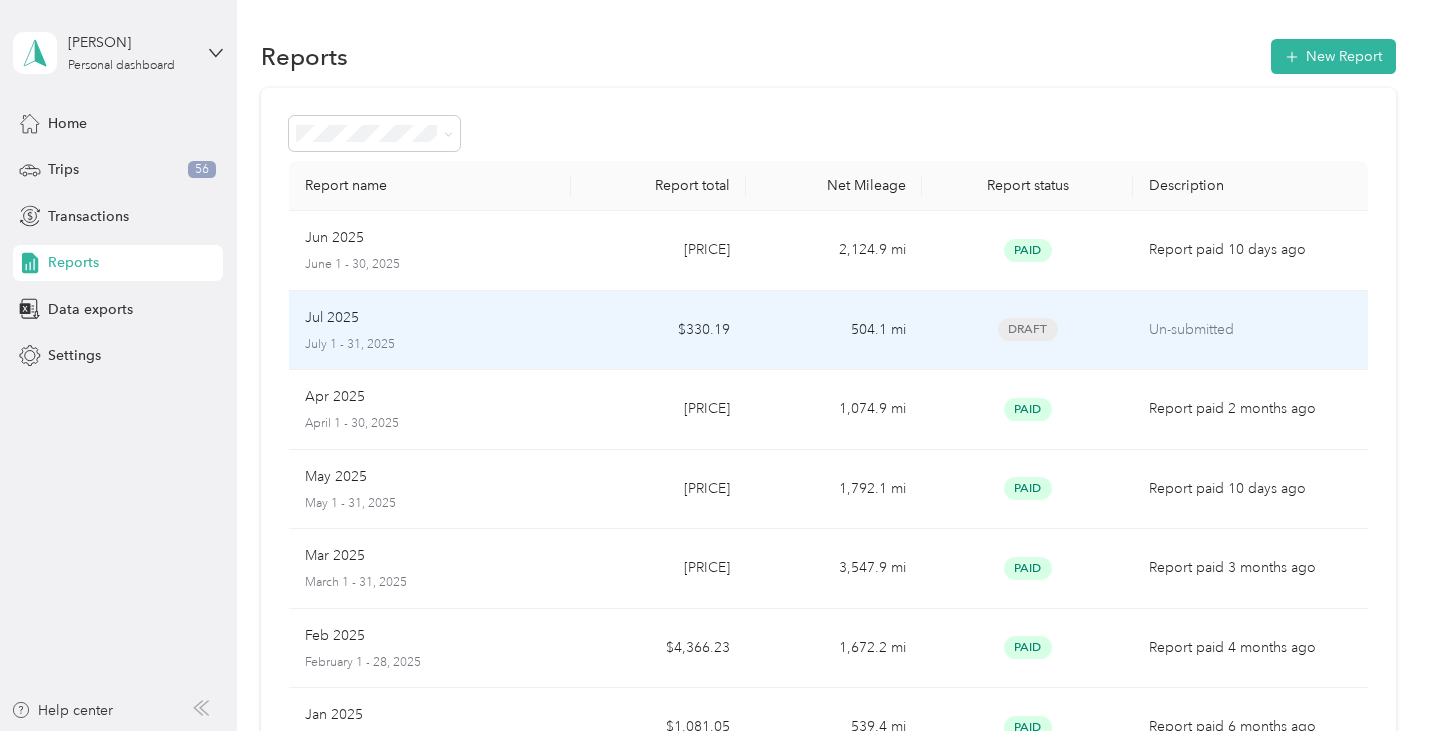 click on "Jul 2025" at bounding box center (429, 318) 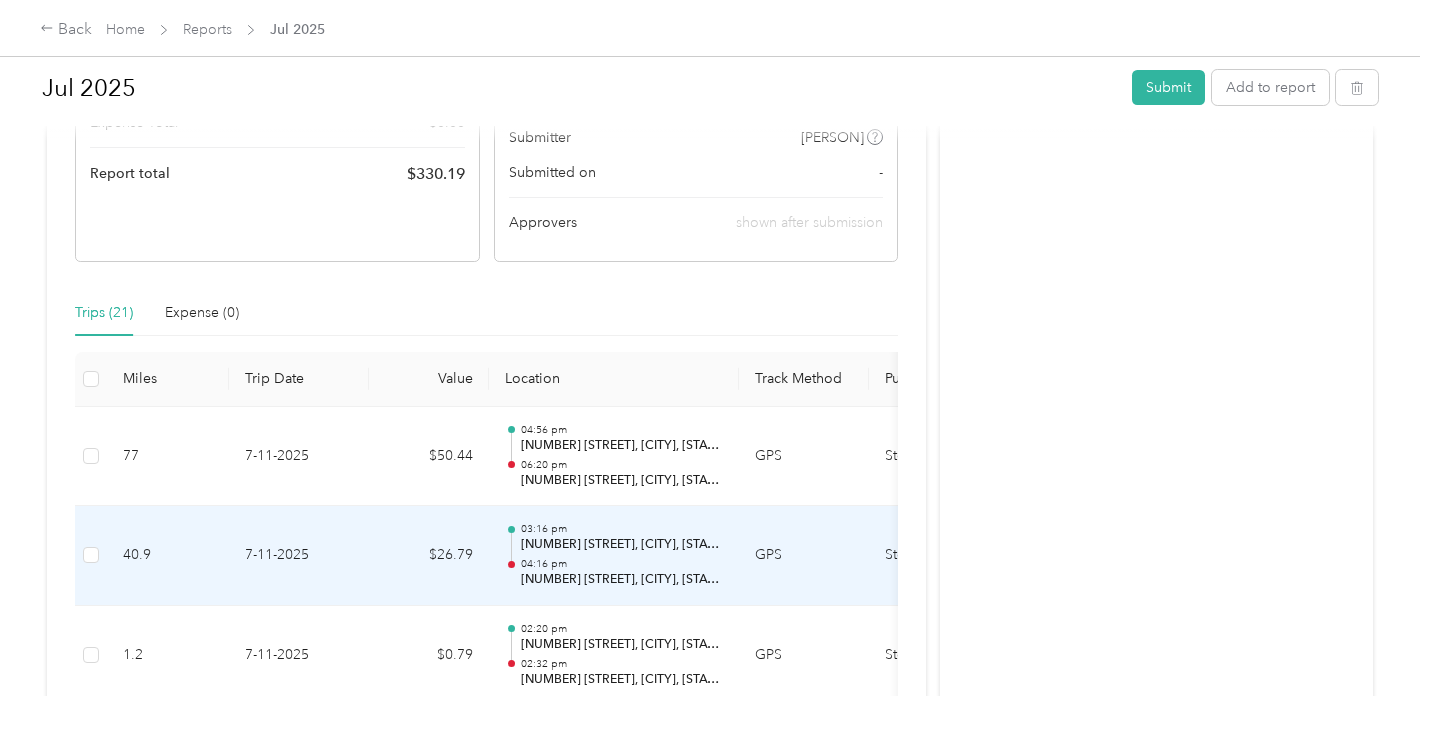 scroll, scrollTop: 315, scrollLeft: 0, axis: vertical 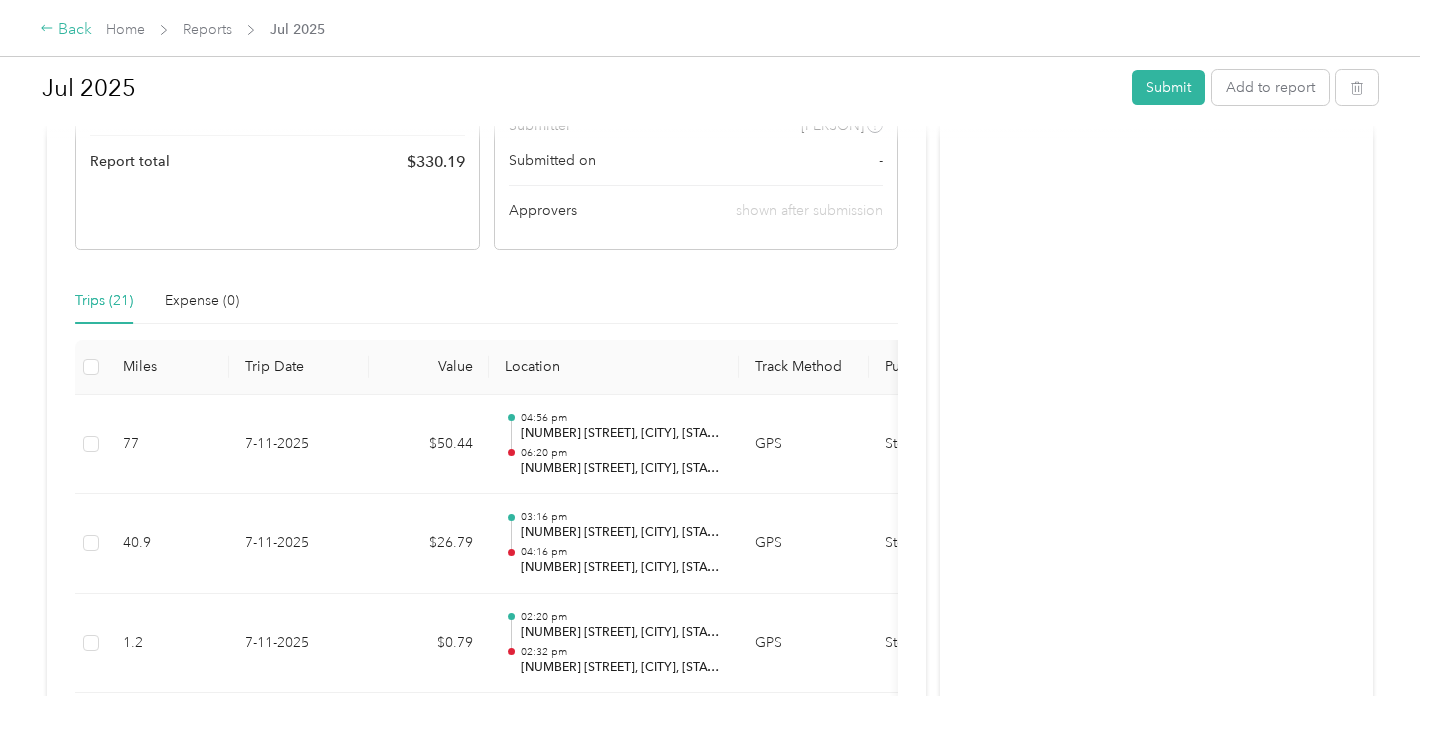 click on "Back" at bounding box center (66, 30) 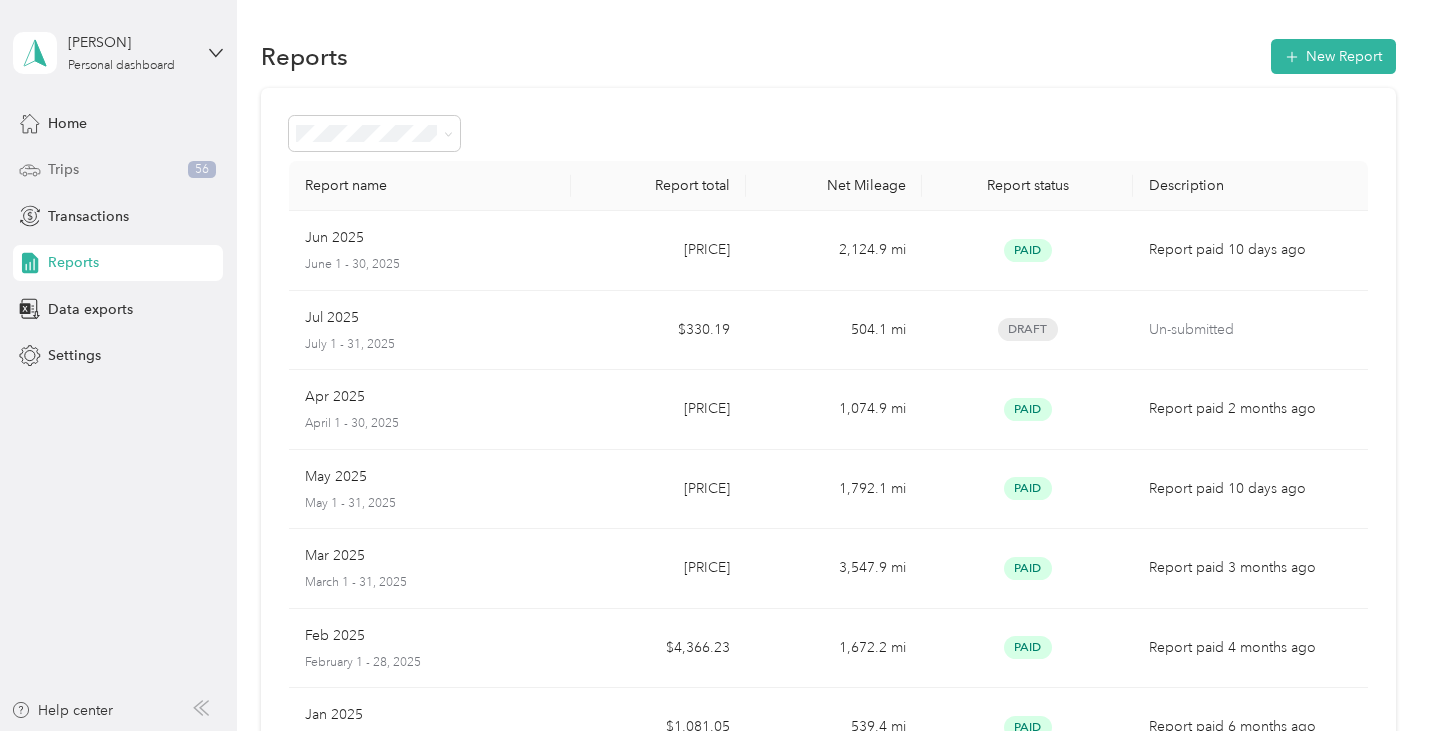 click on "Trips 56" at bounding box center [118, 170] 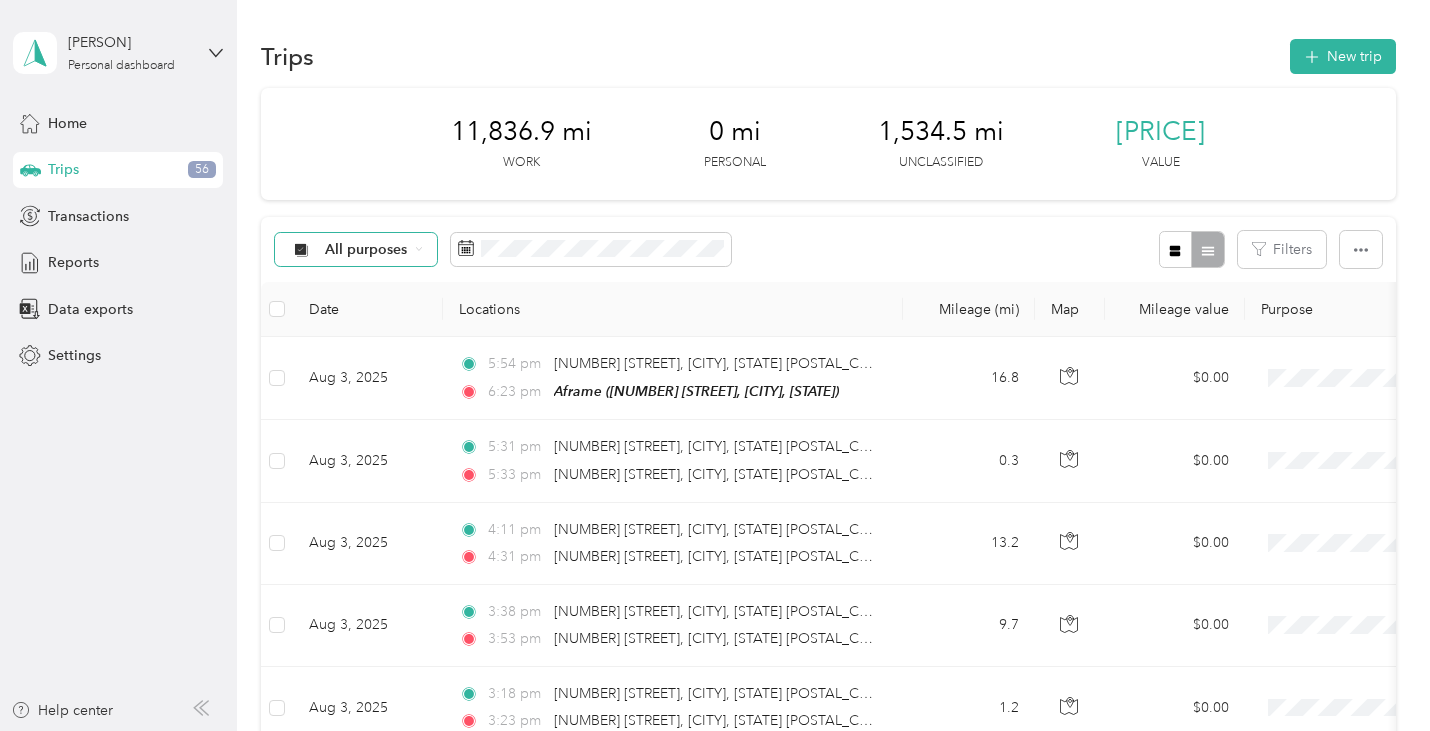 click on "All purposes" at bounding box center [356, 250] 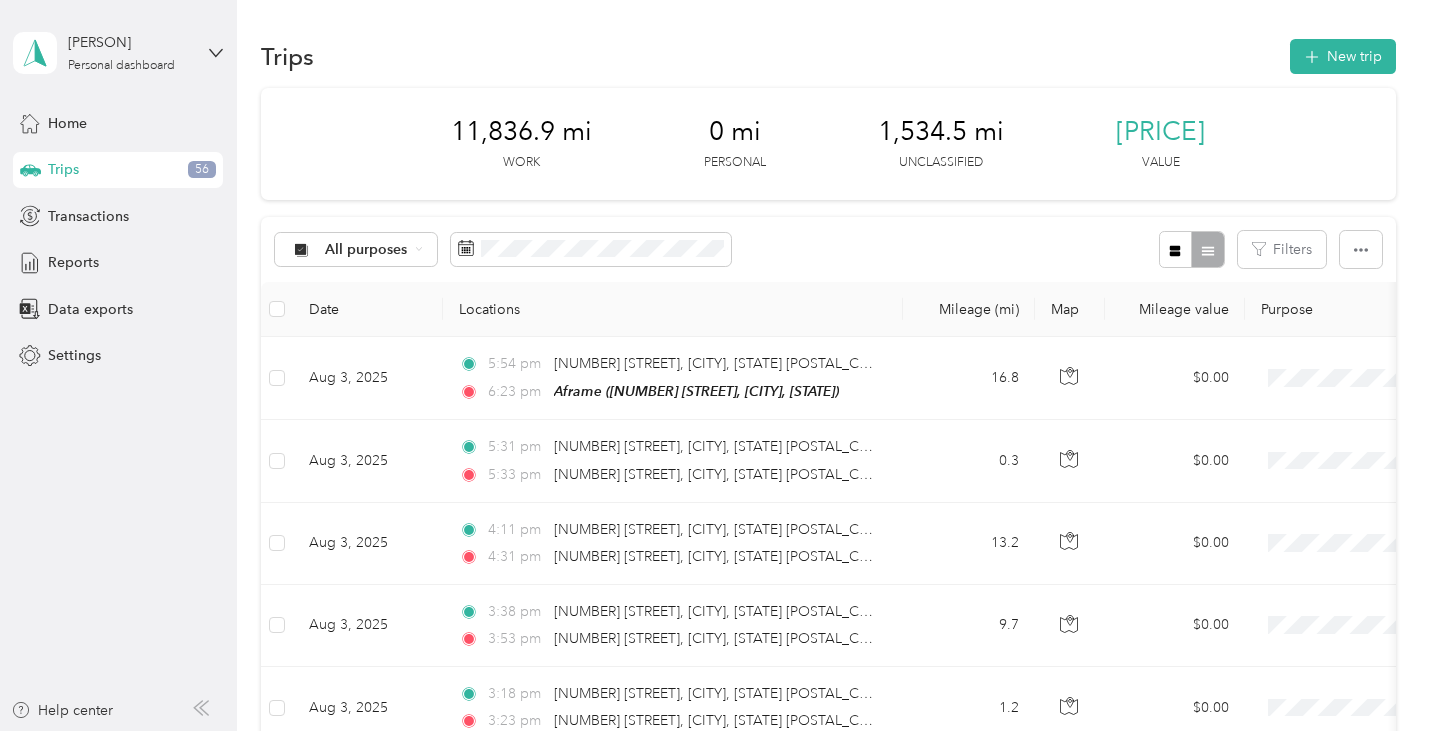 click on "All purposes Unclassified Velotric Bike Store Visits Personal" at bounding box center (356, 346) 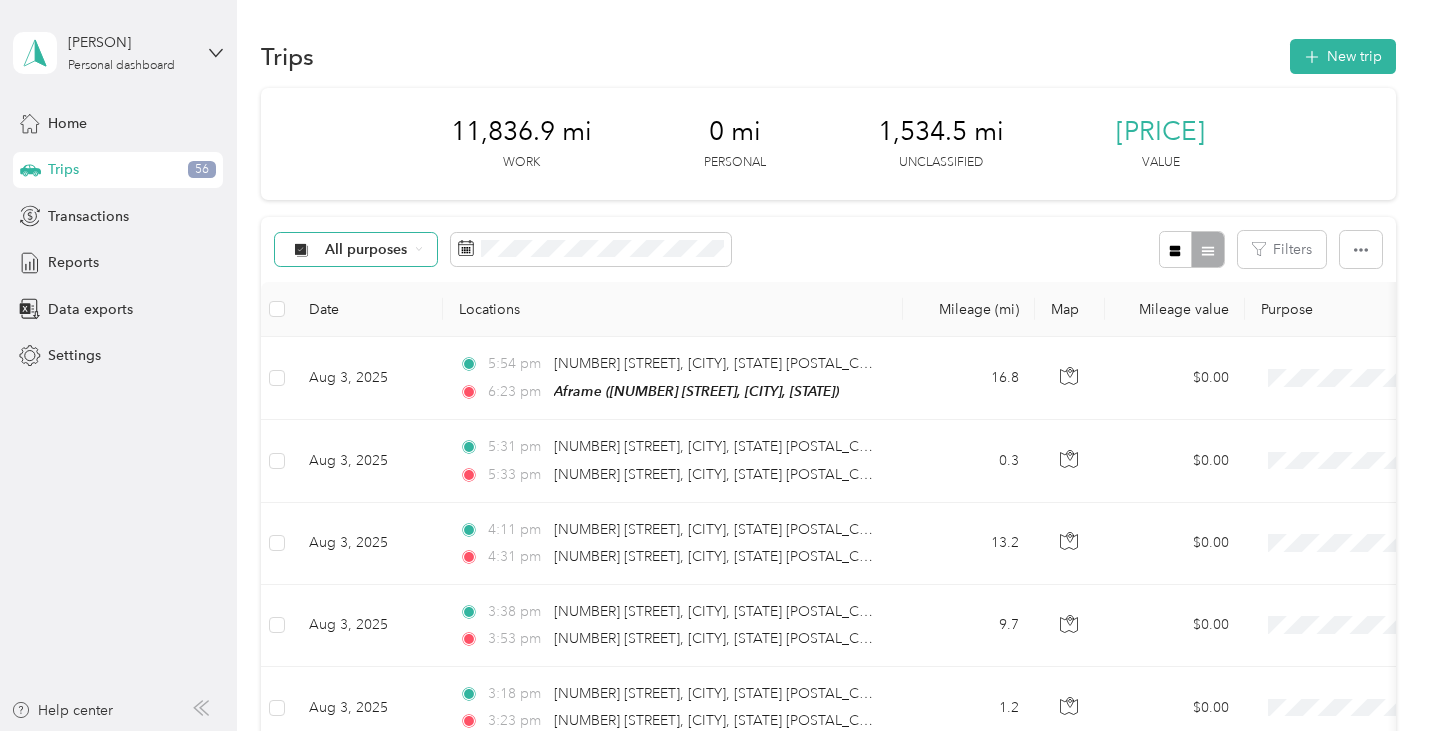 click on "All purposes" at bounding box center (366, 250) 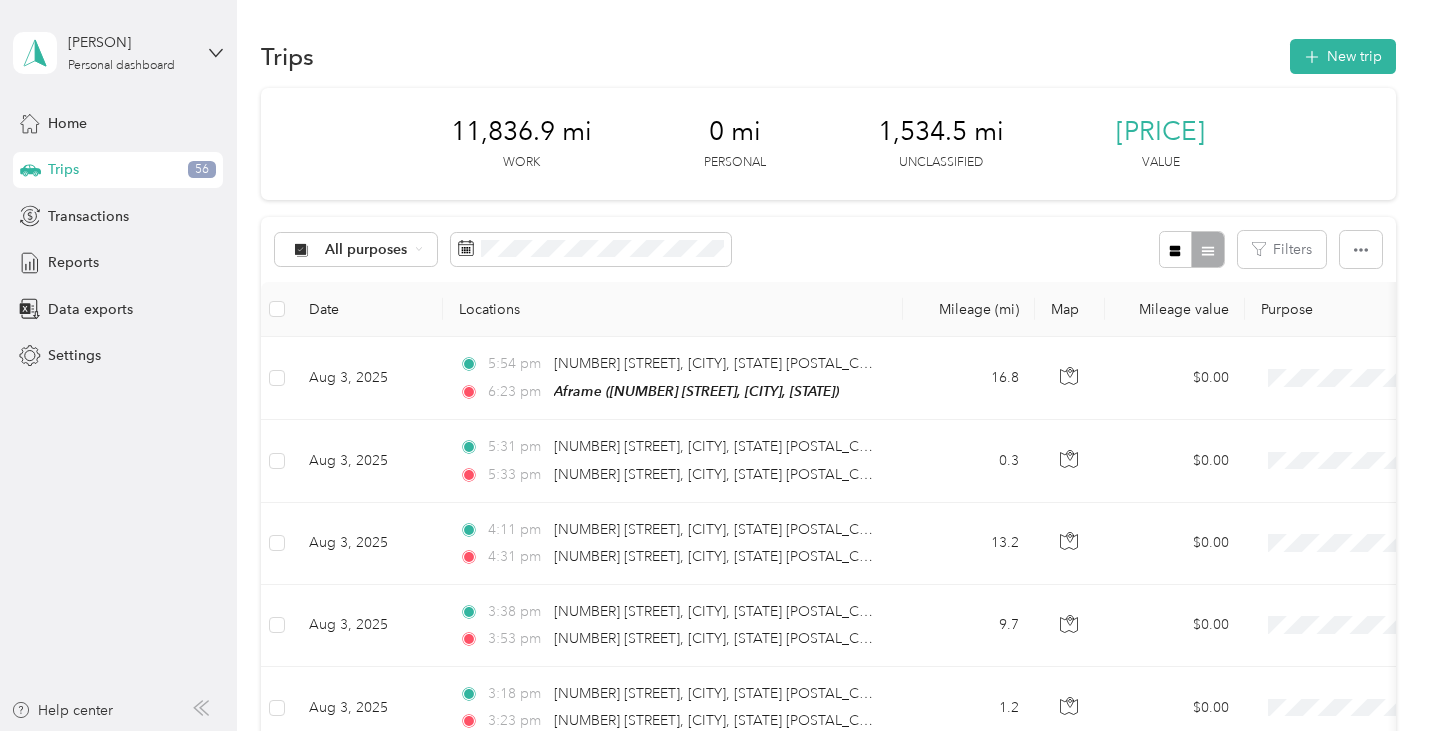 click on "Unclassified" at bounding box center [373, 320] 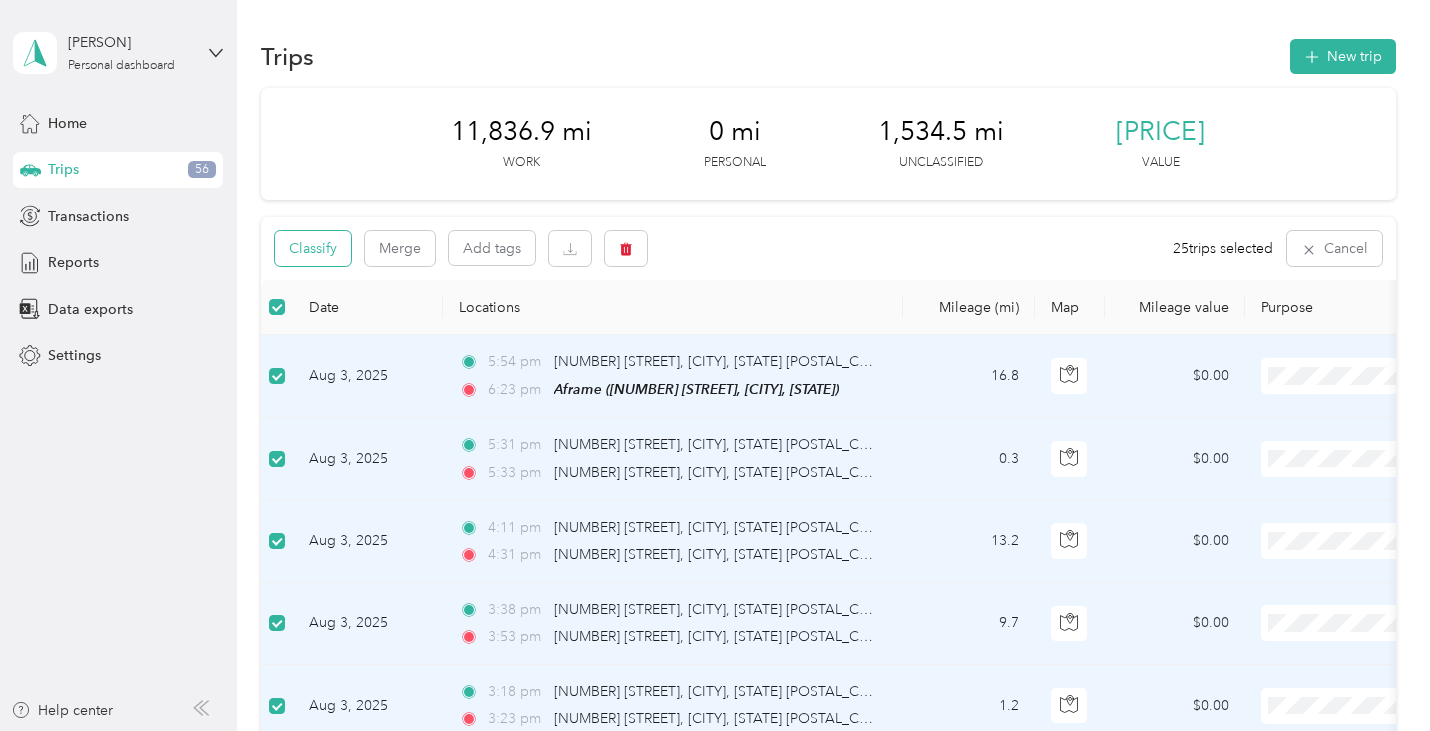 click on "Classify" at bounding box center (313, 248) 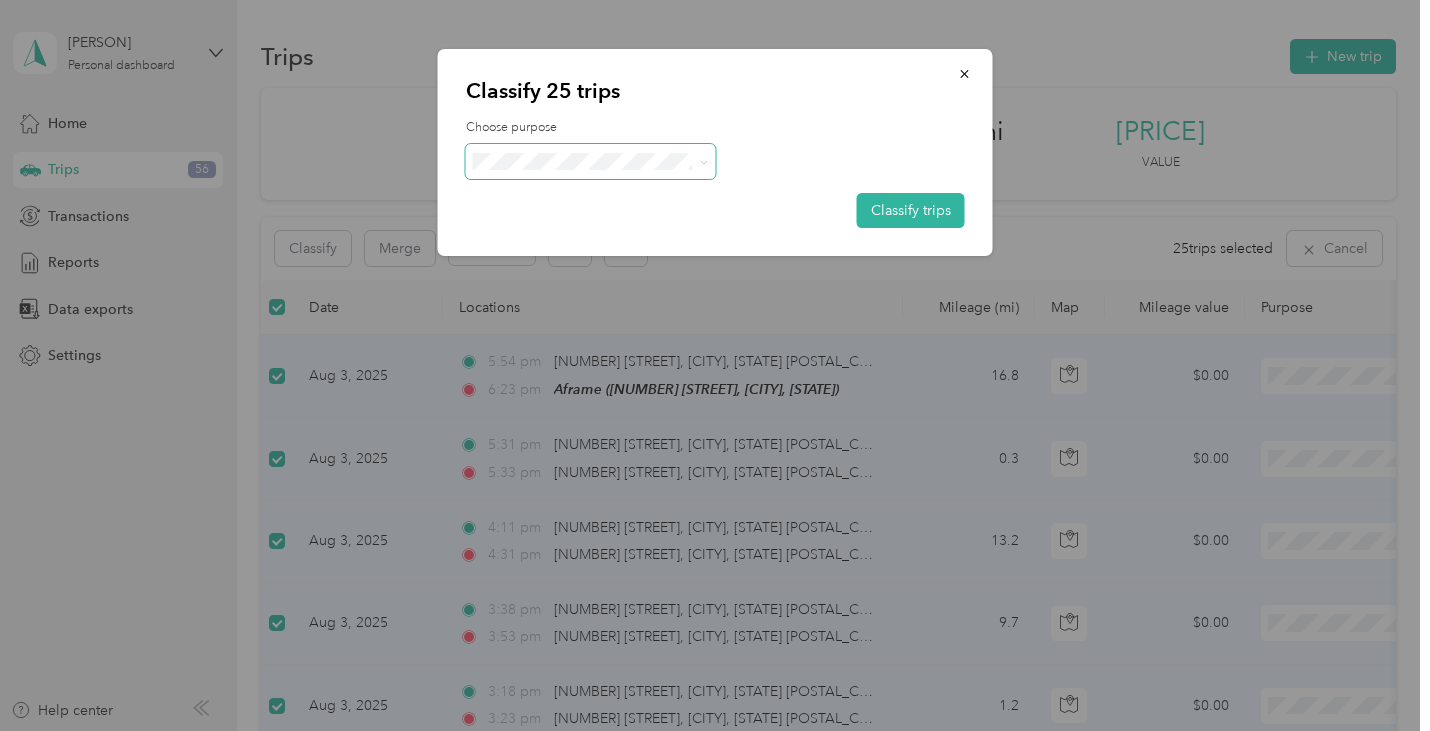 click at bounding box center (591, 161) 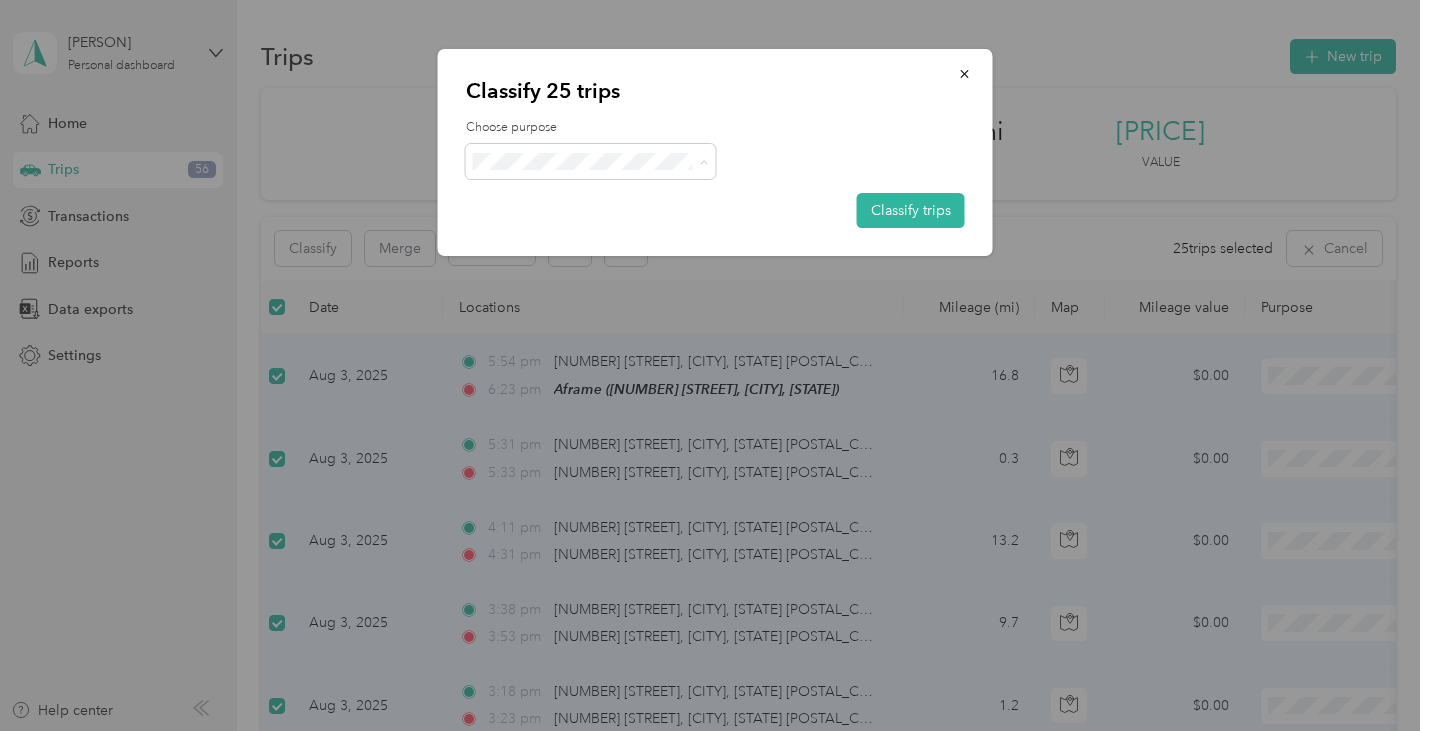 click on "Store Visits" at bounding box center (608, 233) 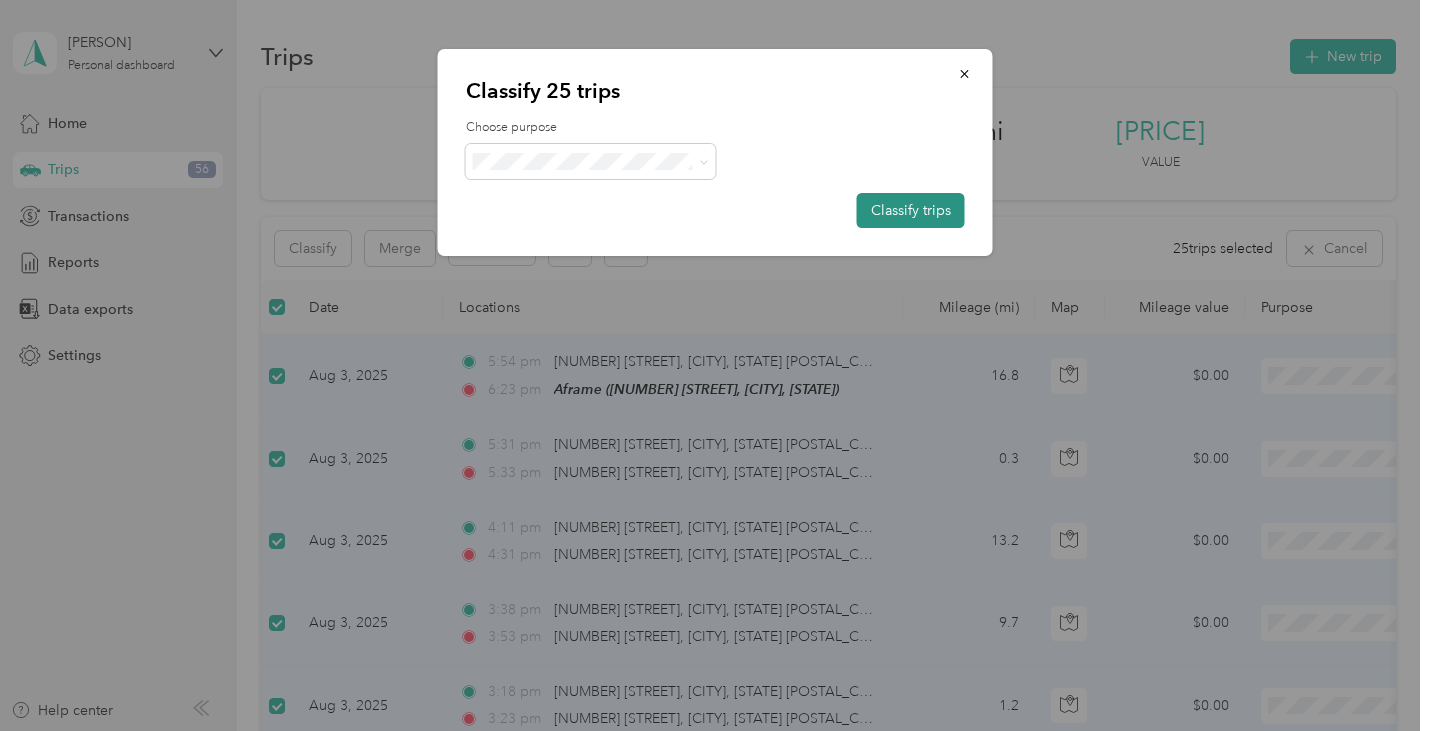click on "Classify trips" at bounding box center (911, 210) 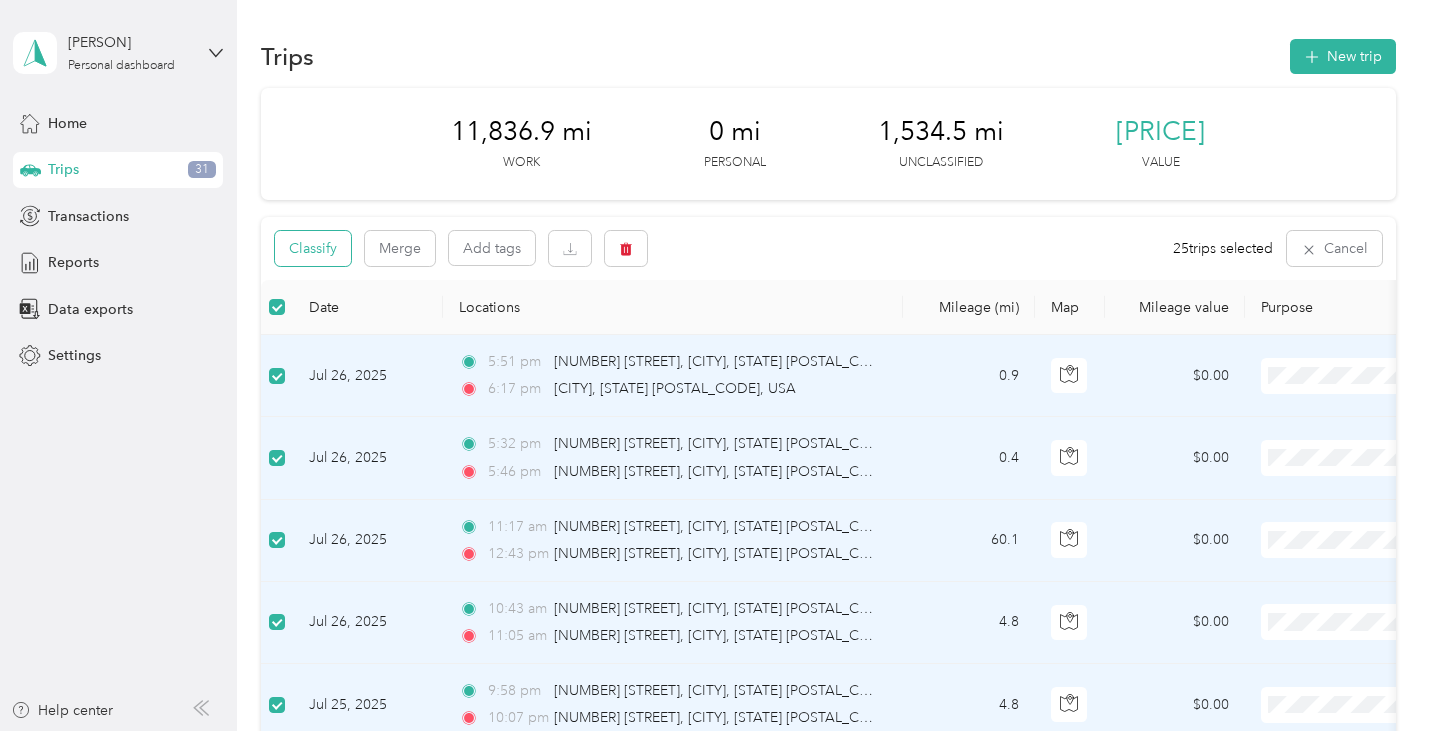 click on "Classify" at bounding box center (313, 248) 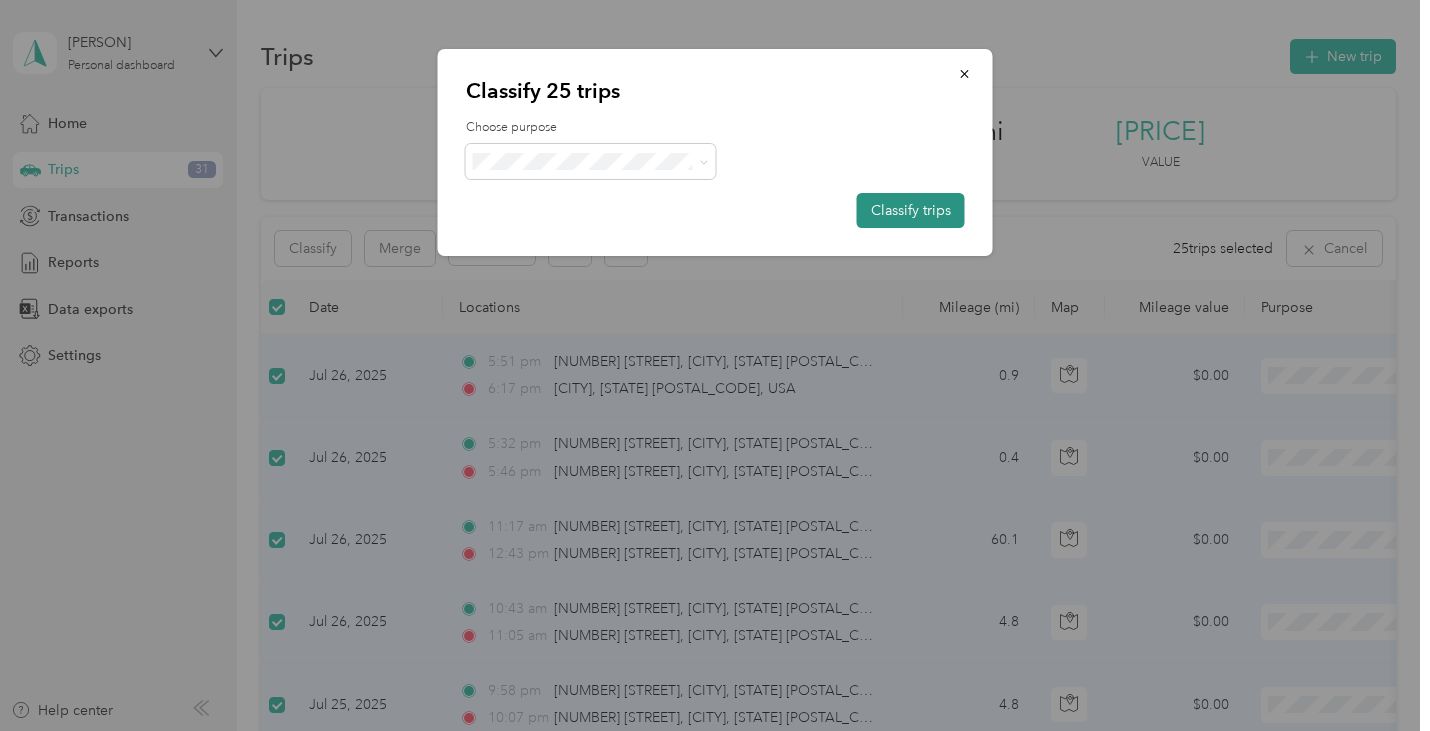 click on "Classify trips" at bounding box center [911, 210] 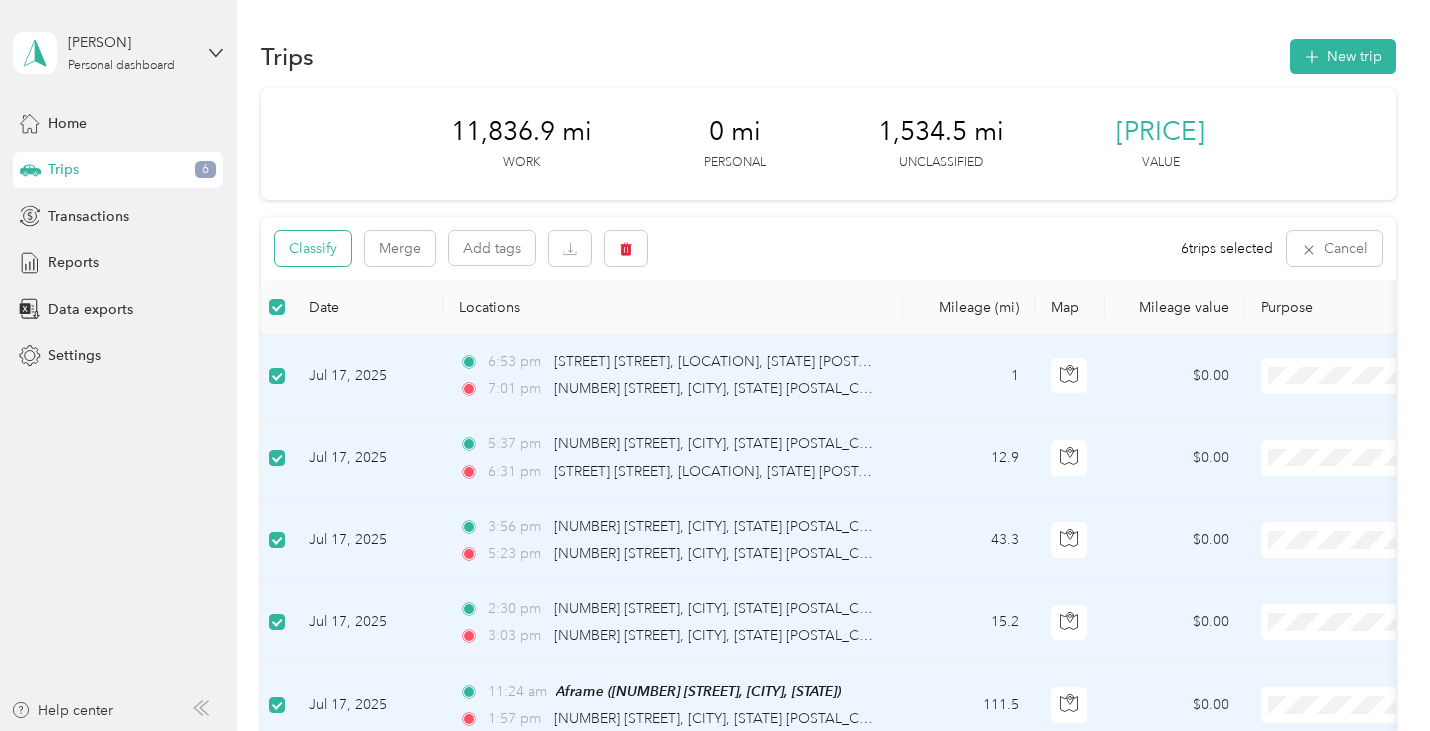 click on "Classify" at bounding box center [313, 248] 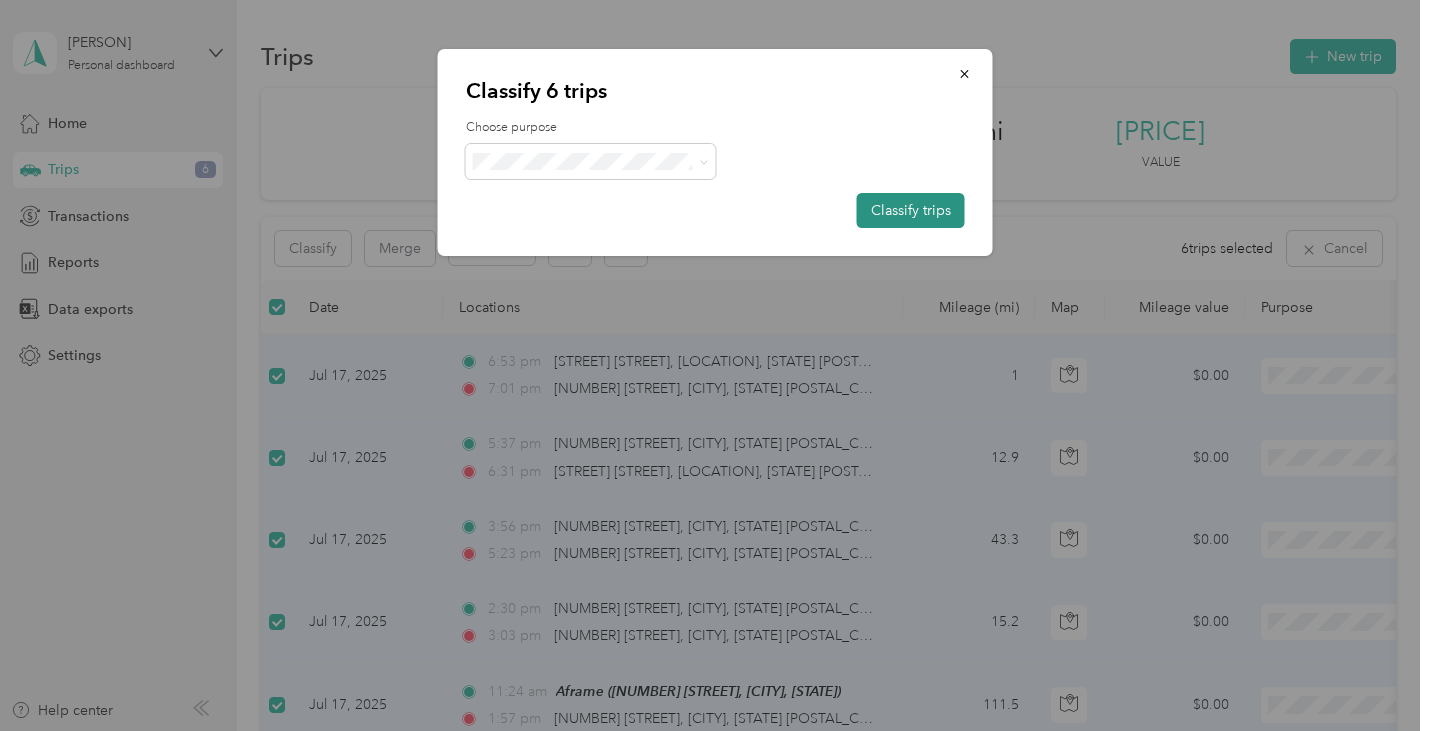 click on "Classify trips" at bounding box center (911, 210) 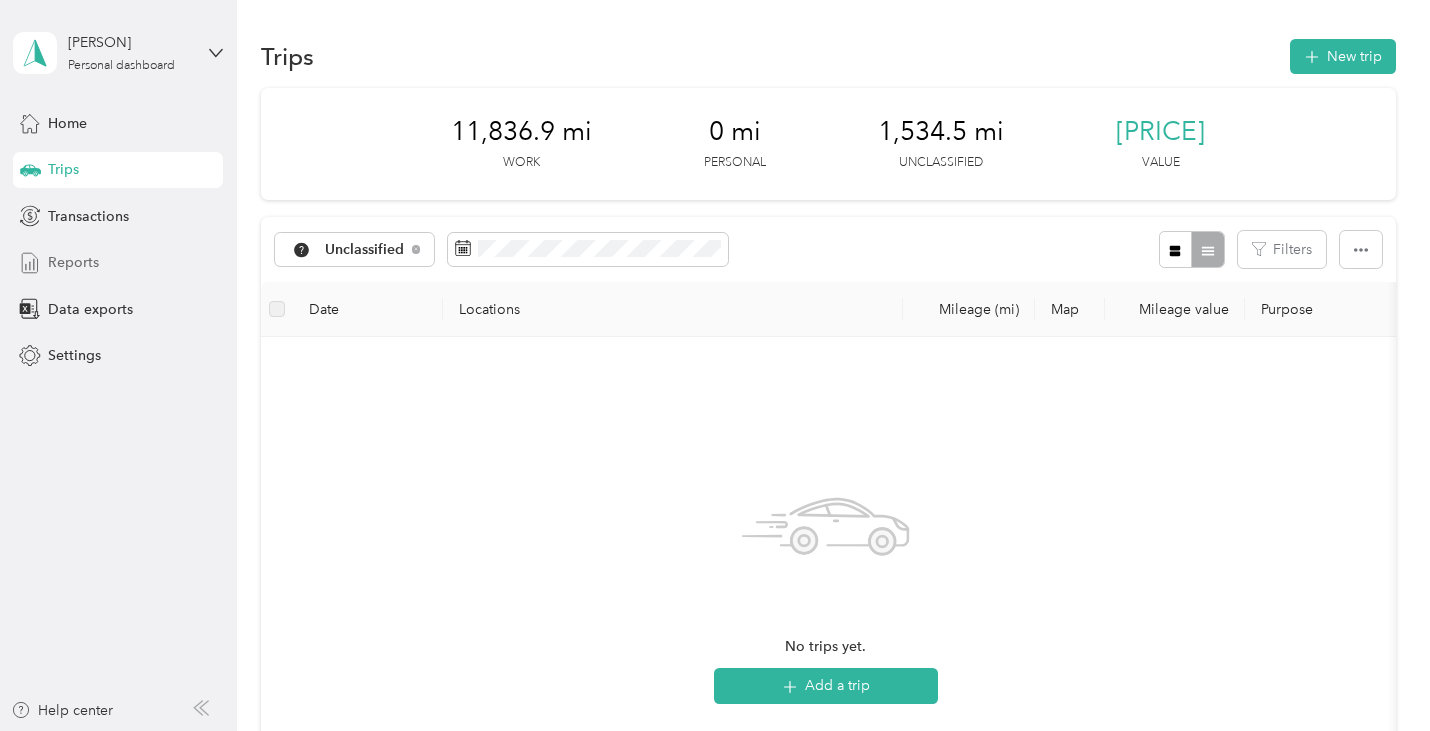 click on "Reports" at bounding box center (73, 262) 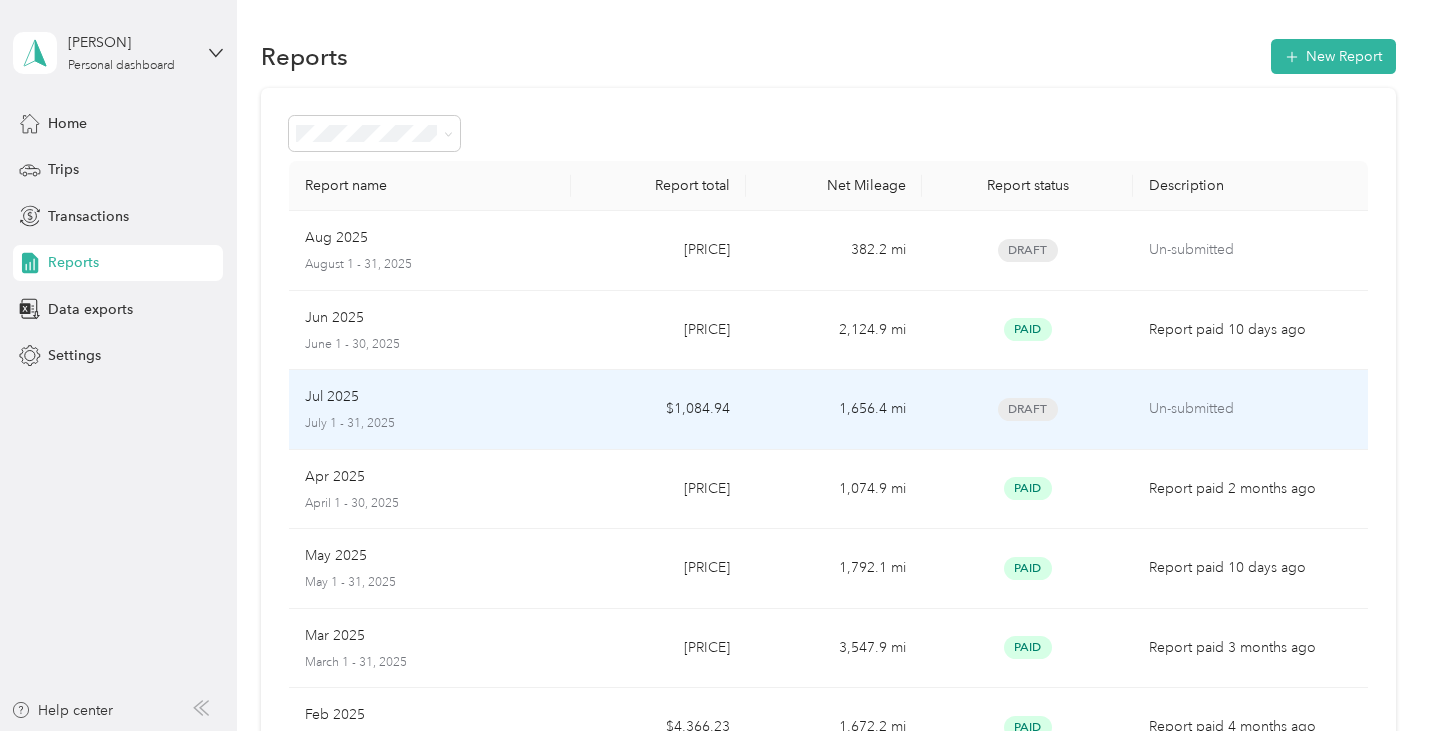 click on "July 1 - 31, 2025" at bounding box center [429, 424] 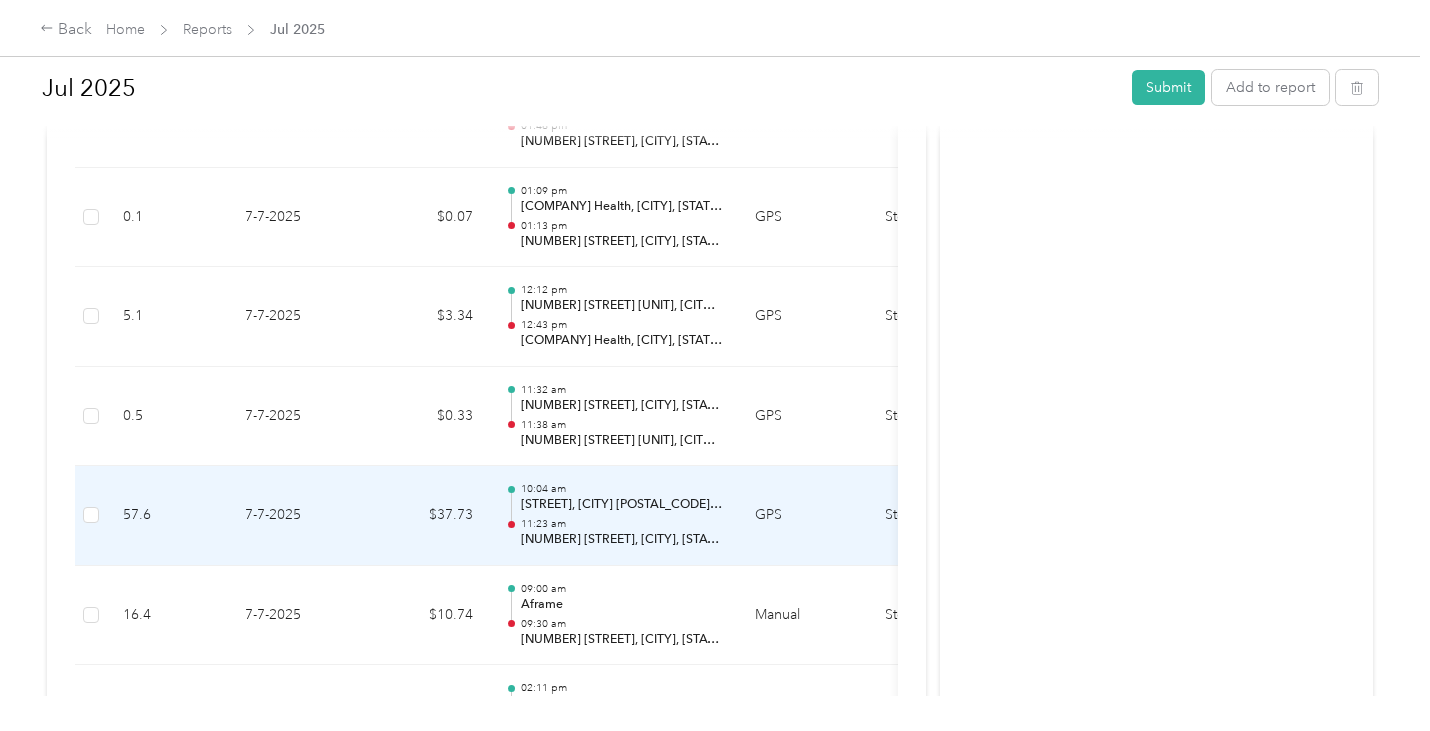 scroll, scrollTop: 5914, scrollLeft: 0, axis: vertical 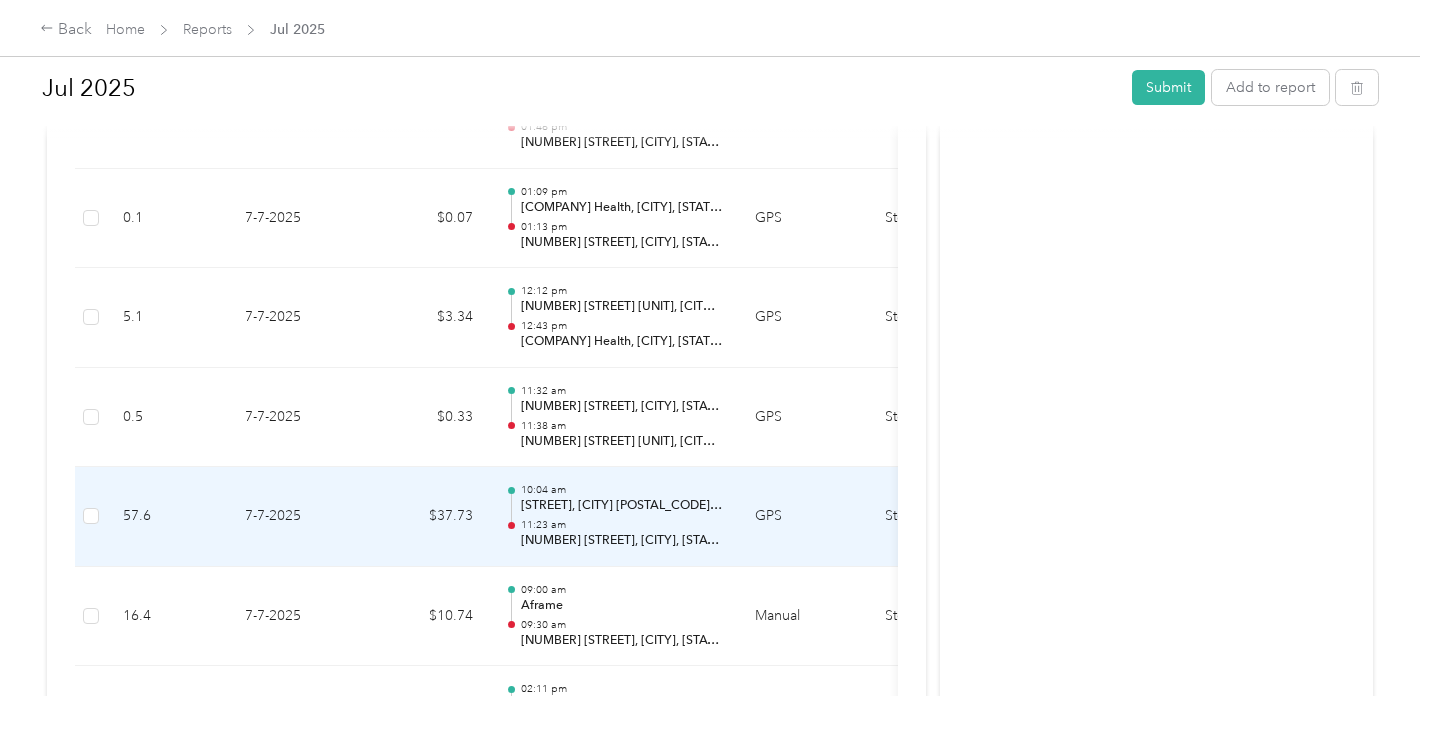 click on "[NUMBER] [STREET], [CITY], [STATE] [POSTAL_CODE], USA" at bounding box center (622, 541) 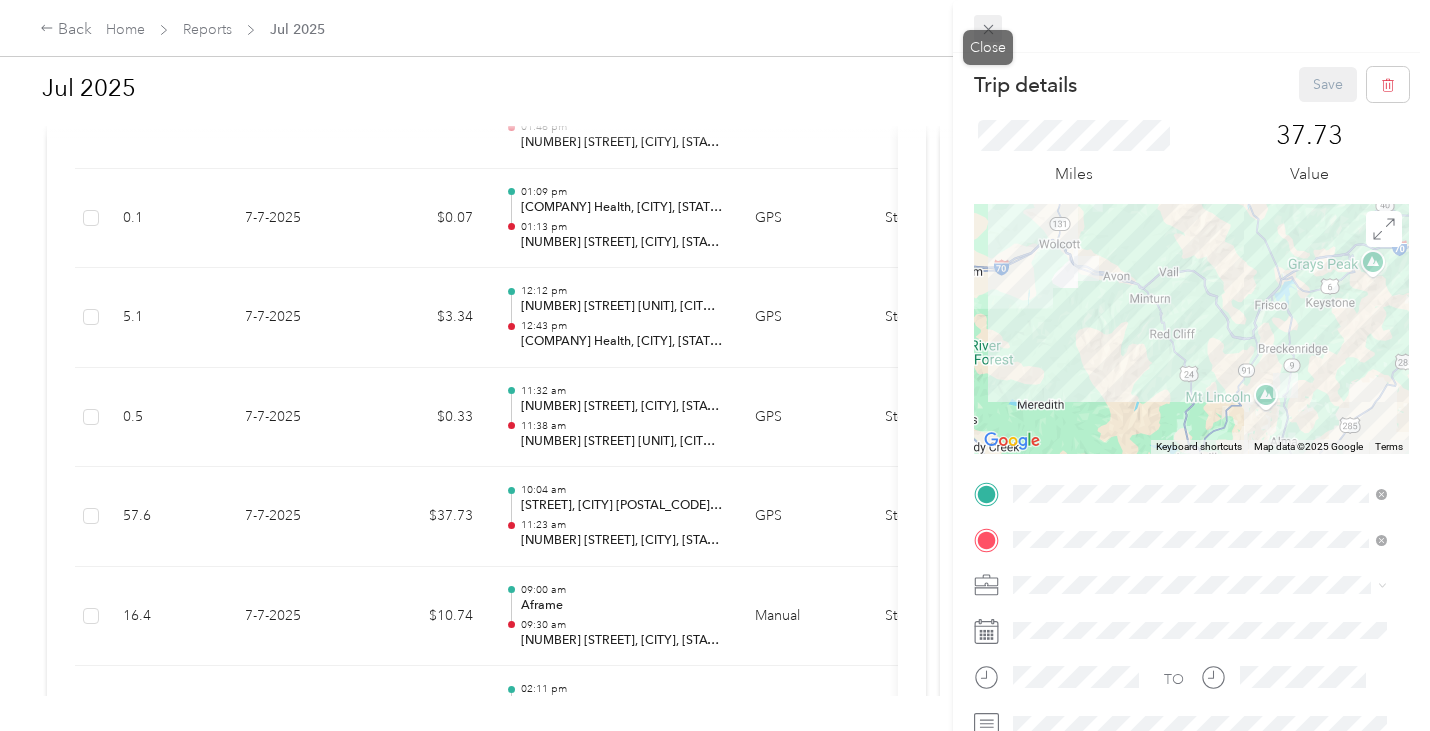 click at bounding box center (988, 29) 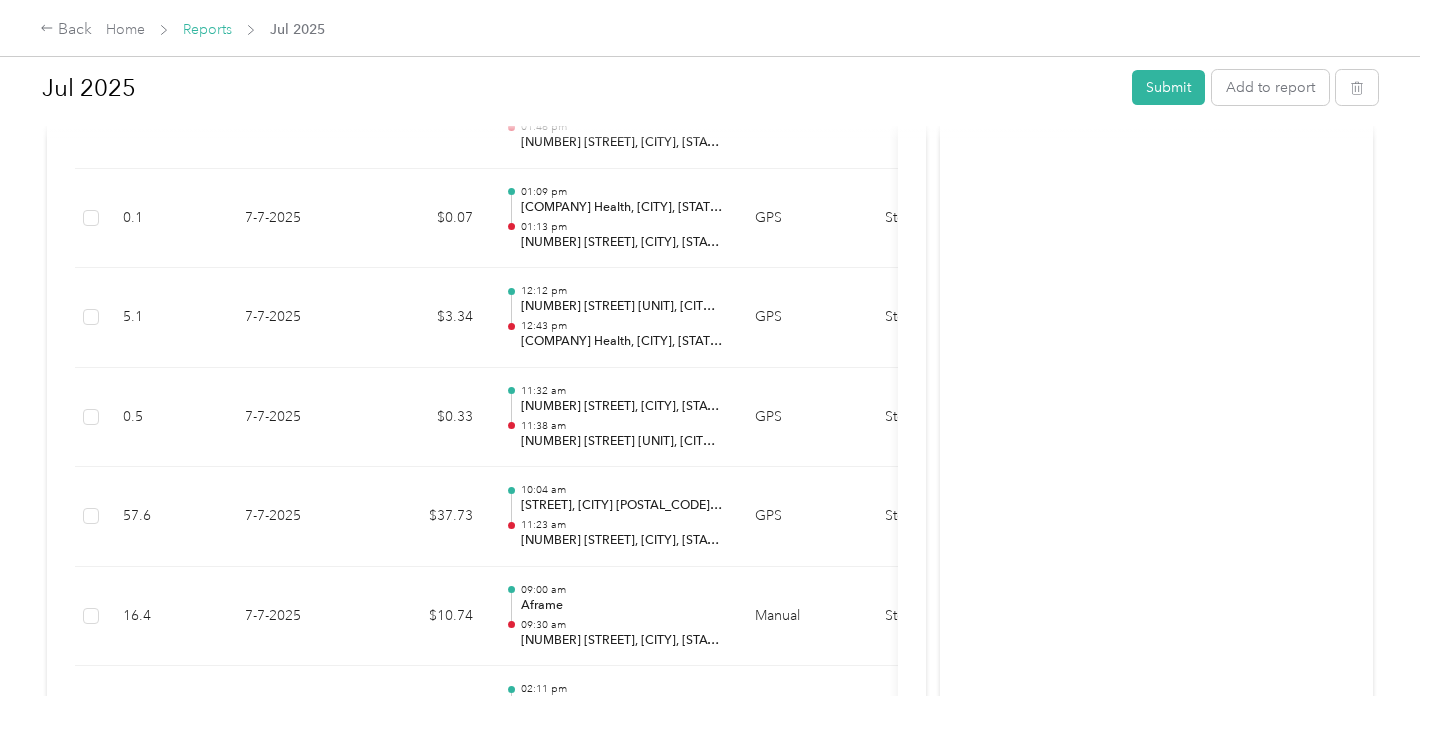 click on "Reports" at bounding box center [207, 29] 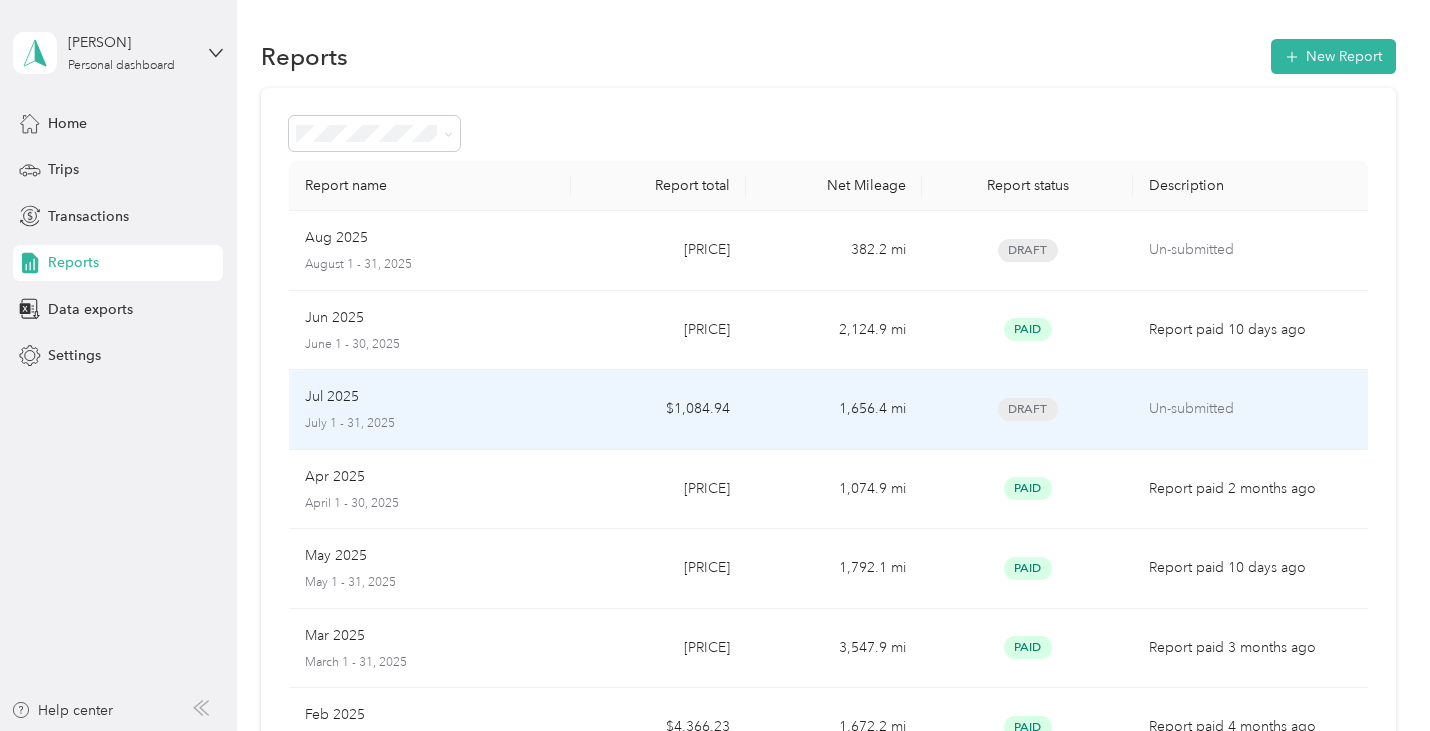 click on "Jul 2025" at bounding box center [429, 397] 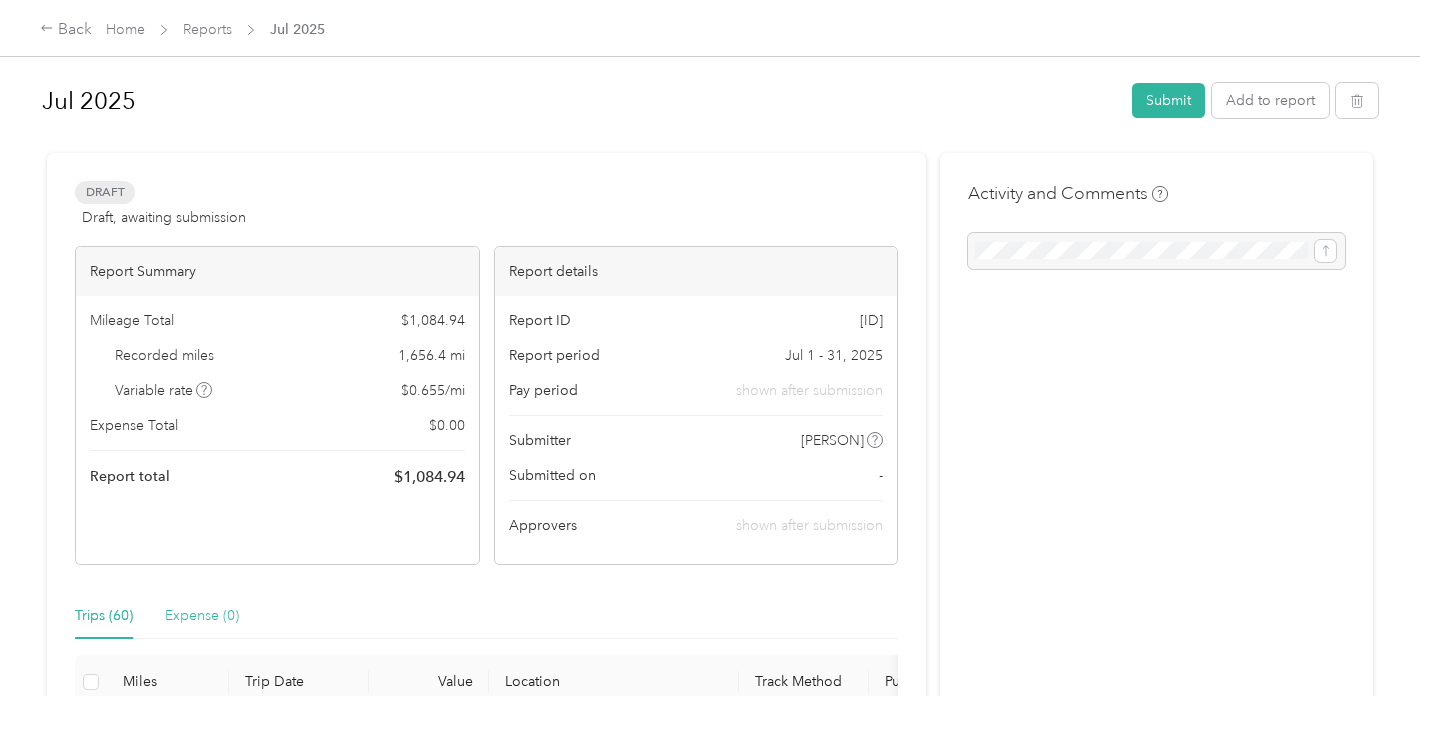 click on "Expense (0)" at bounding box center (202, 616) 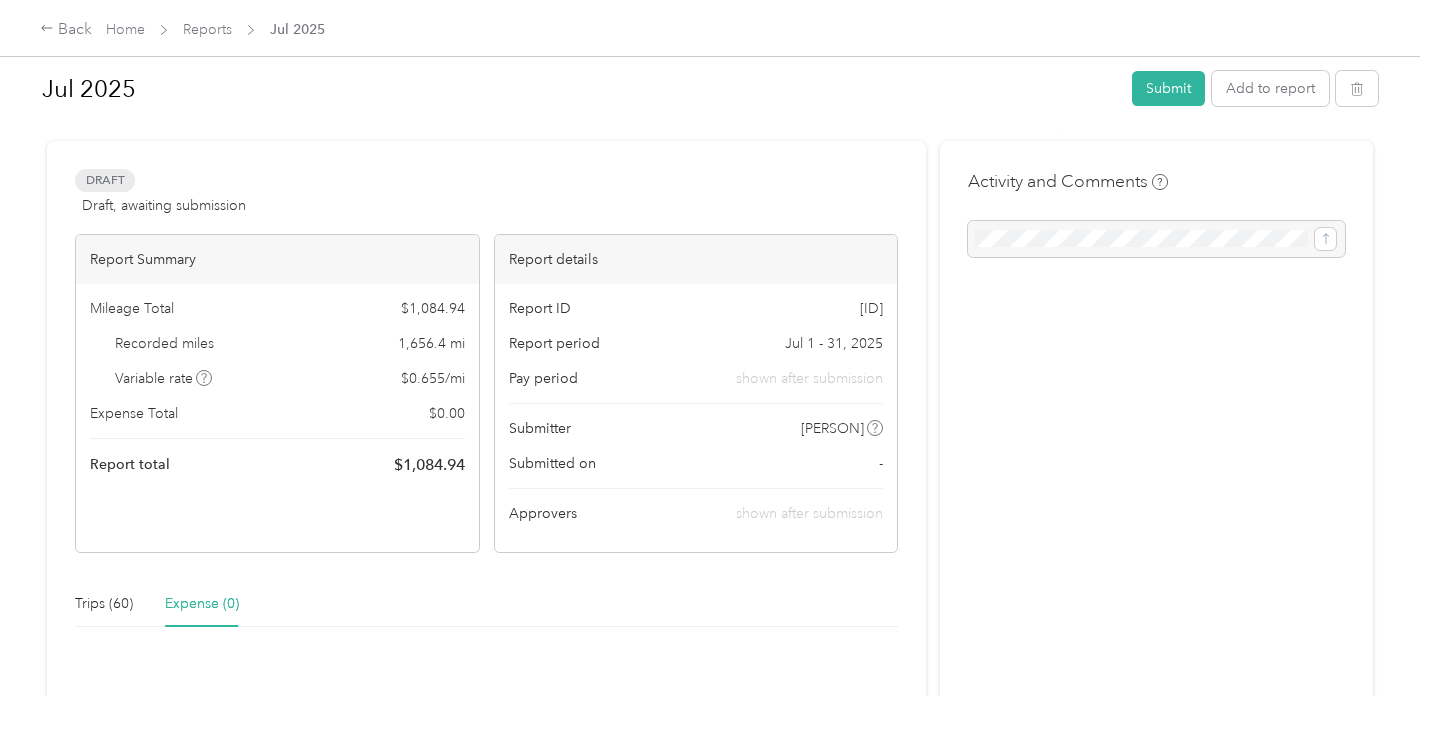 scroll, scrollTop: 10, scrollLeft: 0, axis: vertical 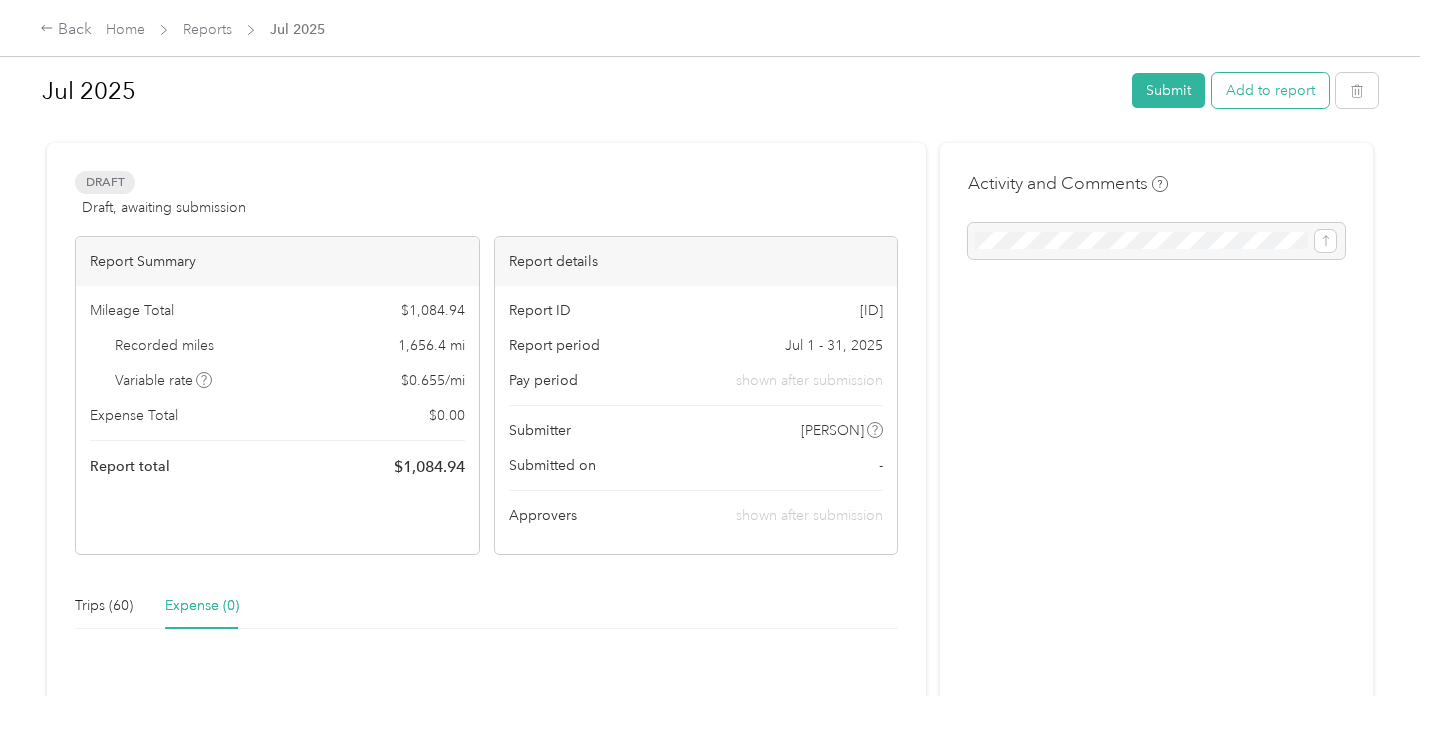 click on "Add to report" at bounding box center (1270, 90) 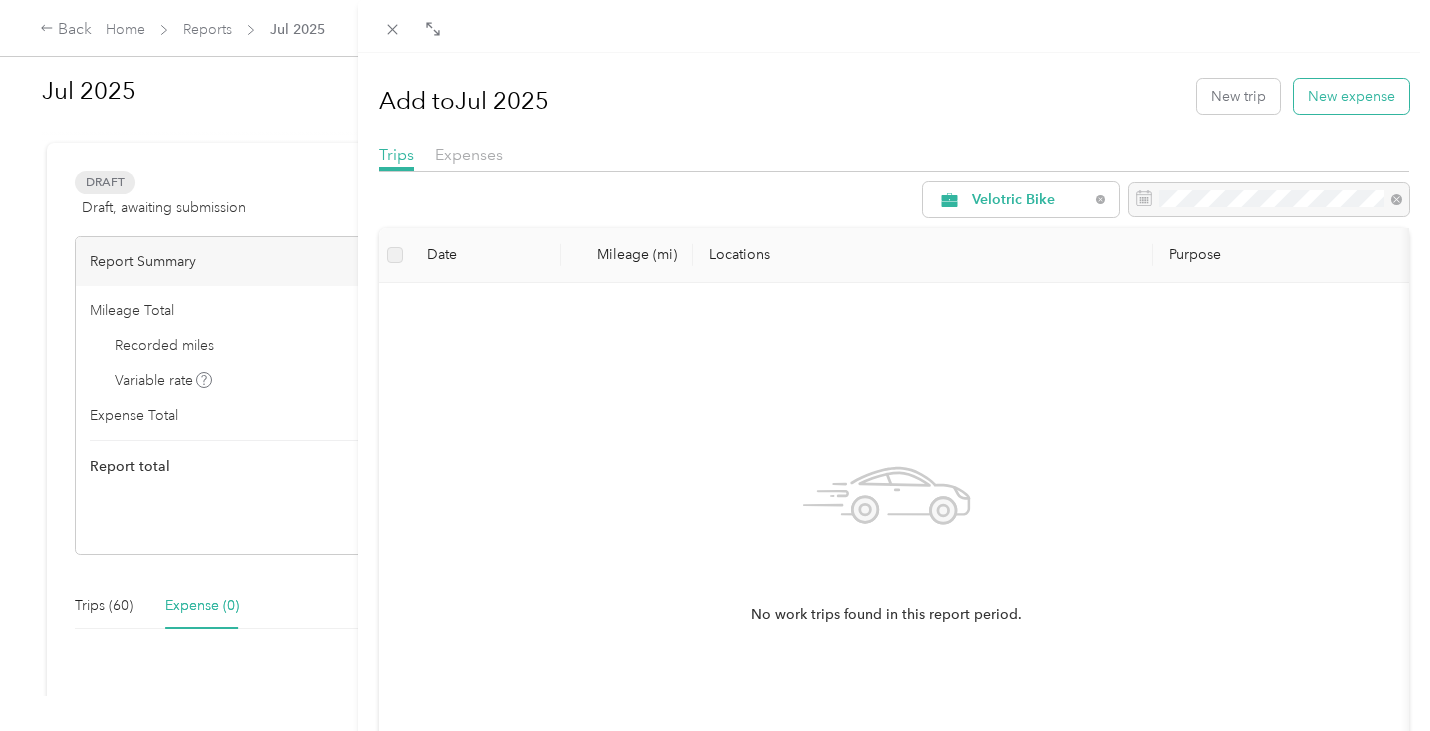 click on "New expense" at bounding box center (1351, 96) 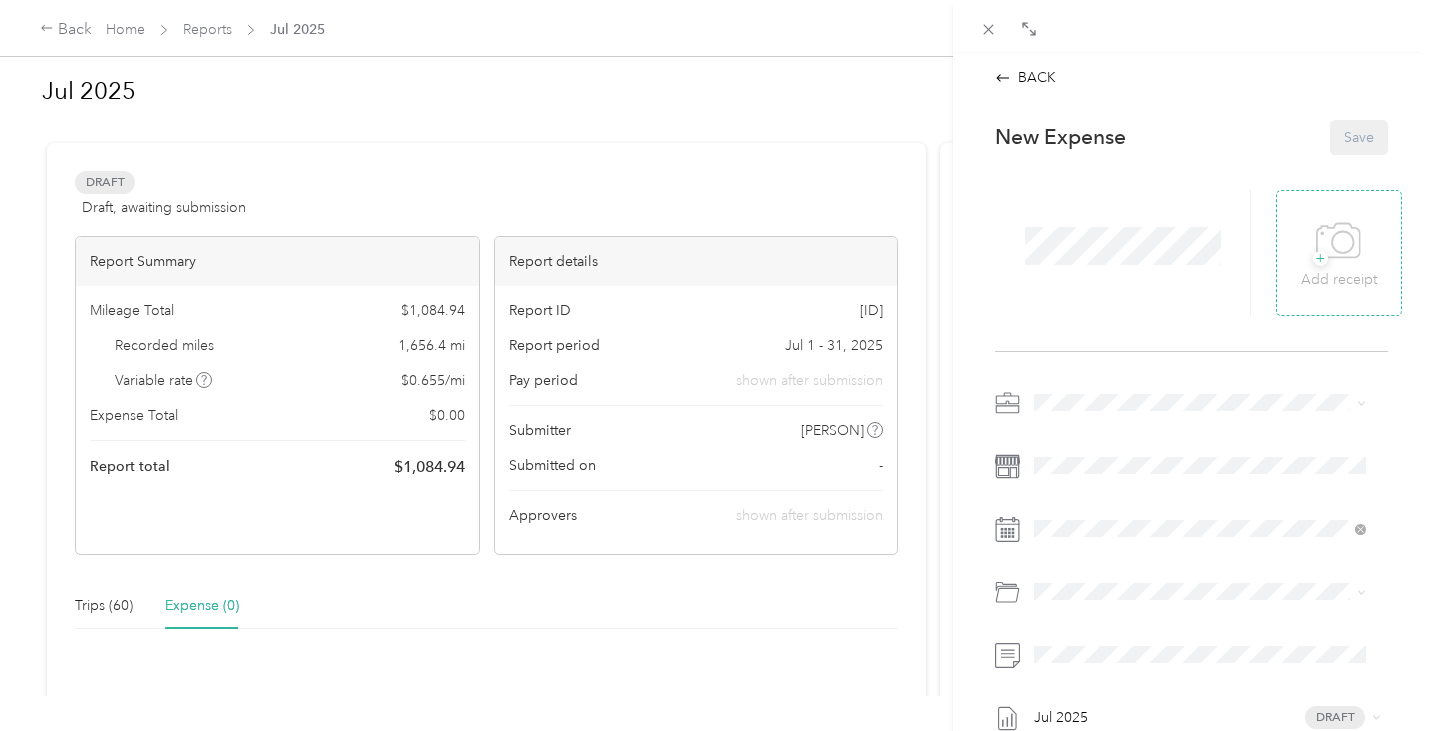 click 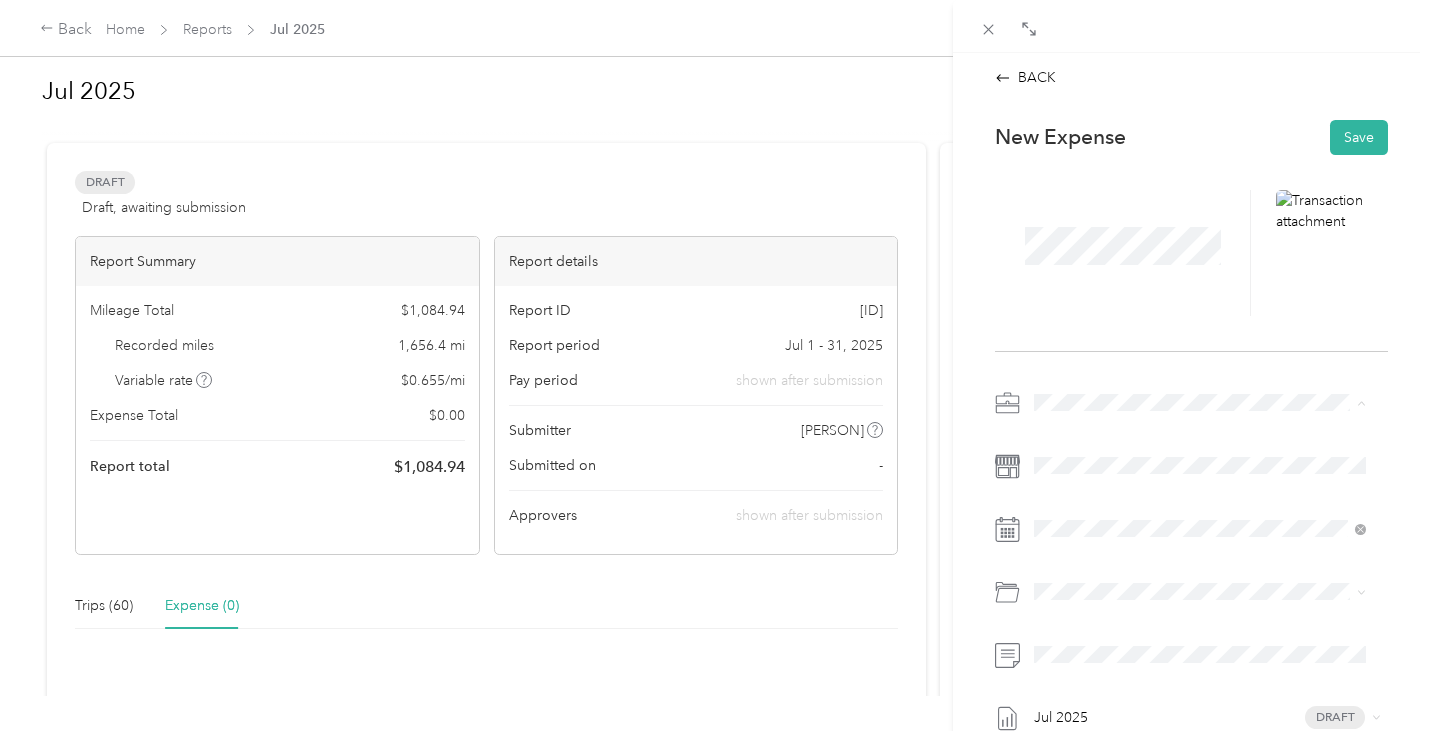 click on "Store Visits" at bounding box center [1200, 472] 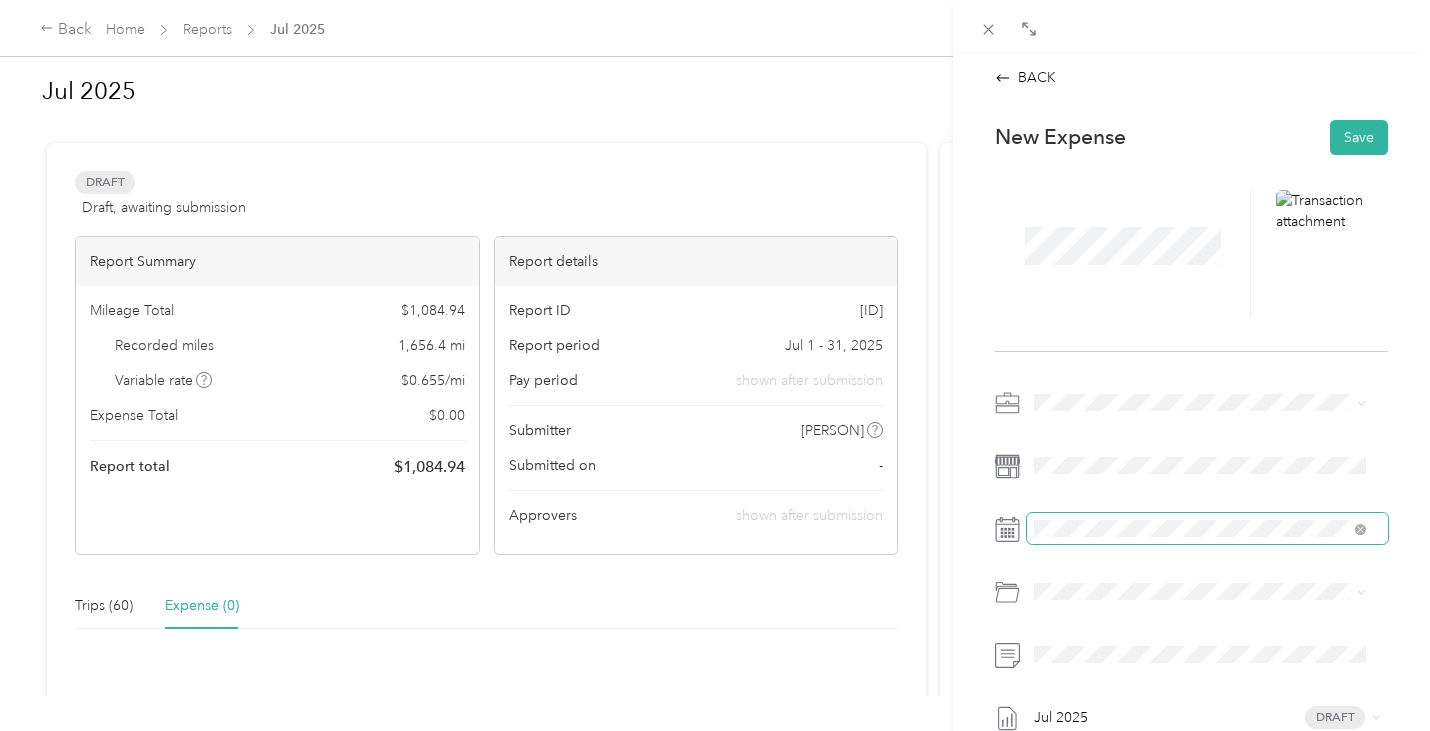 click at bounding box center (1207, 529) 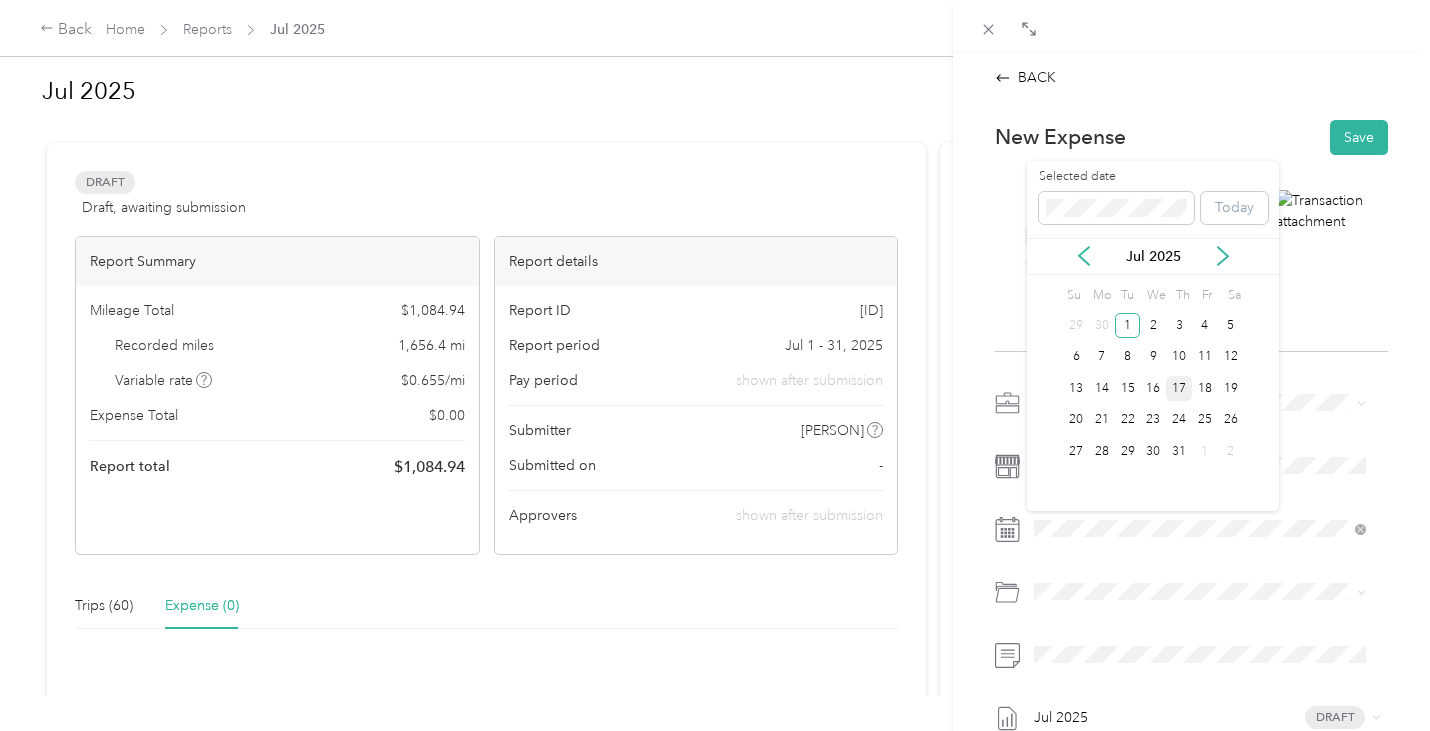 click on "17" at bounding box center [1179, 388] 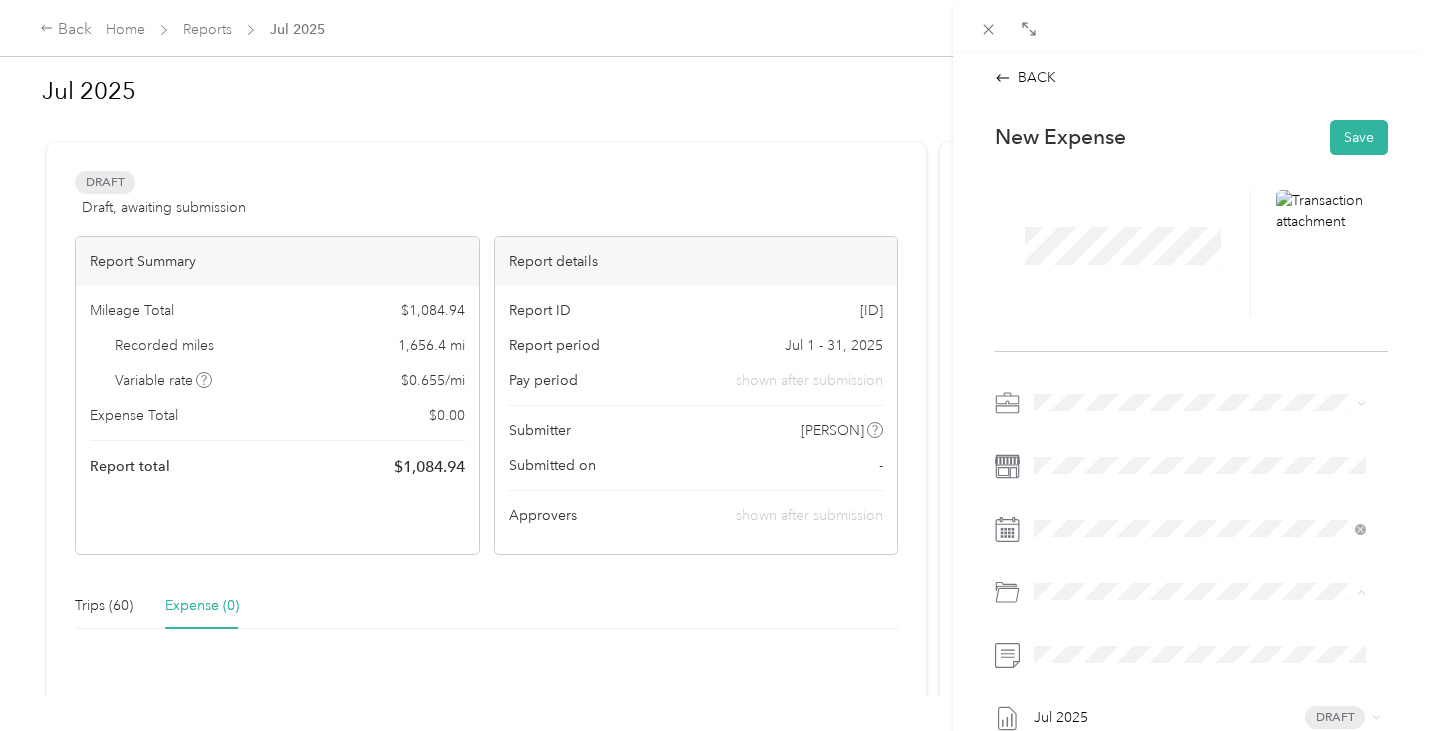click on "Food" at bounding box center (1200, 484) 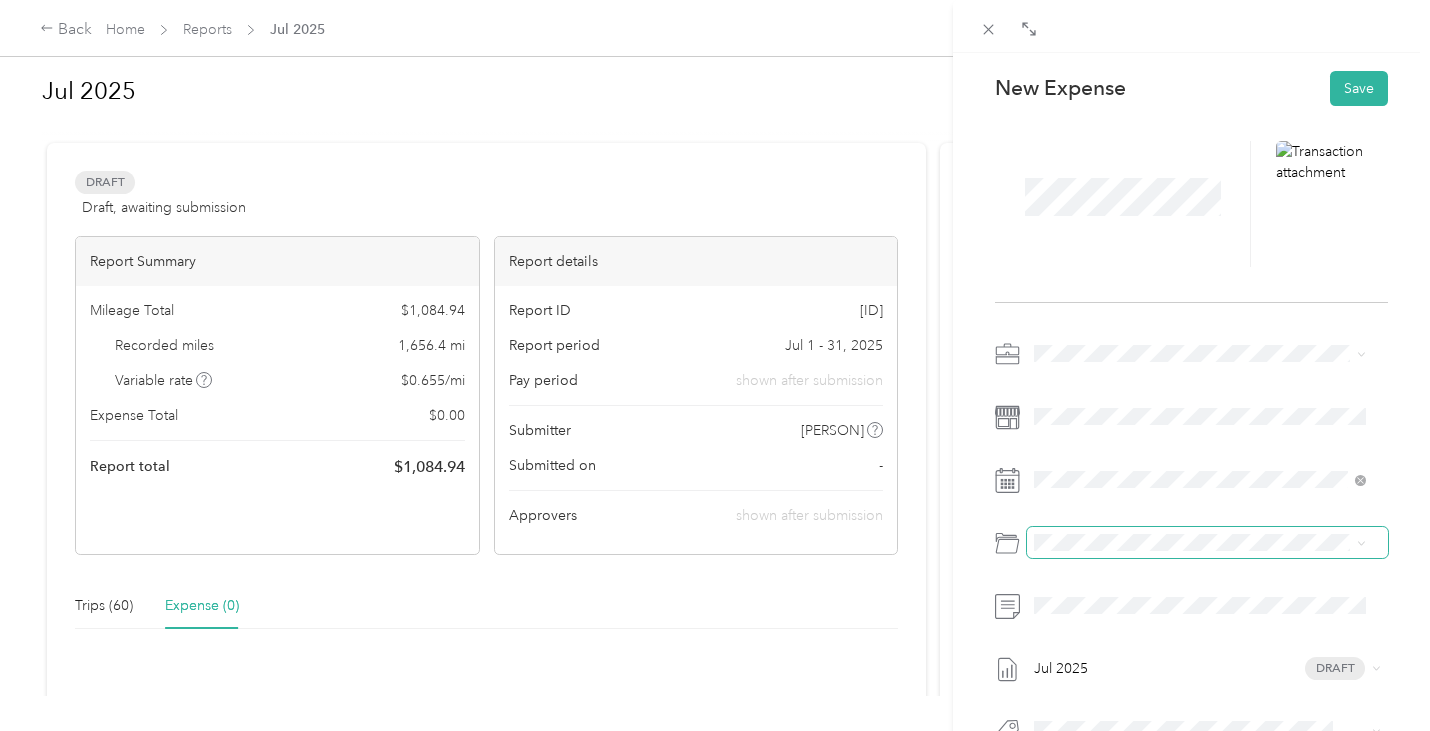 scroll, scrollTop: 0, scrollLeft: 0, axis: both 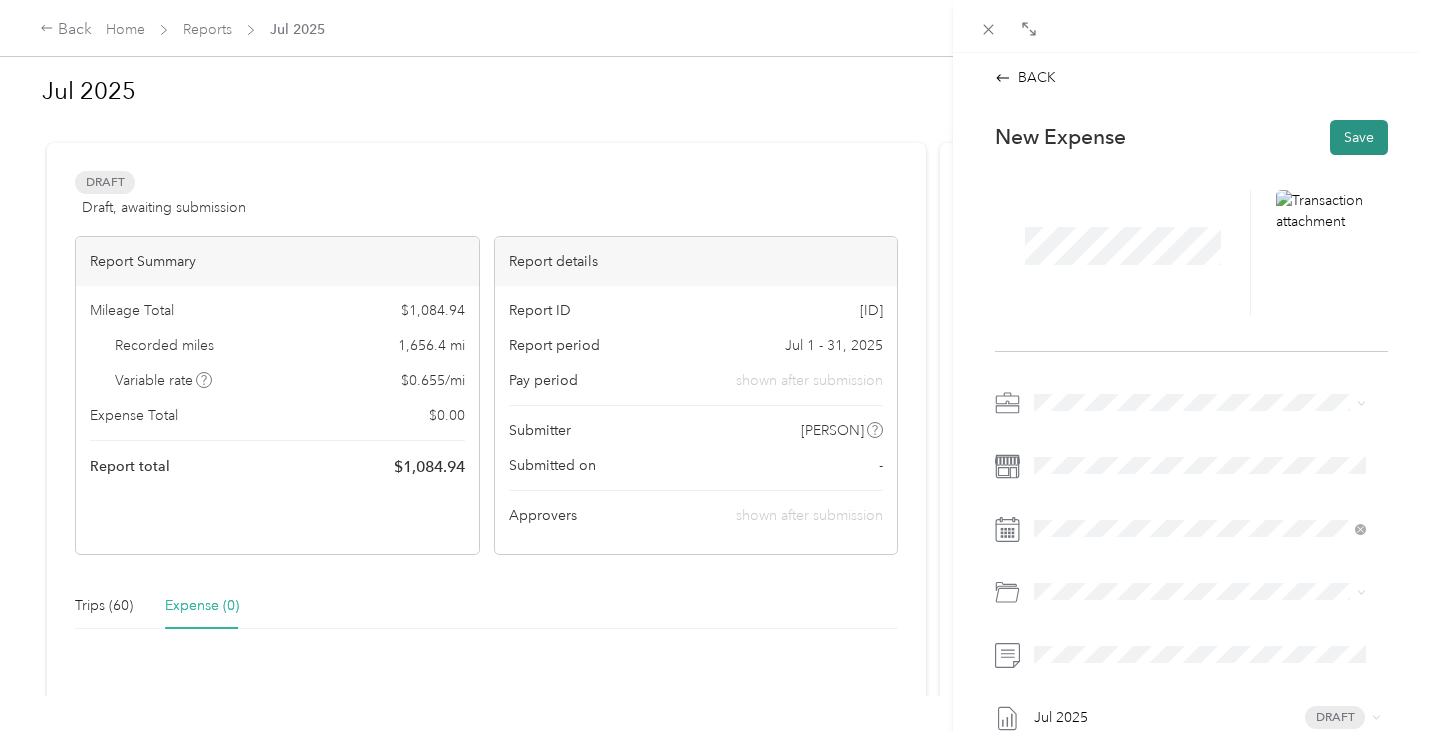 click on "Save" at bounding box center (1359, 137) 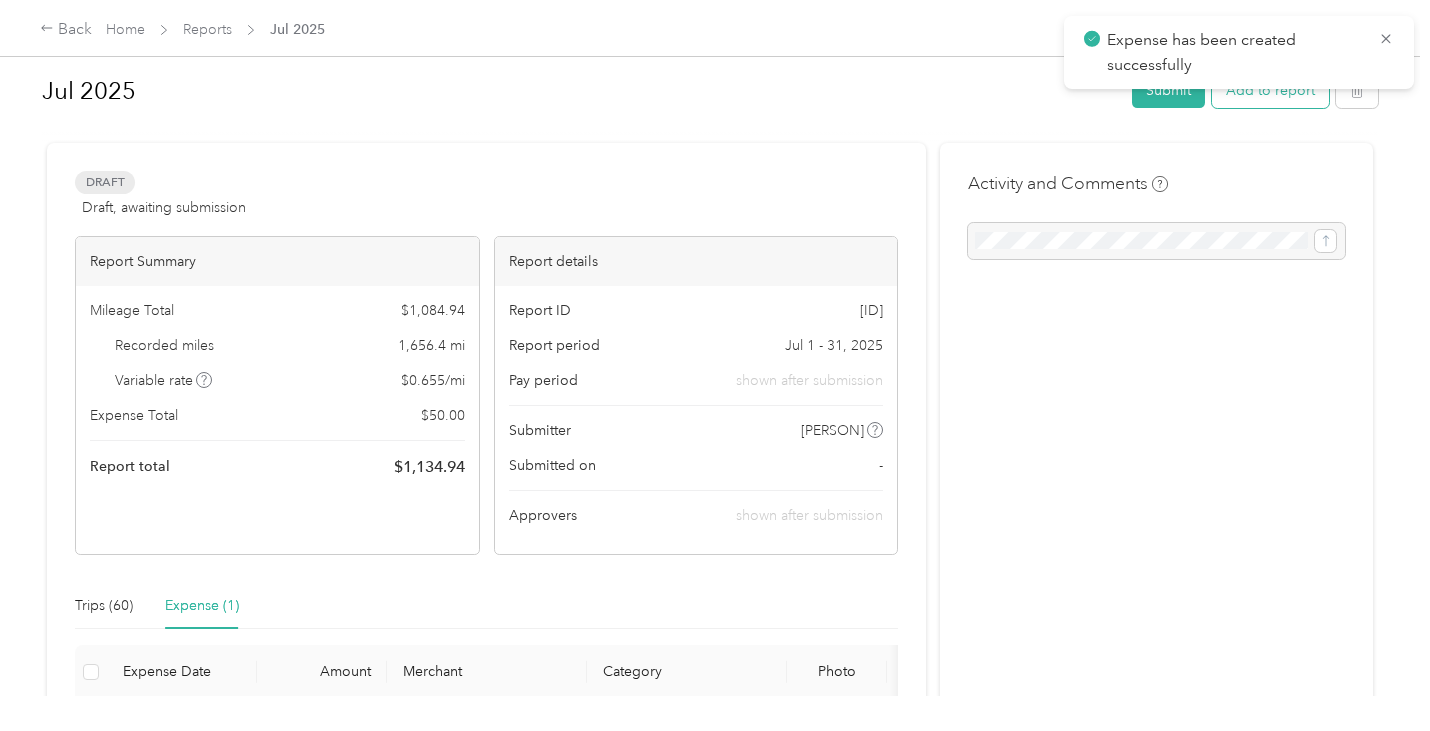 click on "Add to report" at bounding box center (1270, 90) 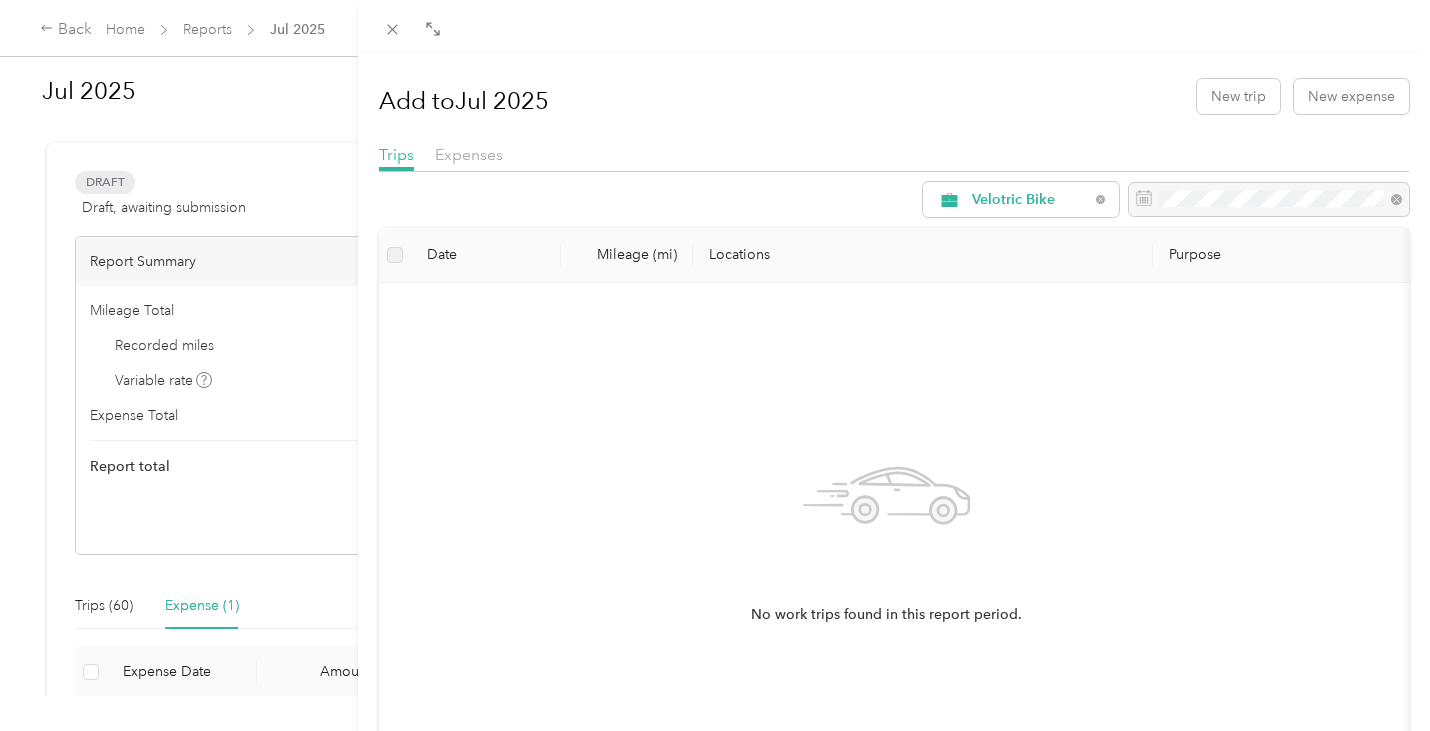 click on "Trips  must be in the same date ranges as the report period. To submit  trips  in a different report period, create a new report Learn more." at bounding box center [1214, 139] 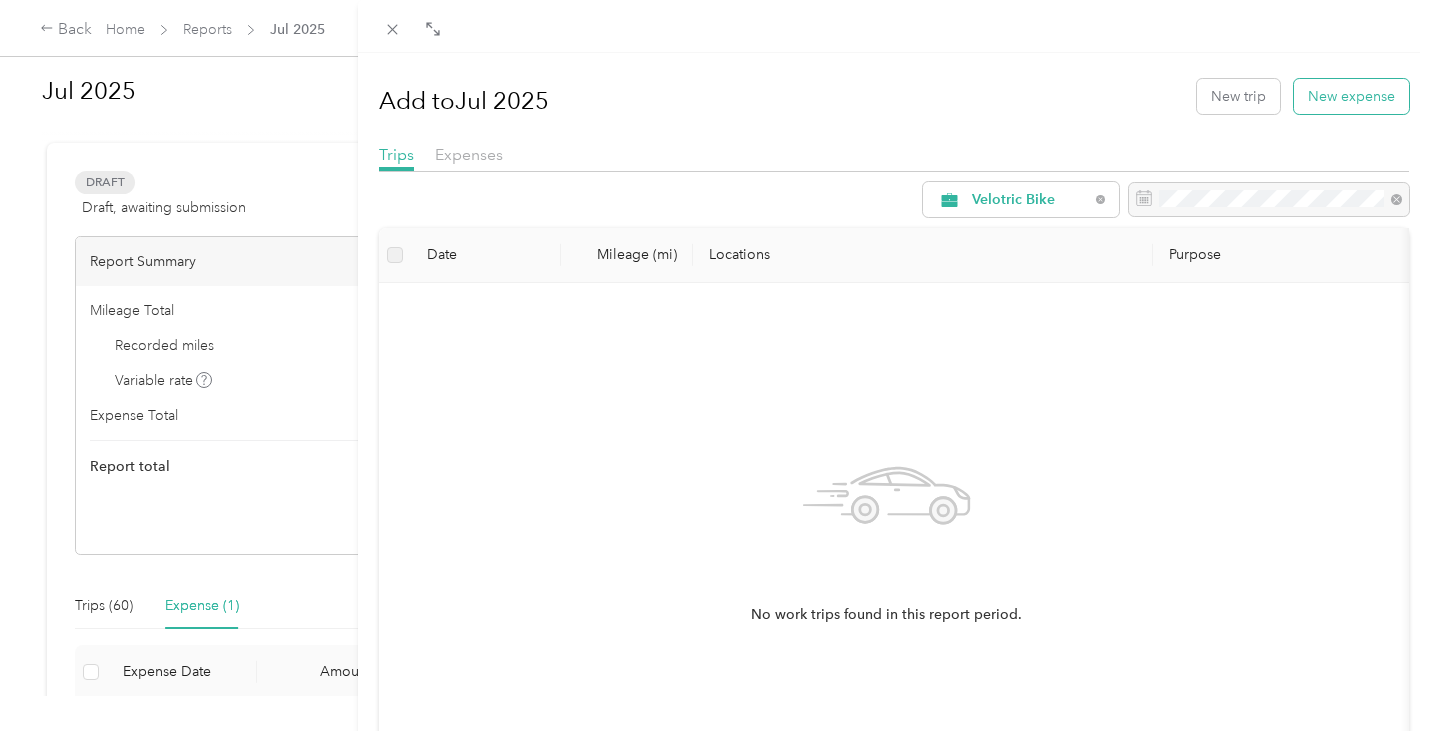 click on "New expense" at bounding box center (1351, 96) 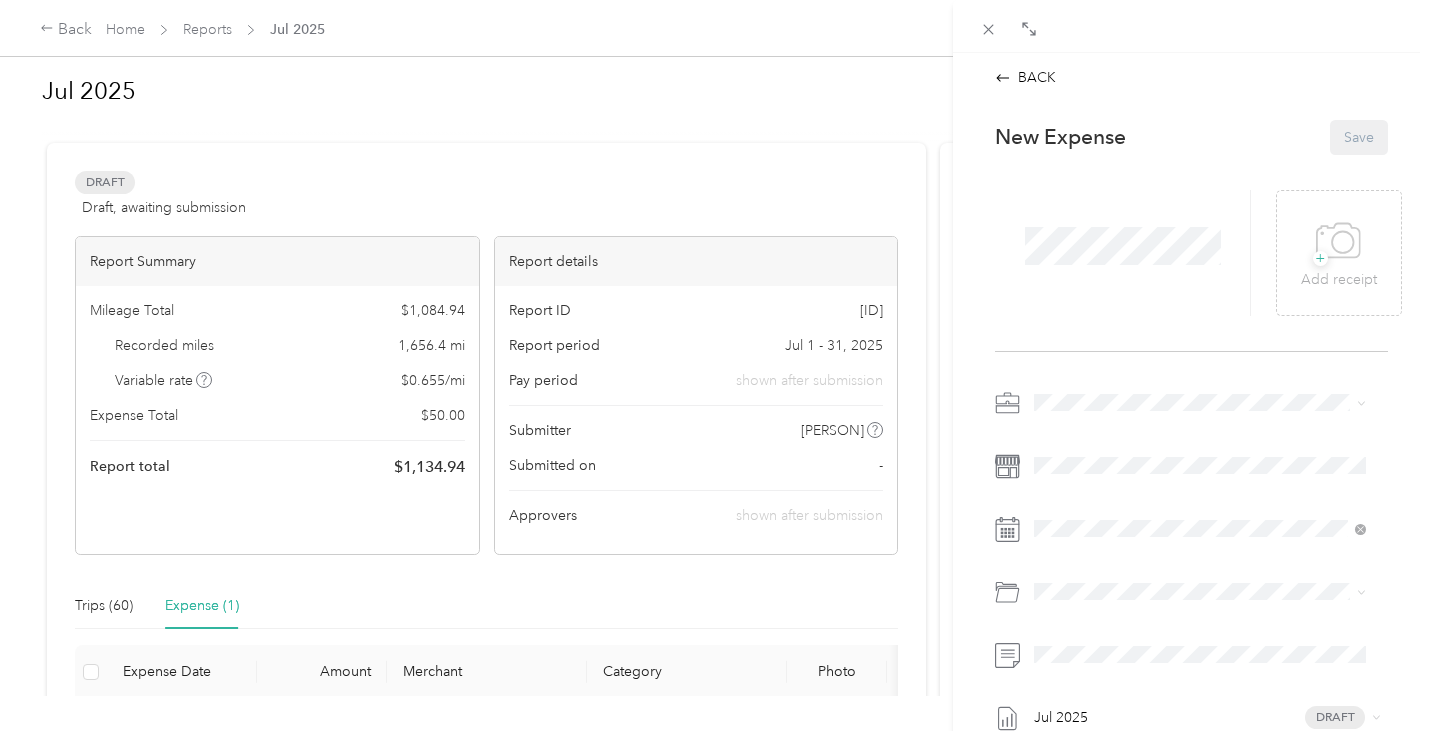 click on "Store Visits" at bounding box center (1200, 469) 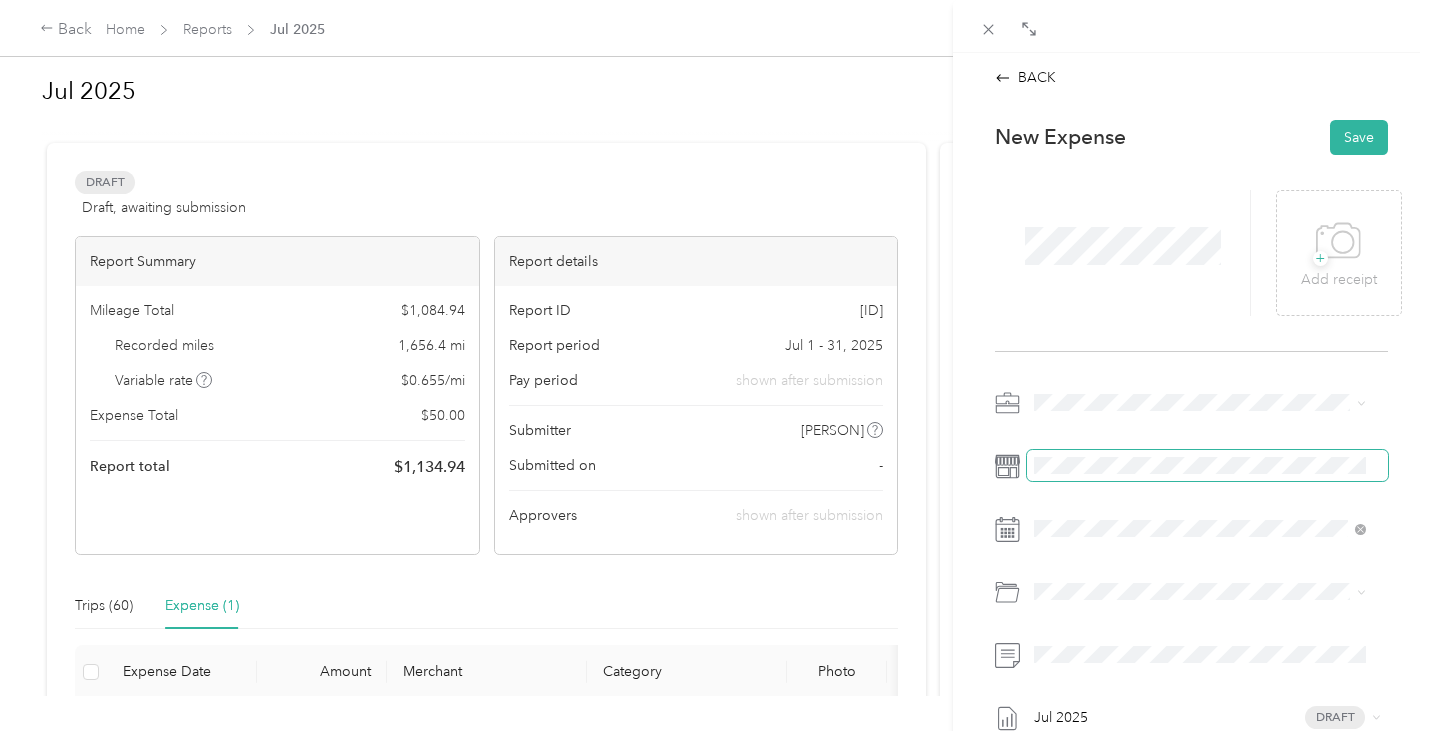 click at bounding box center (1207, 466) 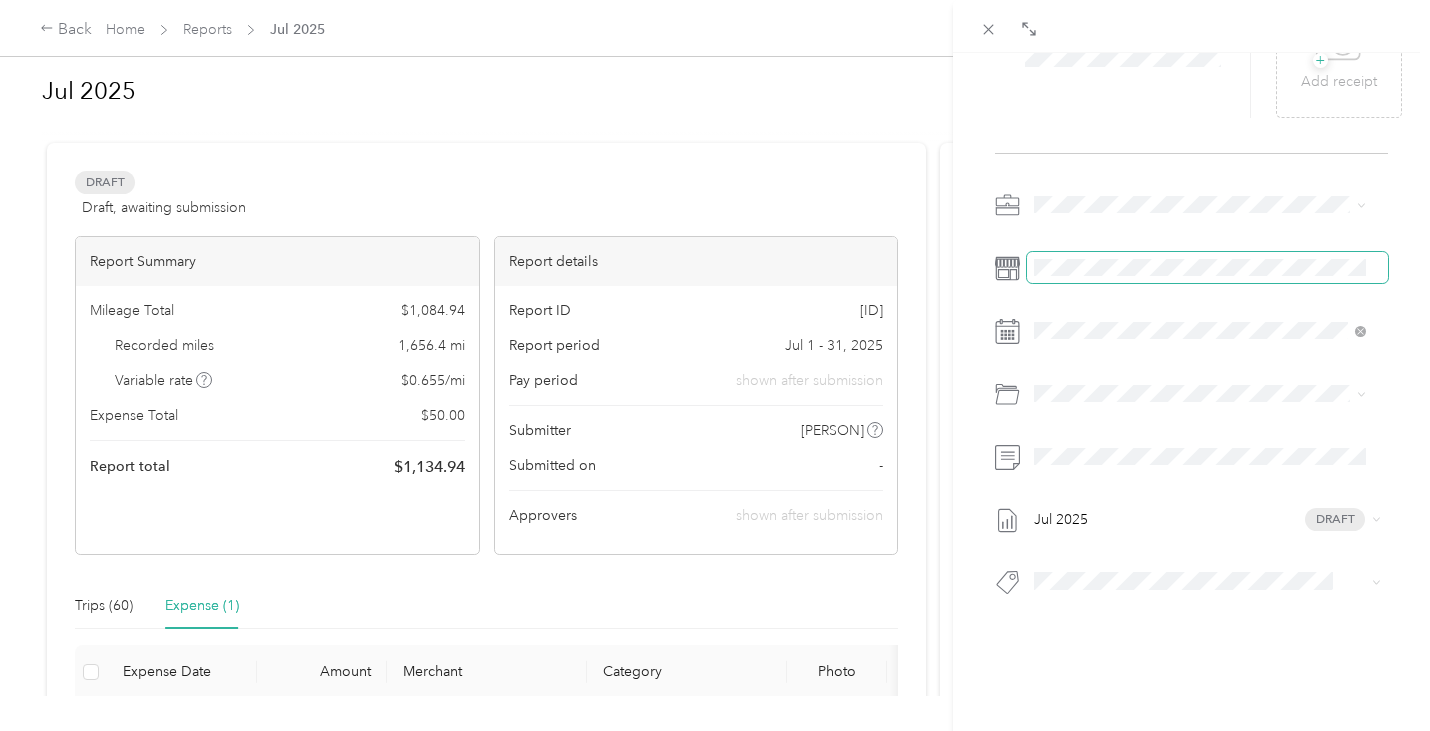scroll, scrollTop: 213, scrollLeft: 0, axis: vertical 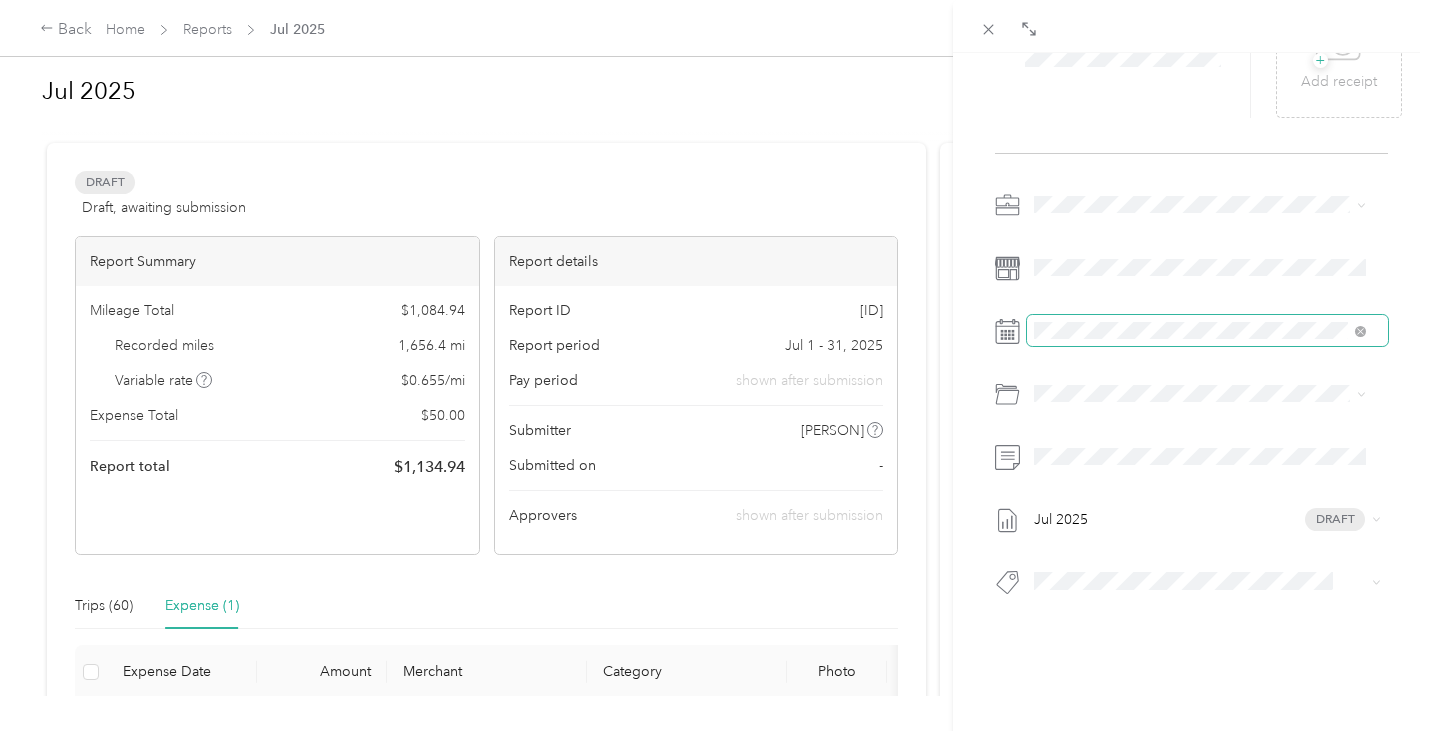 click at bounding box center [1207, 331] 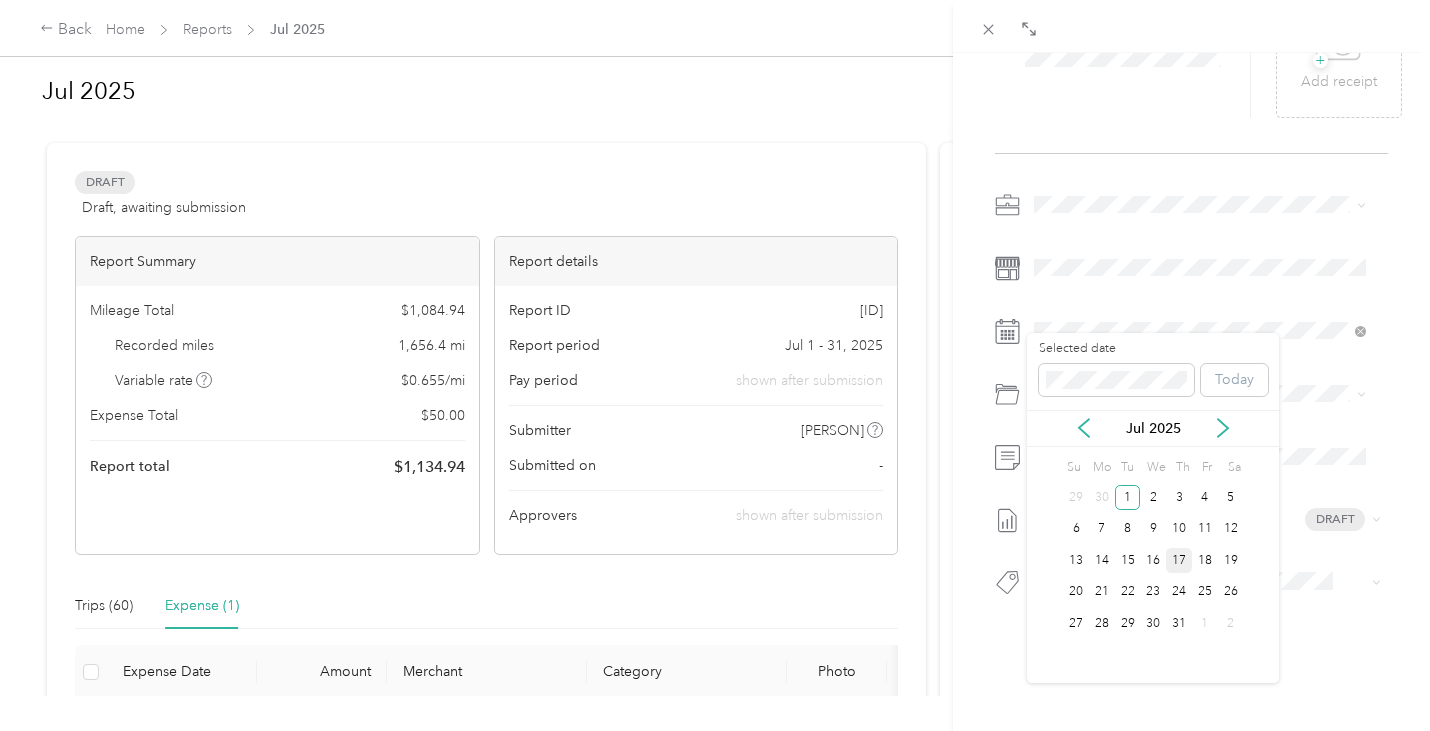 click on "17" at bounding box center (1179, 560) 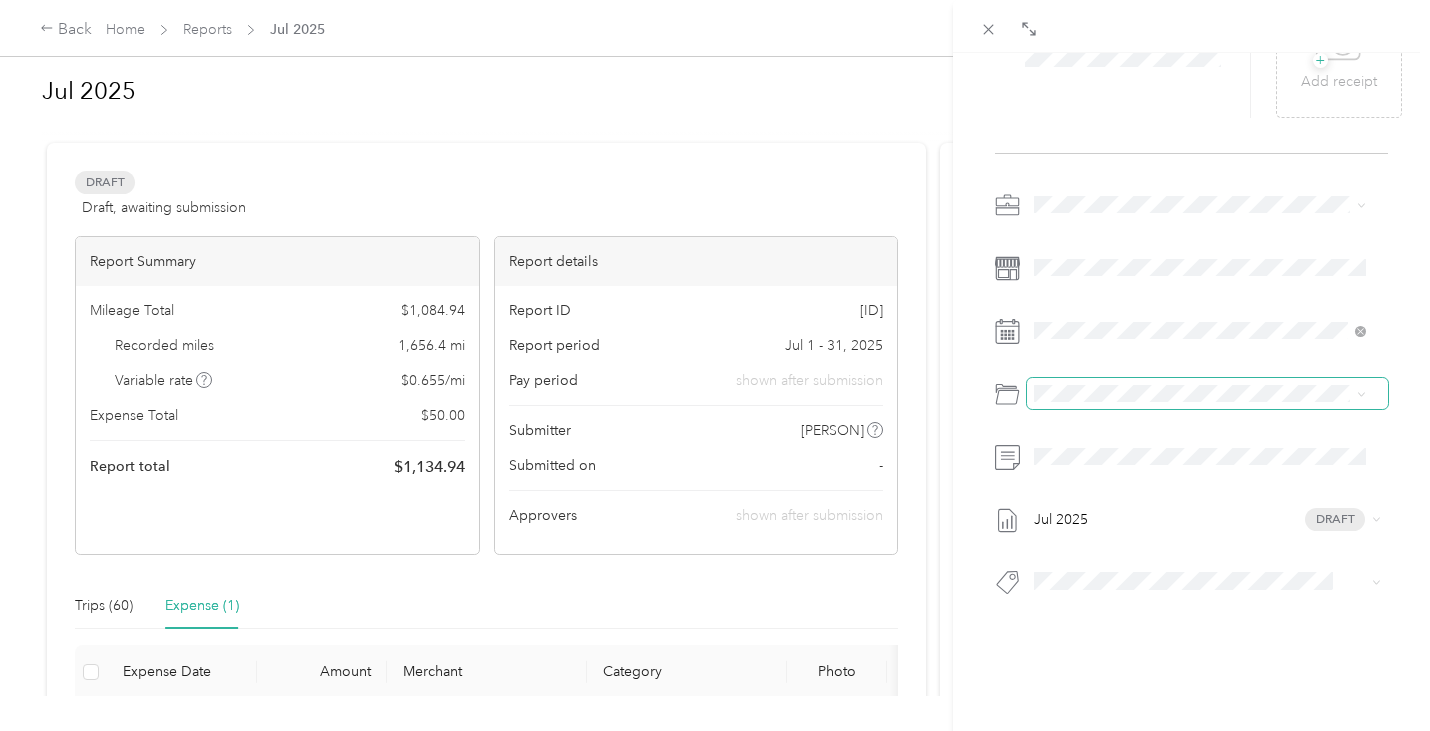 click at bounding box center (1207, 394) 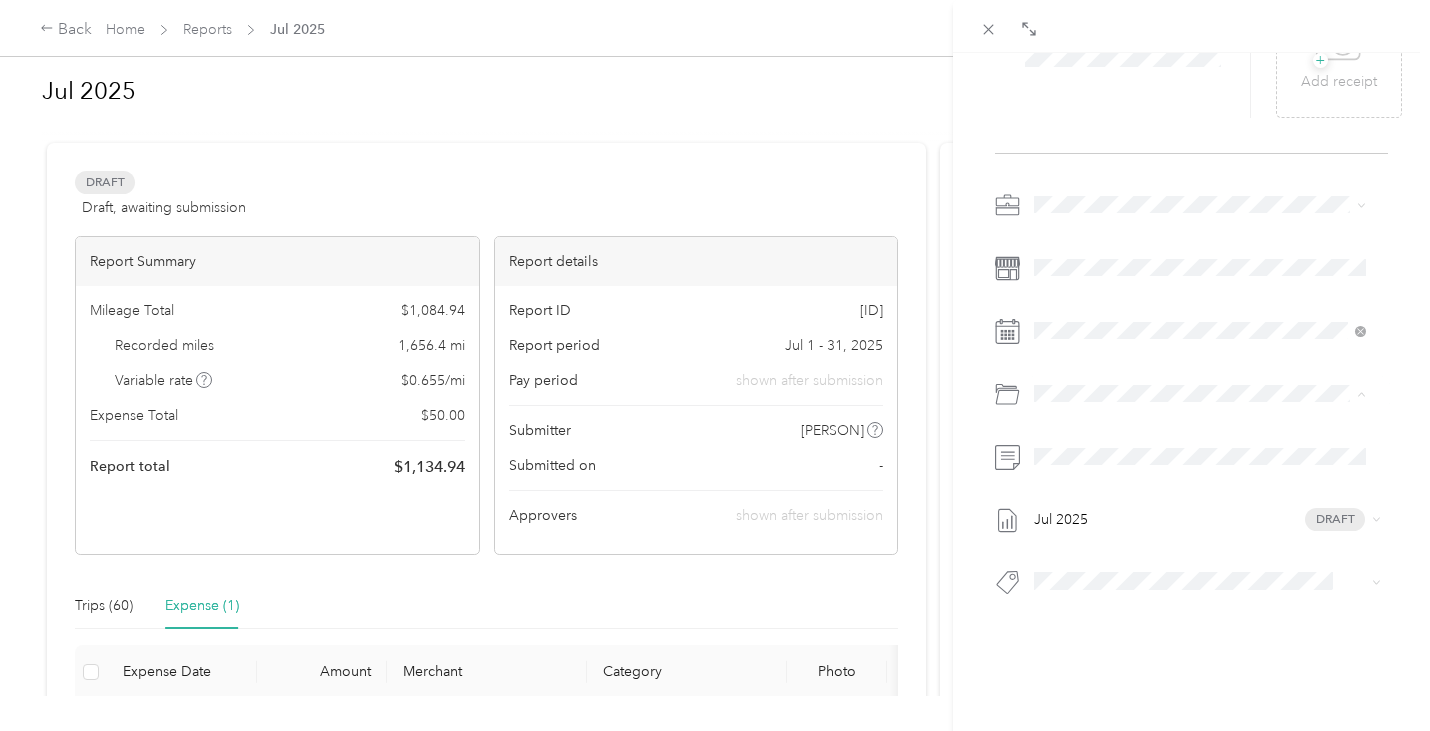 click on "Accomodation" at bounding box center (1200, 456) 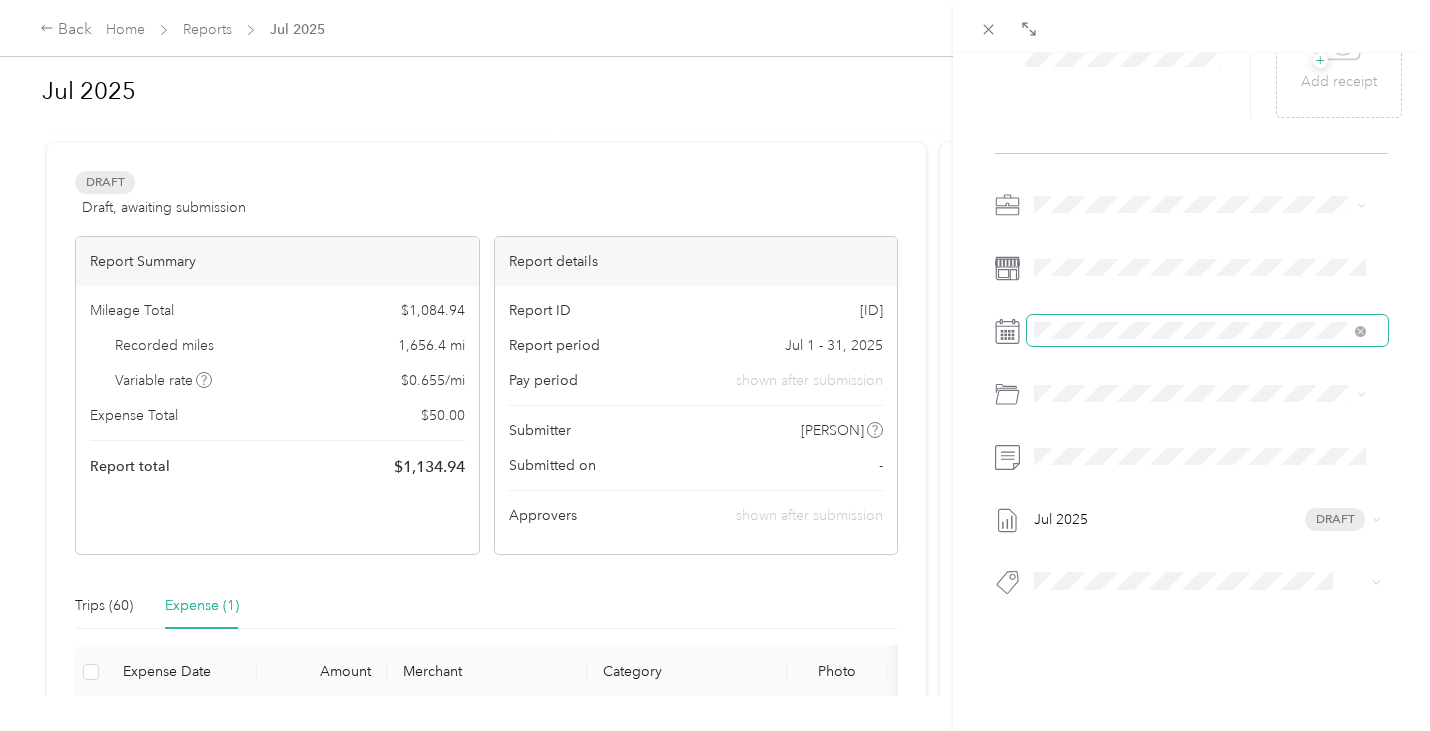 scroll, scrollTop: 0, scrollLeft: 0, axis: both 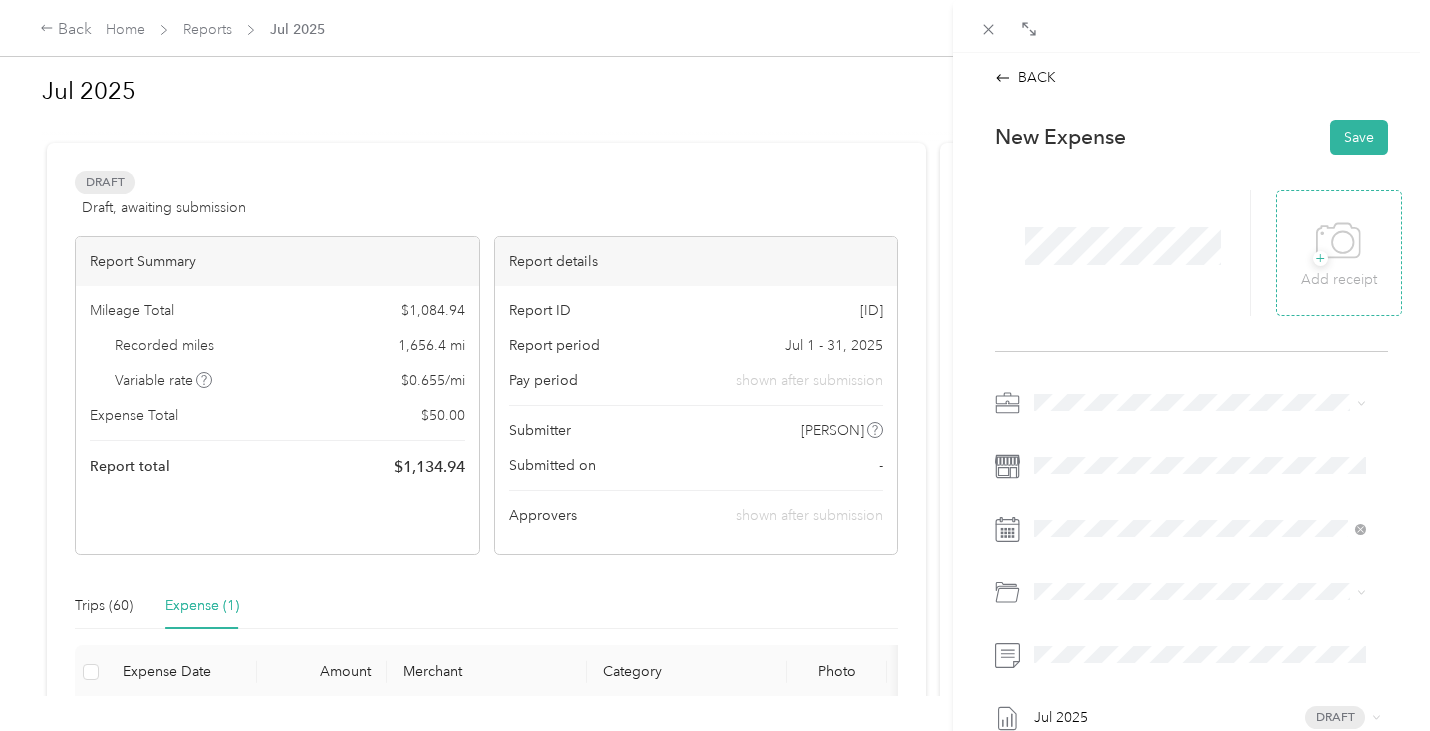 click 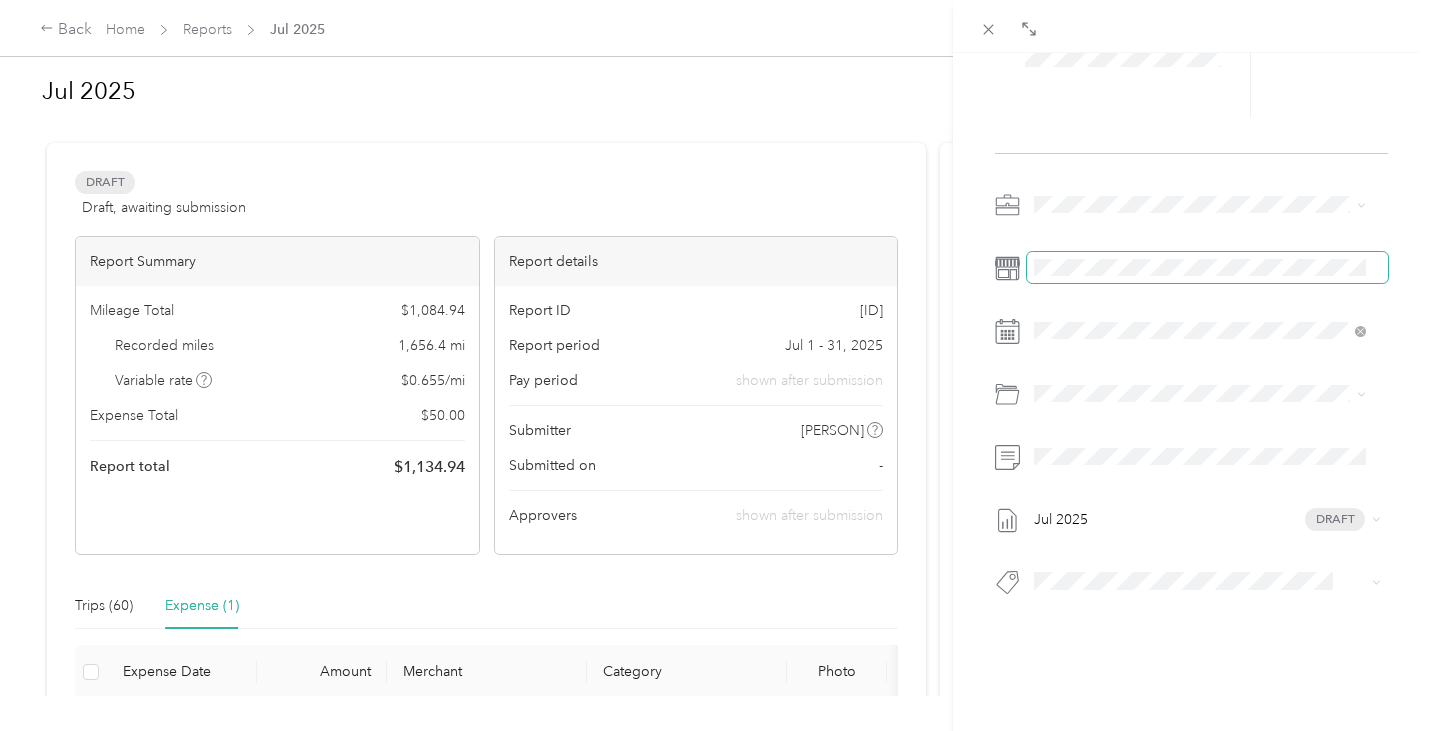 scroll, scrollTop: 0, scrollLeft: 0, axis: both 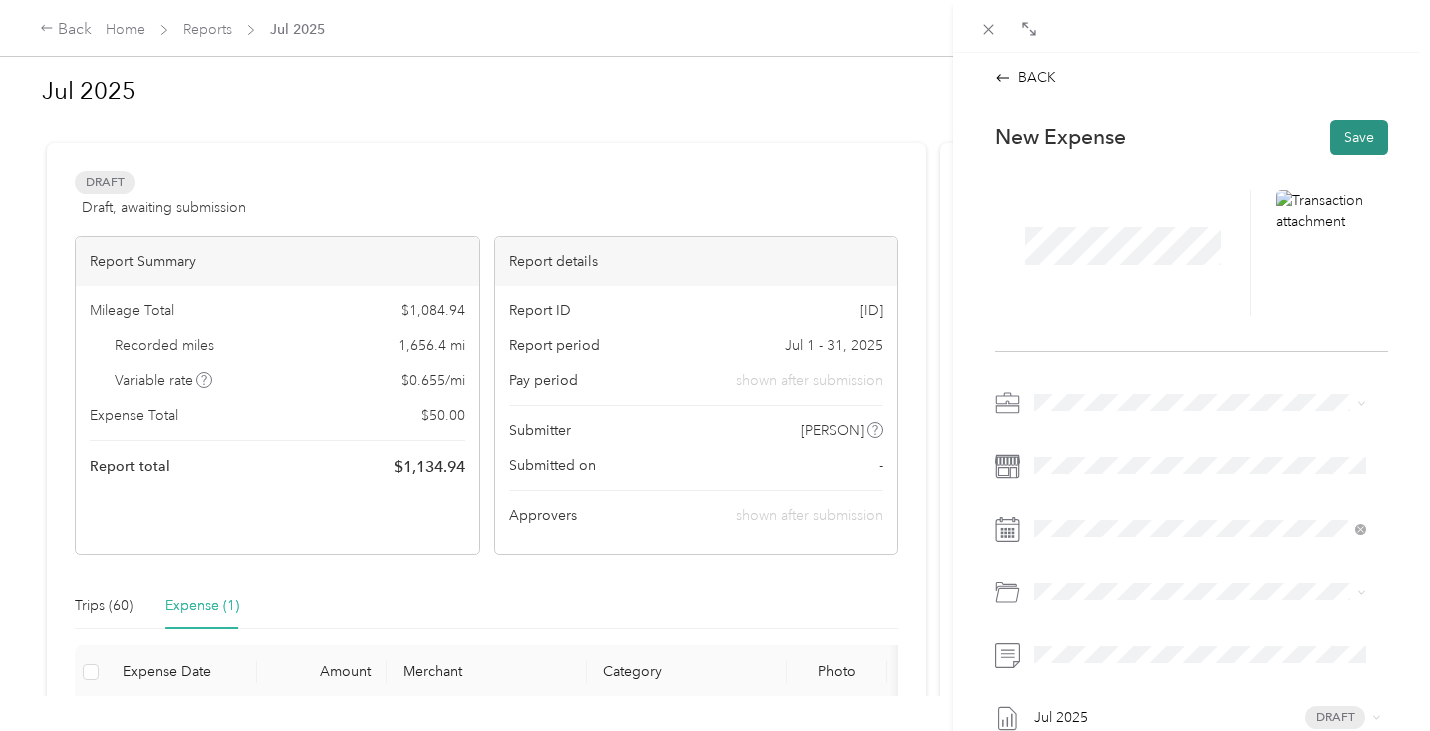 click on "Save" at bounding box center (1359, 137) 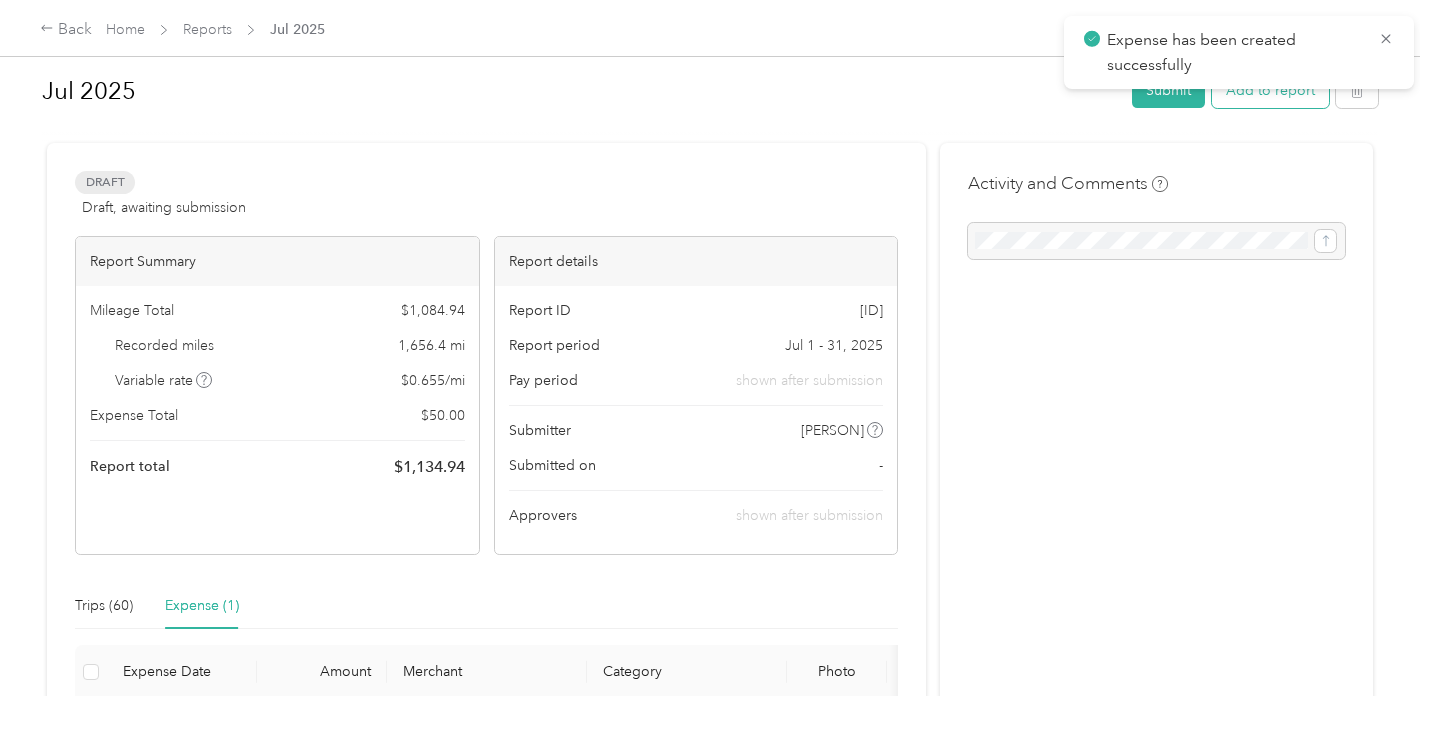 click on "Add to report" at bounding box center [1270, 90] 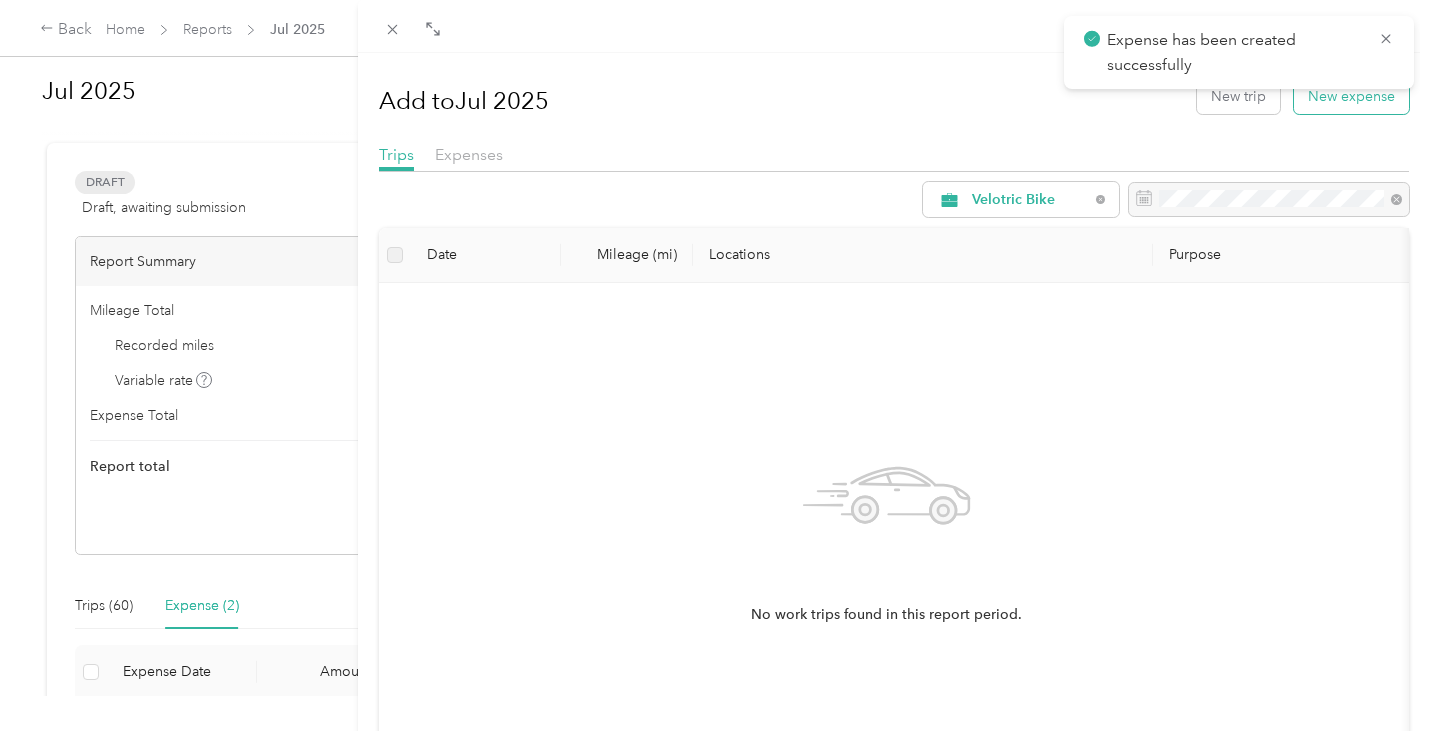 click on "New expense" at bounding box center (1351, 96) 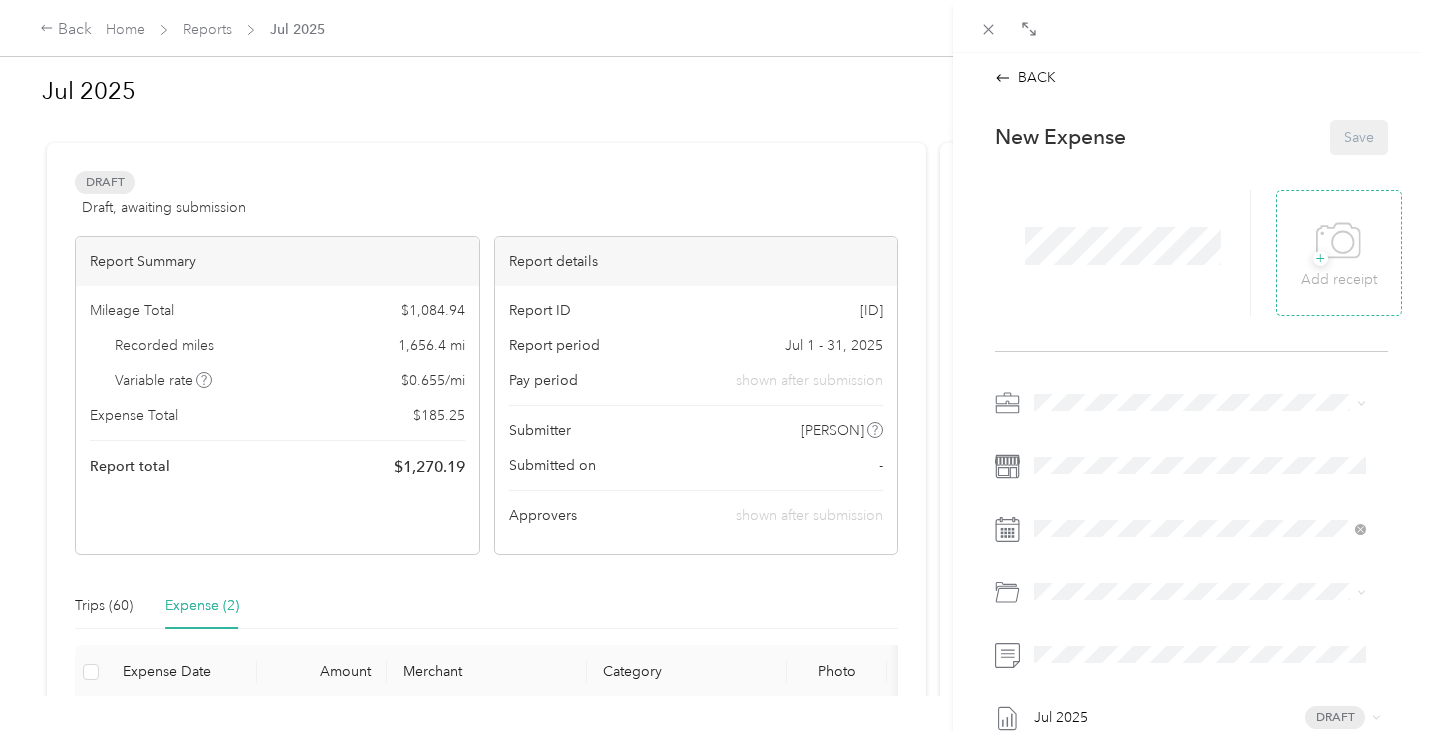 click 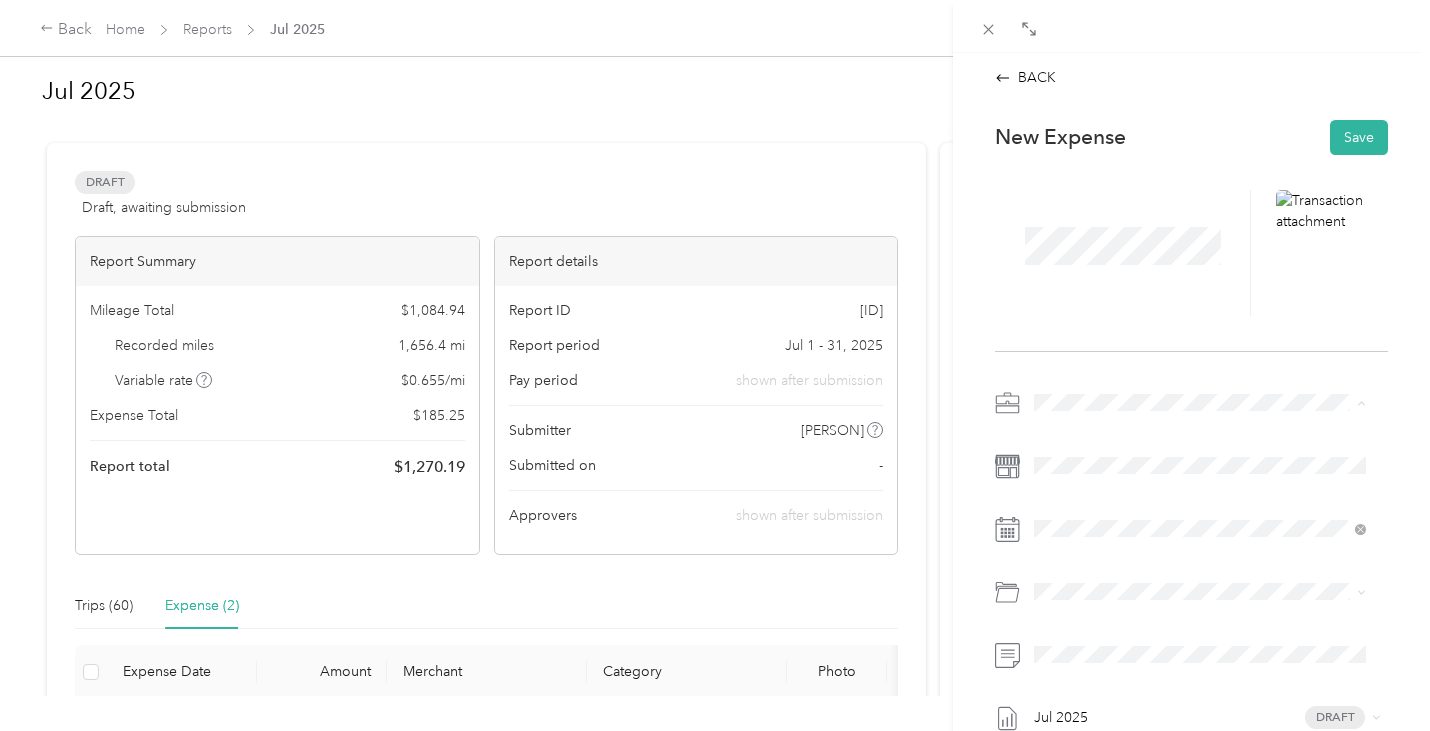click on "Store Visits" at bounding box center [1075, 472] 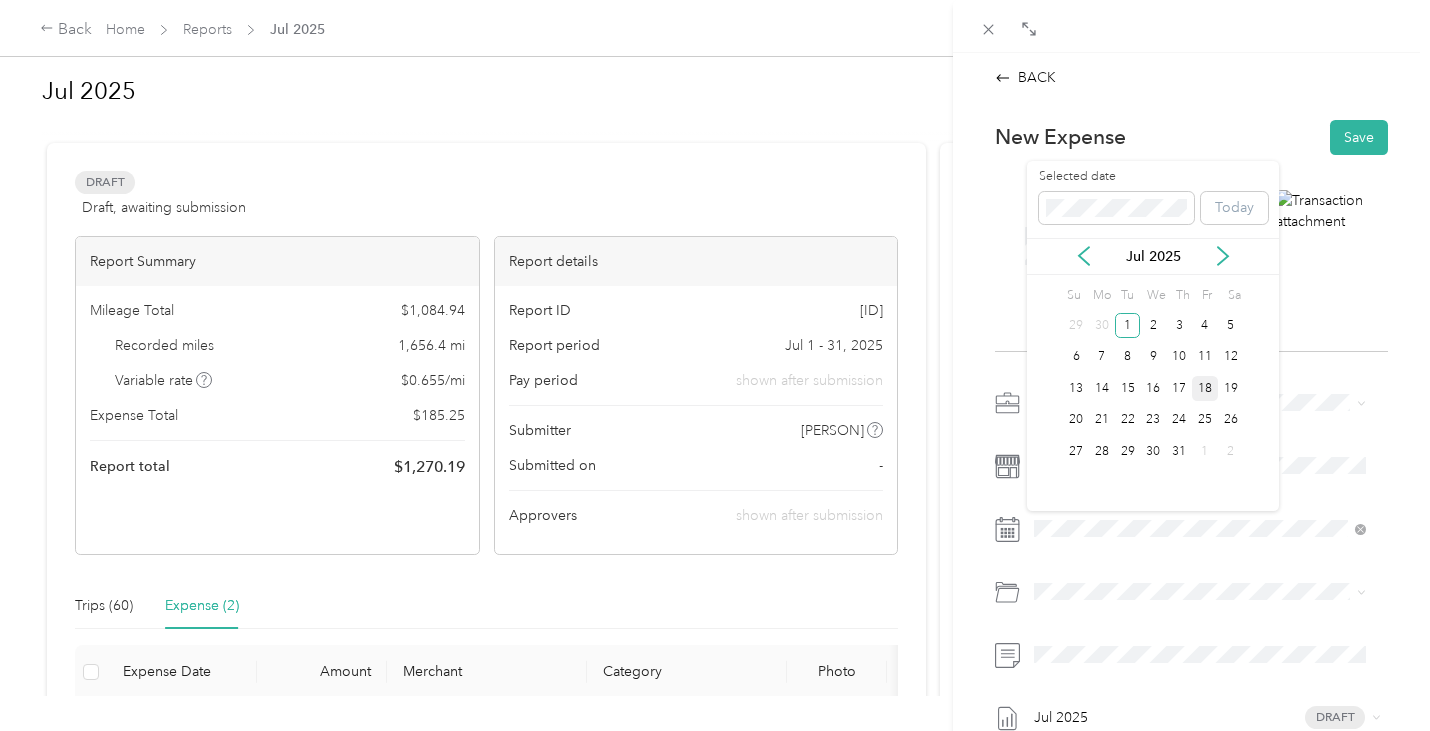 click on "18" at bounding box center [1205, 388] 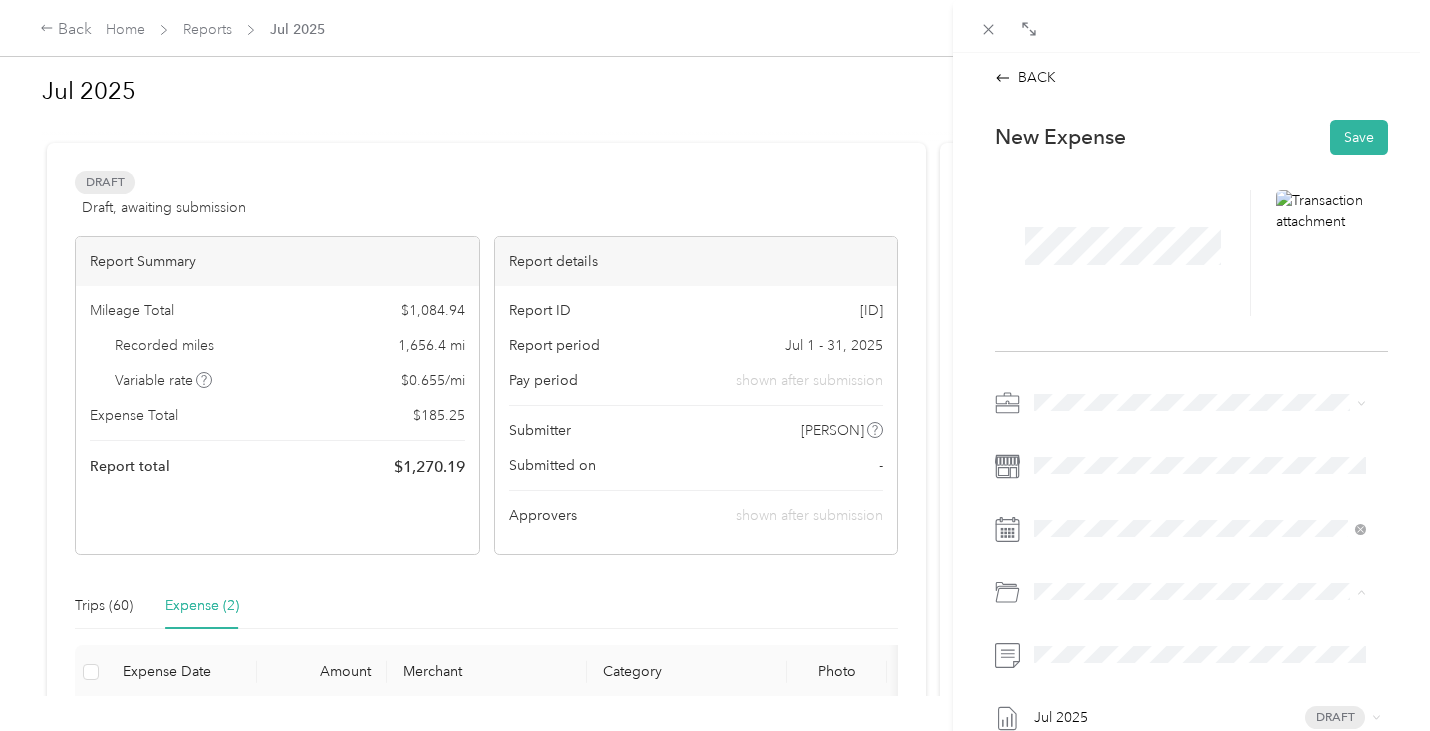click on "Food" at bounding box center [1105, 483] 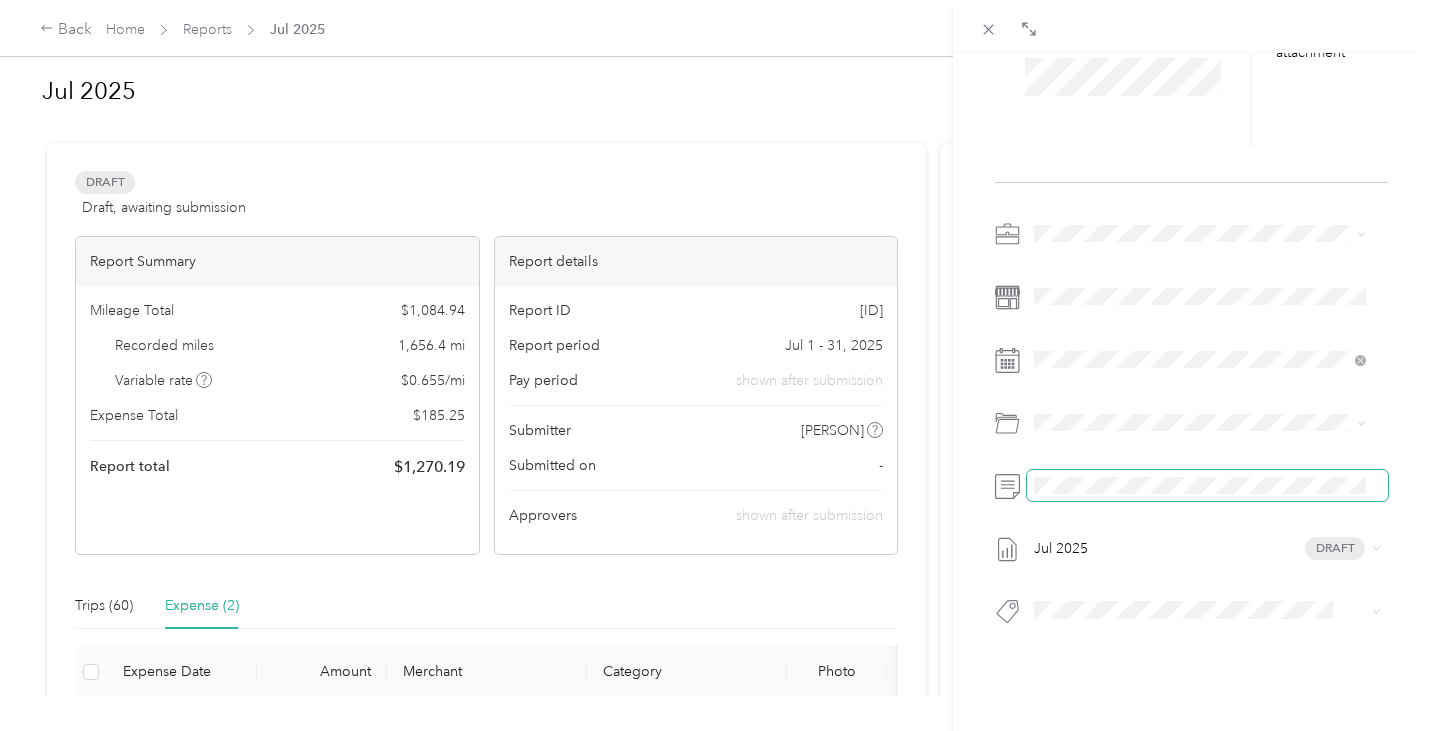 scroll, scrollTop: 0, scrollLeft: 0, axis: both 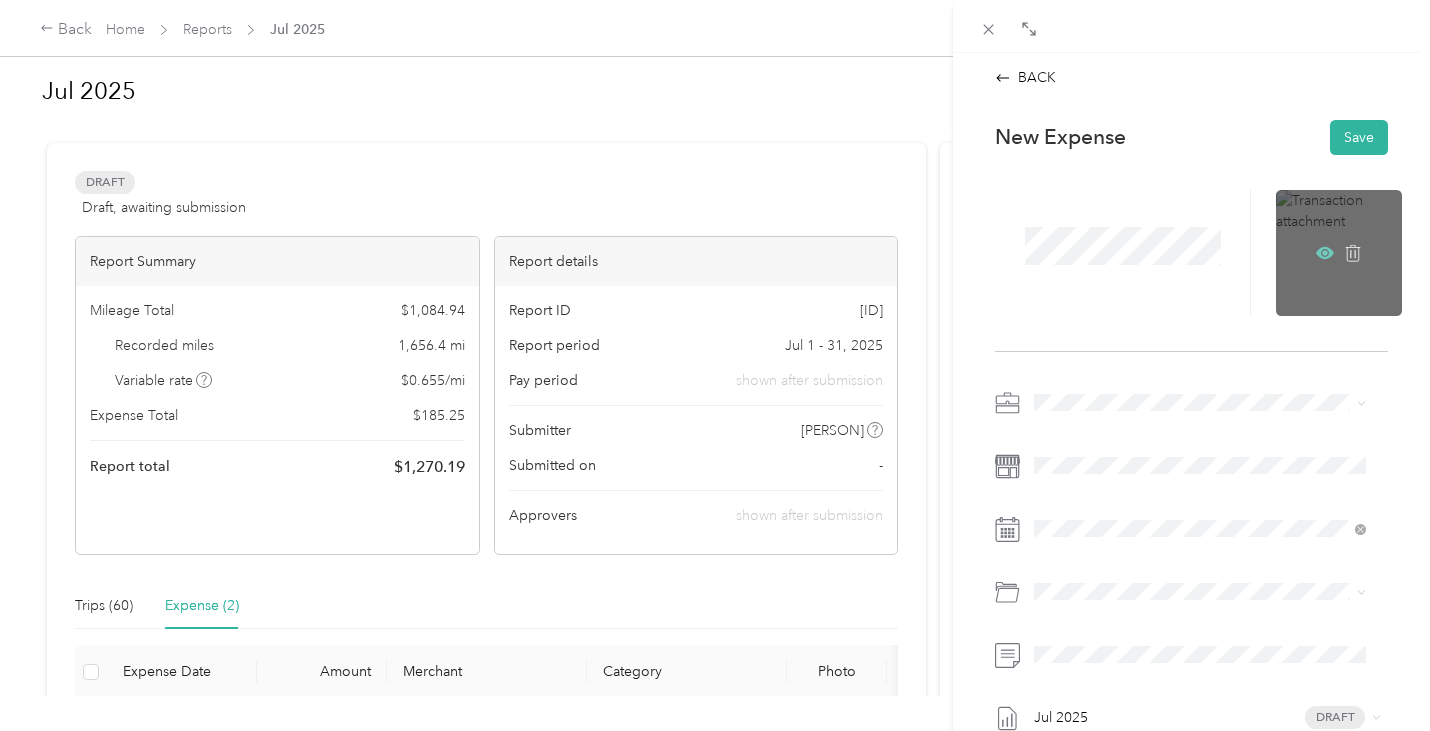 click 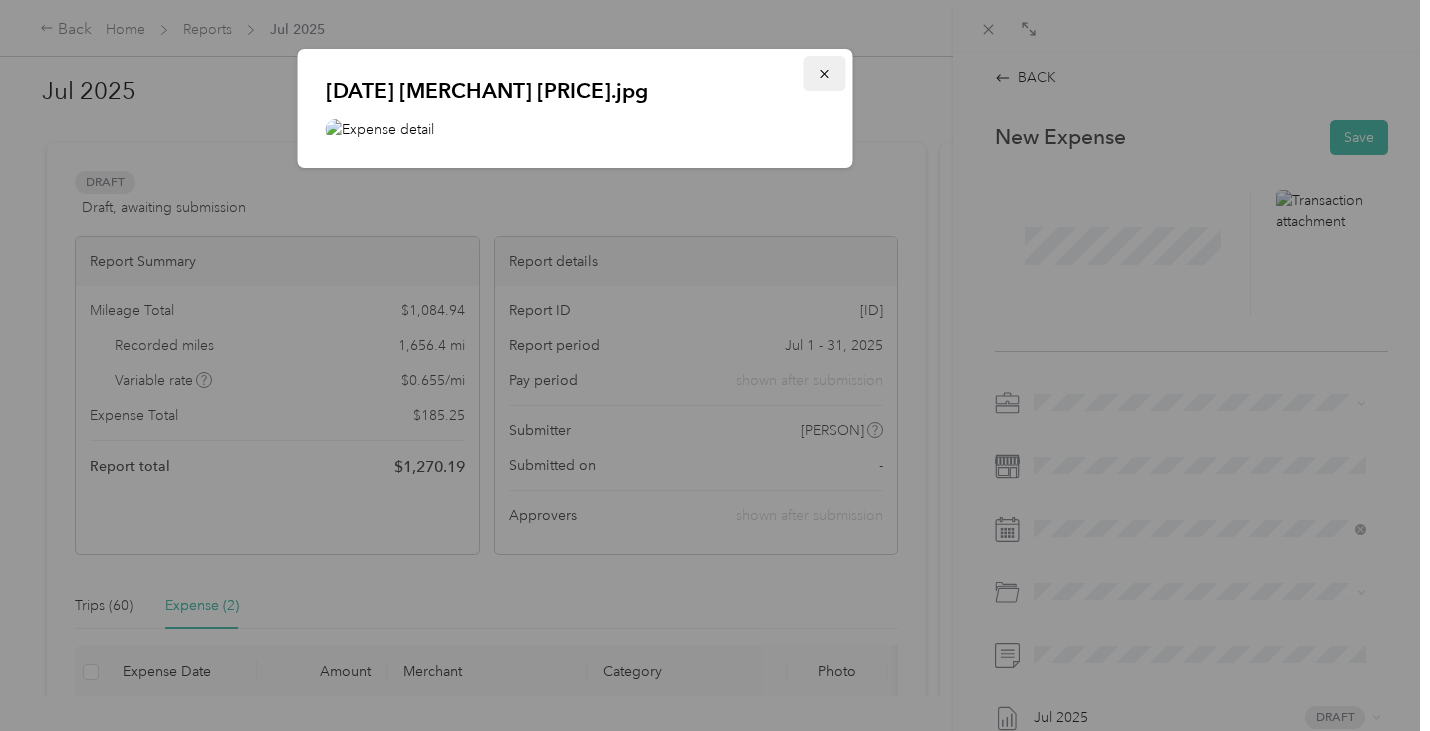 click 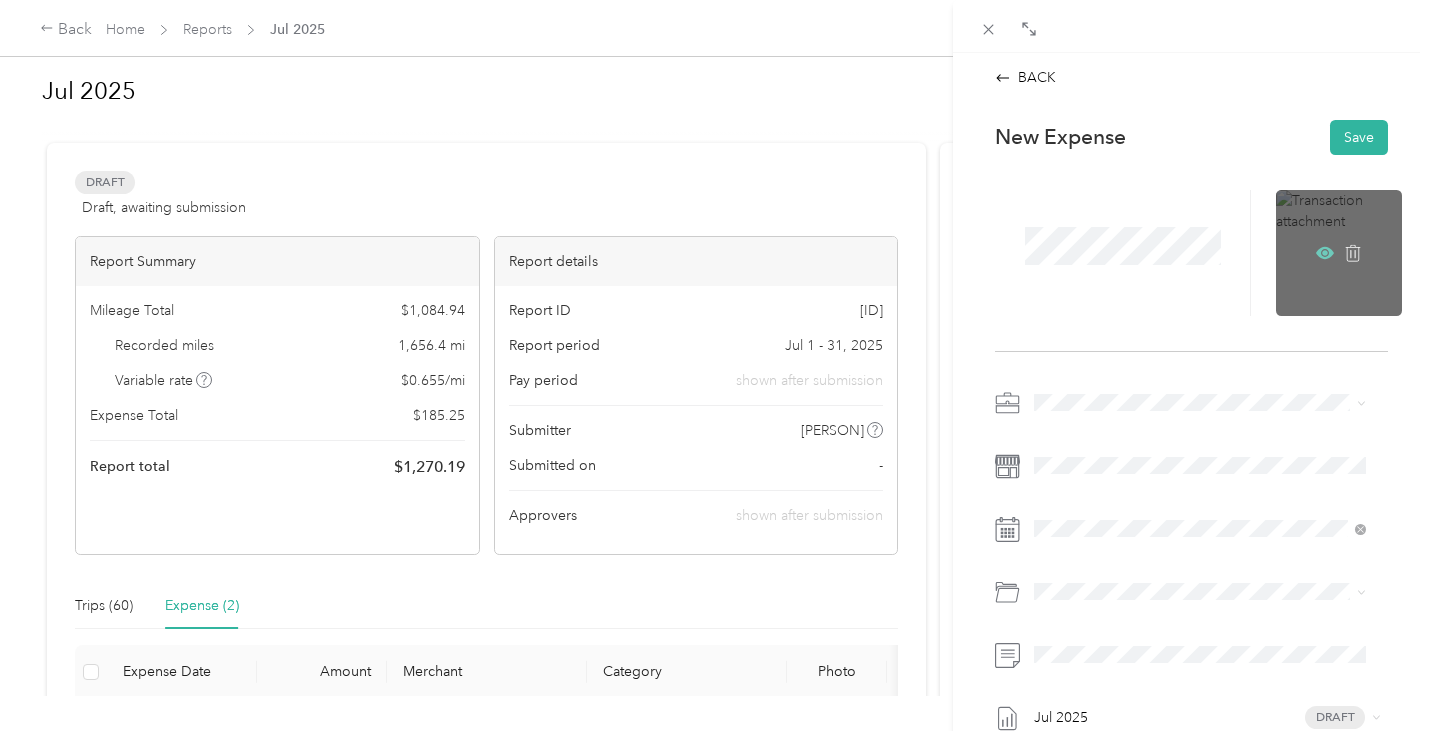 click 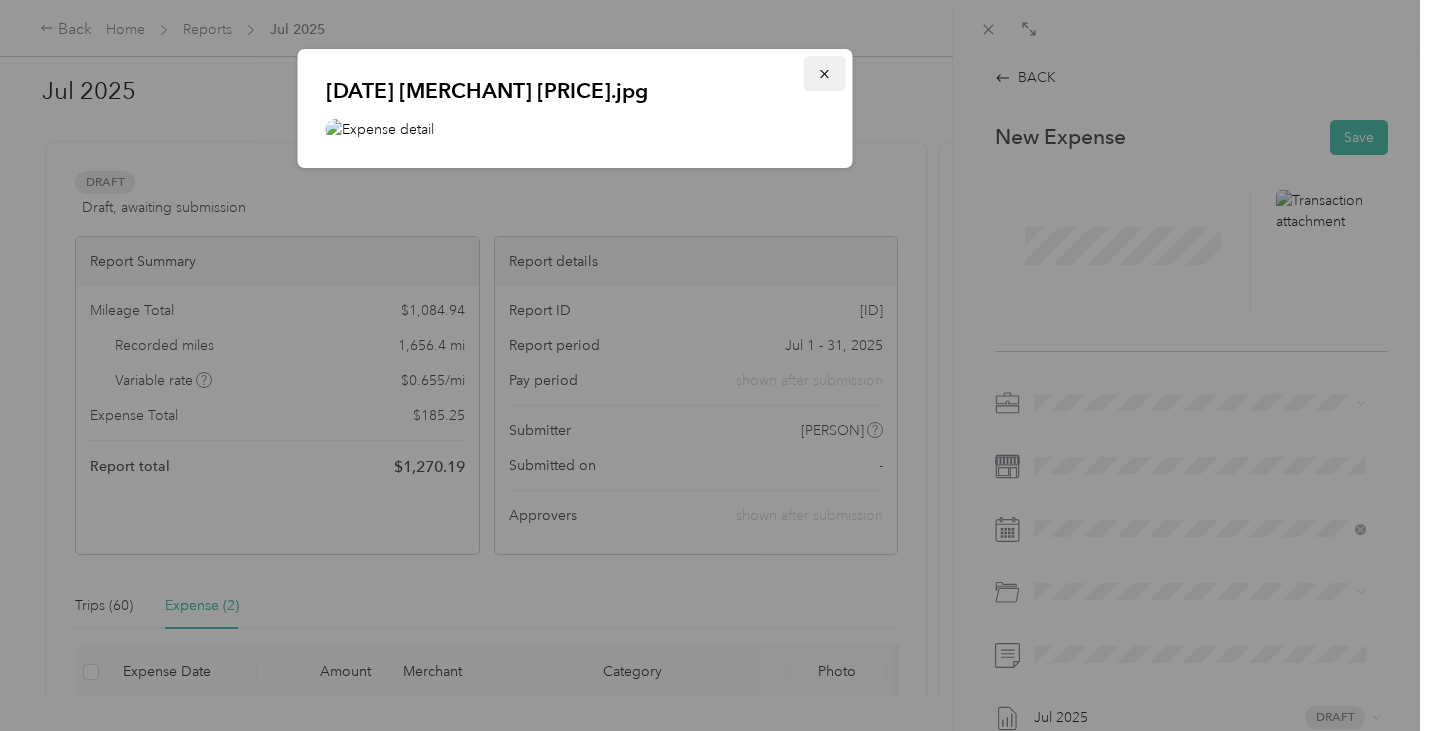 click at bounding box center [825, 73] 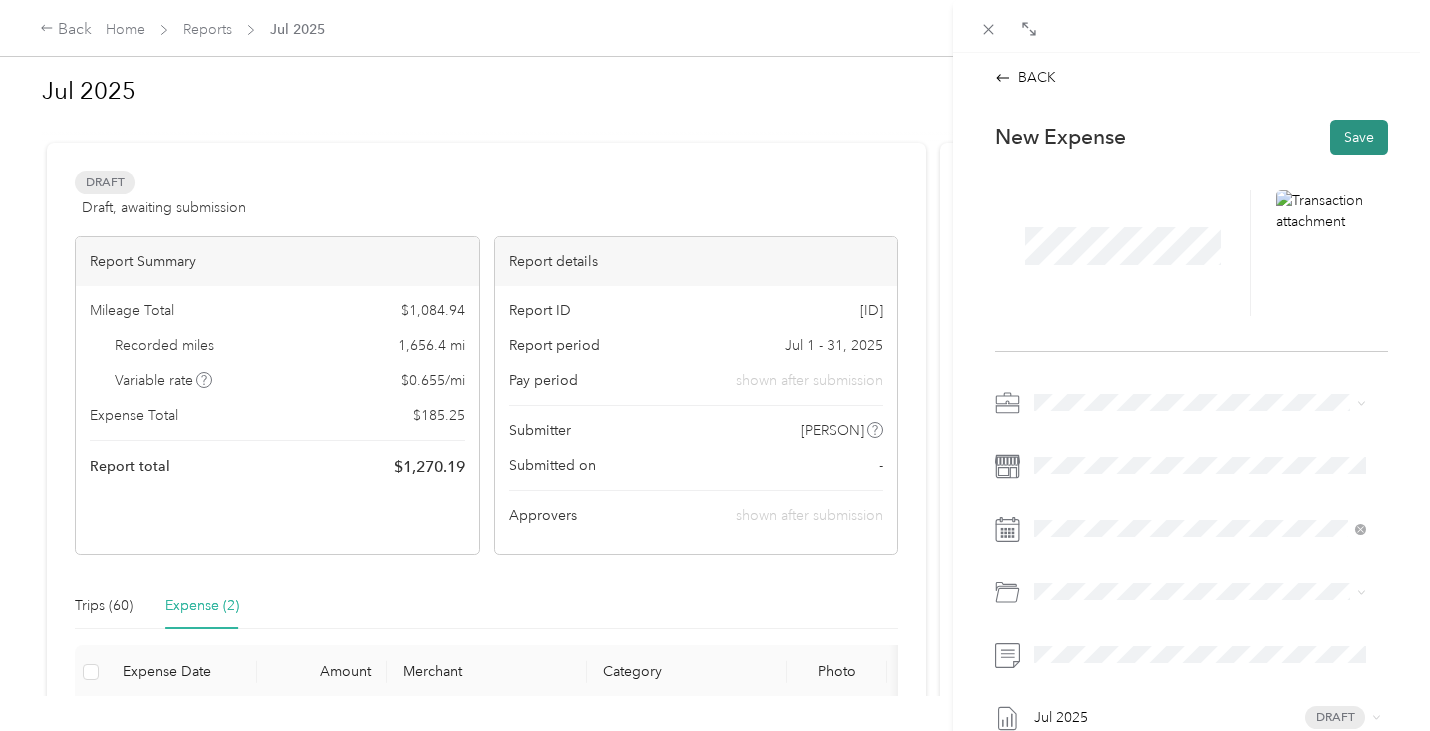 click on "Save" at bounding box center (1359, 137) 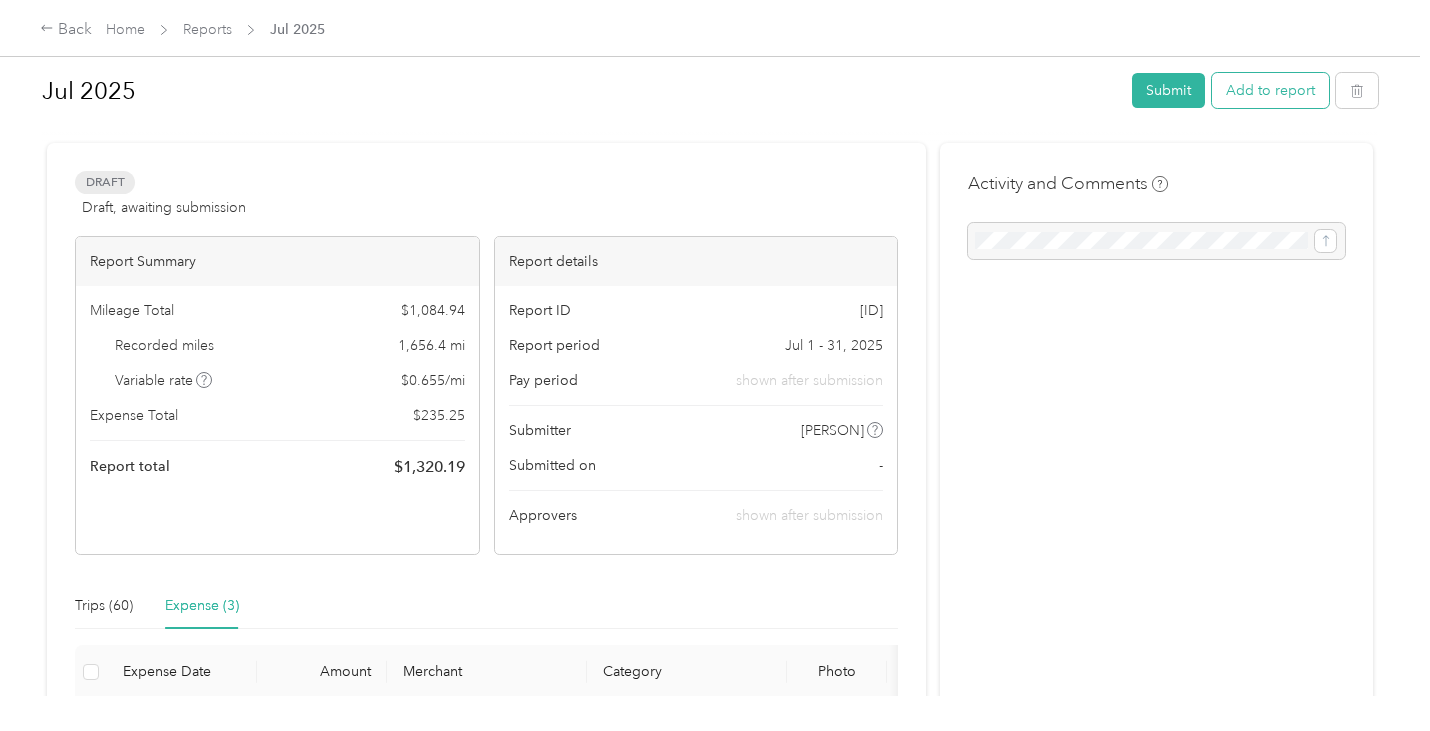 click on "Add to report" at bounding box center (1270, 90) 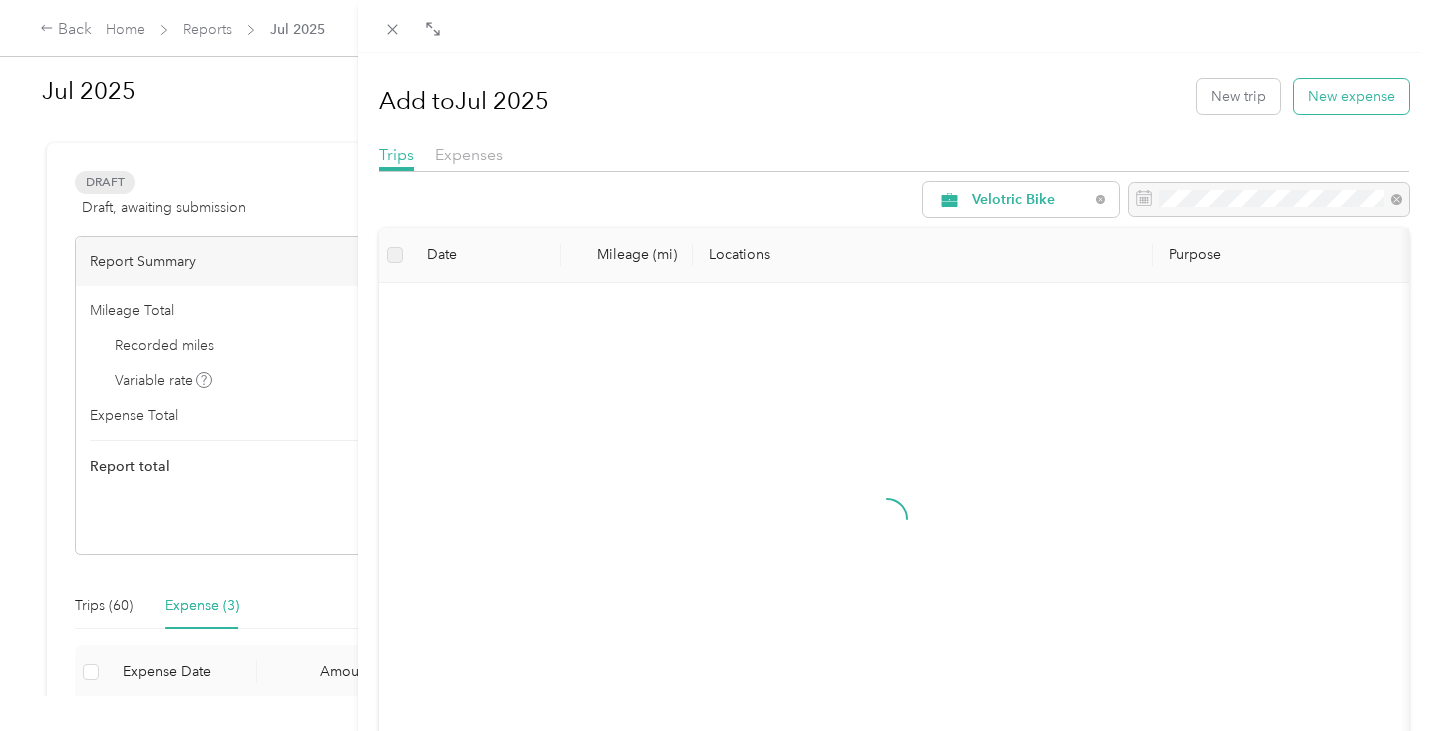 click on "New expense" at bounding box center (1351, 96) 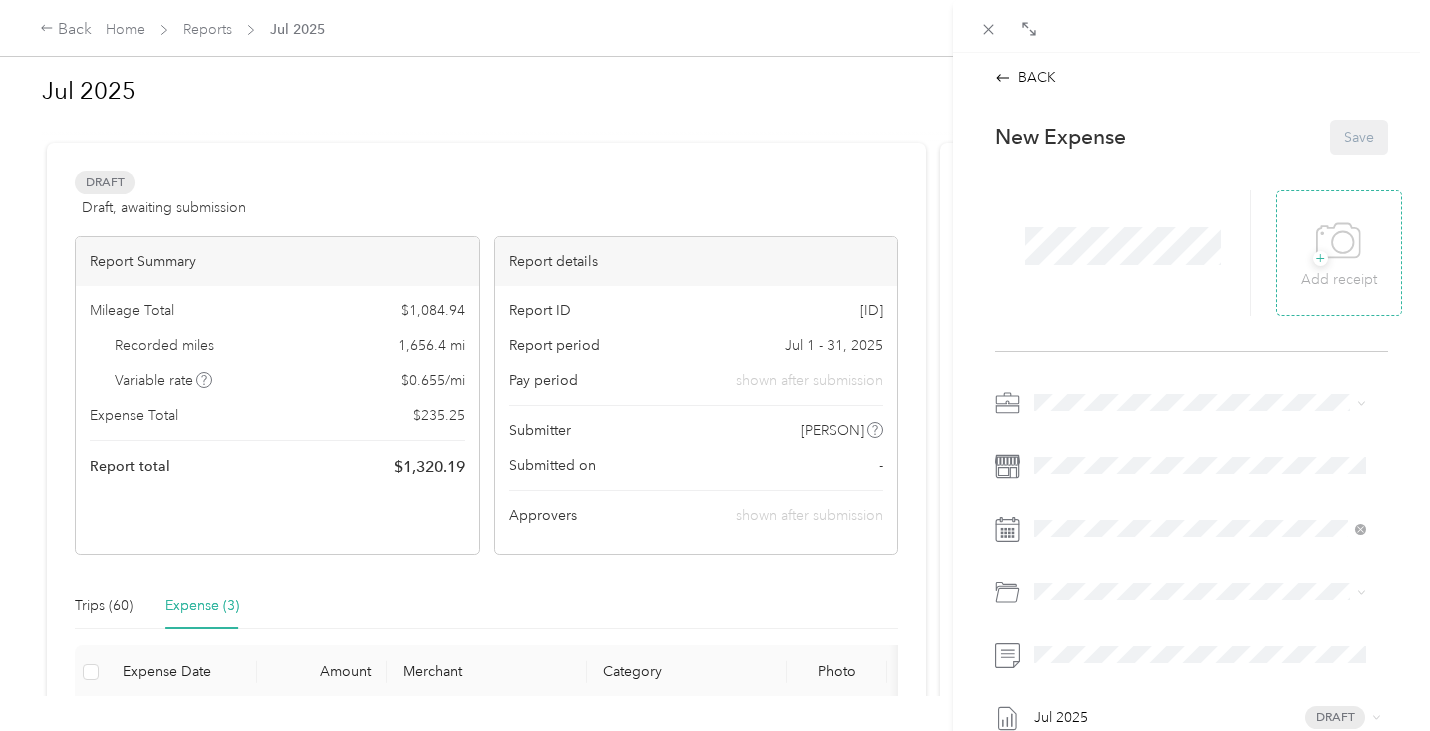 click on "+ Add receipt" at bounding box center (1339, 252) 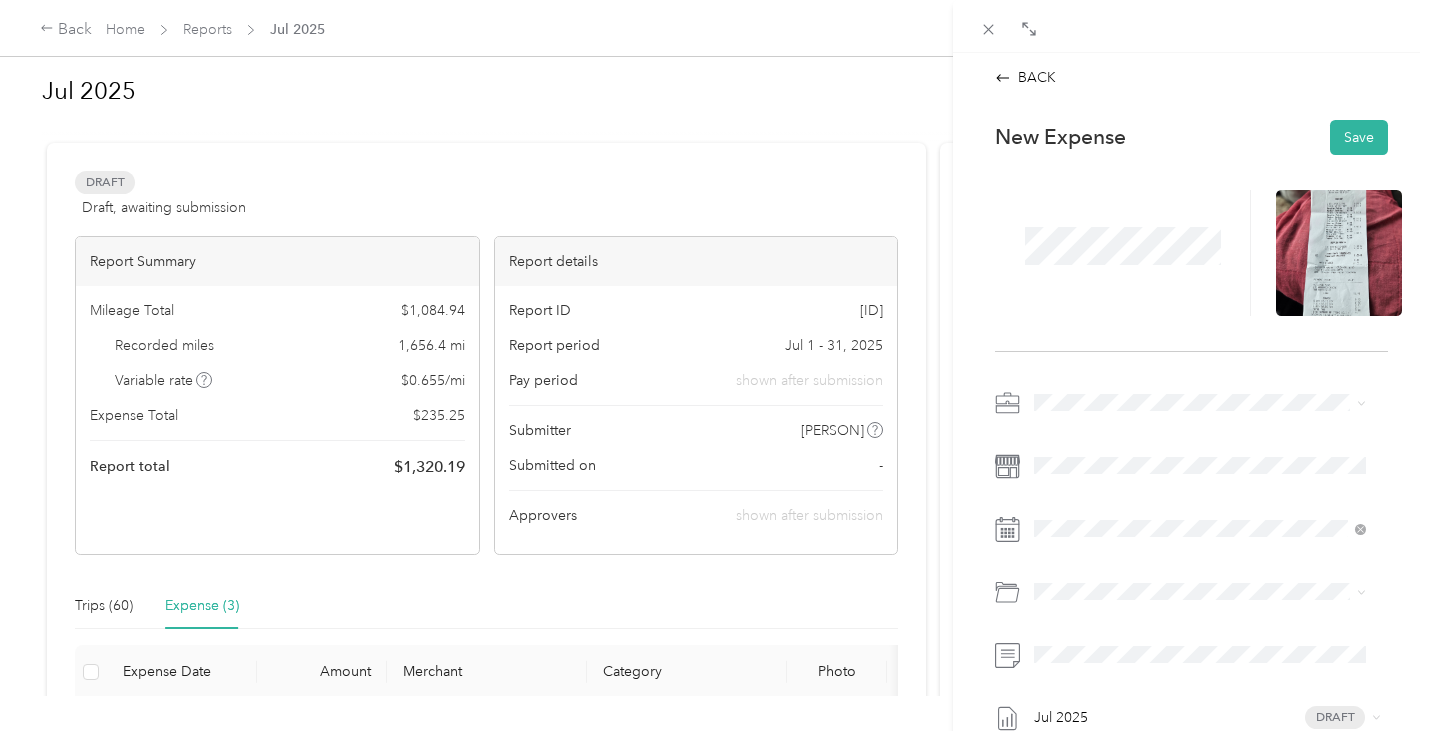 click on "Store Visits" at bounding box center [1075, 472] 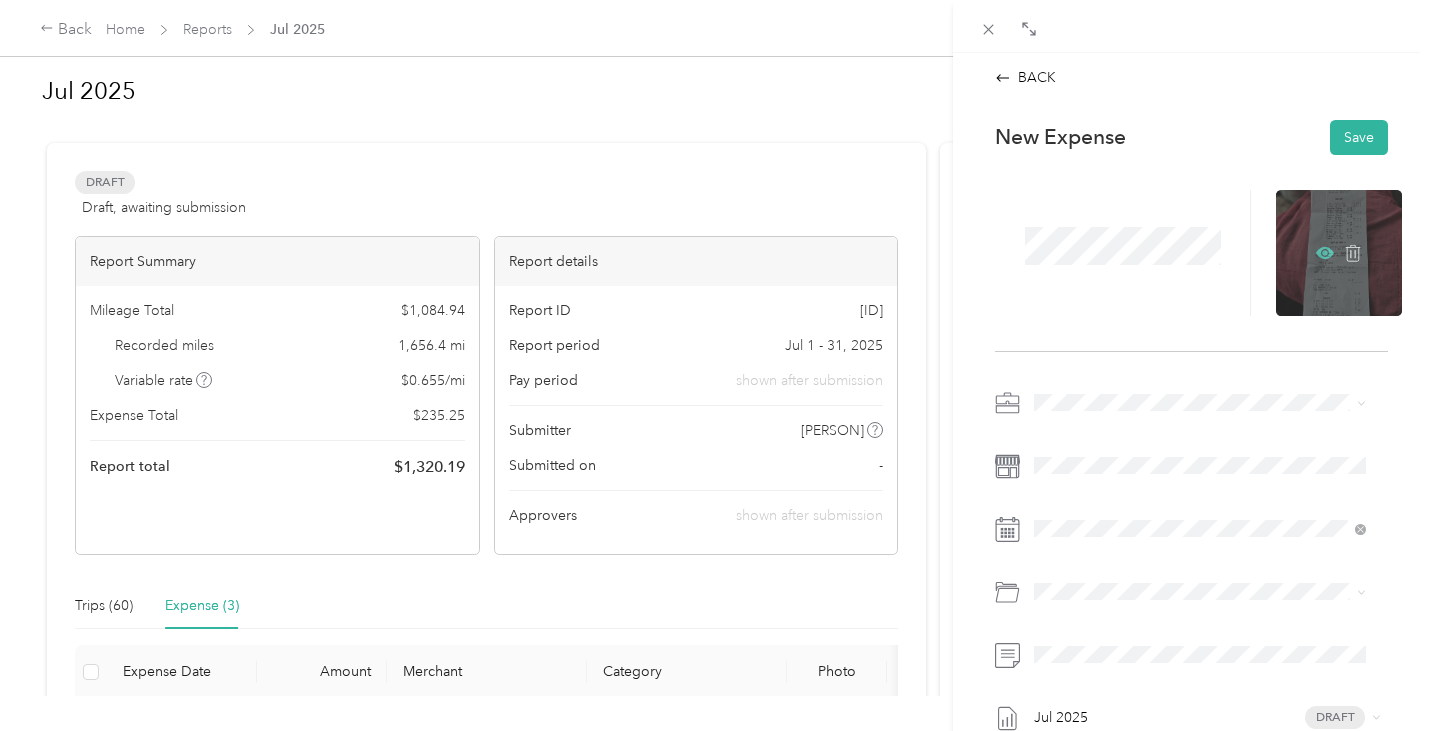 click 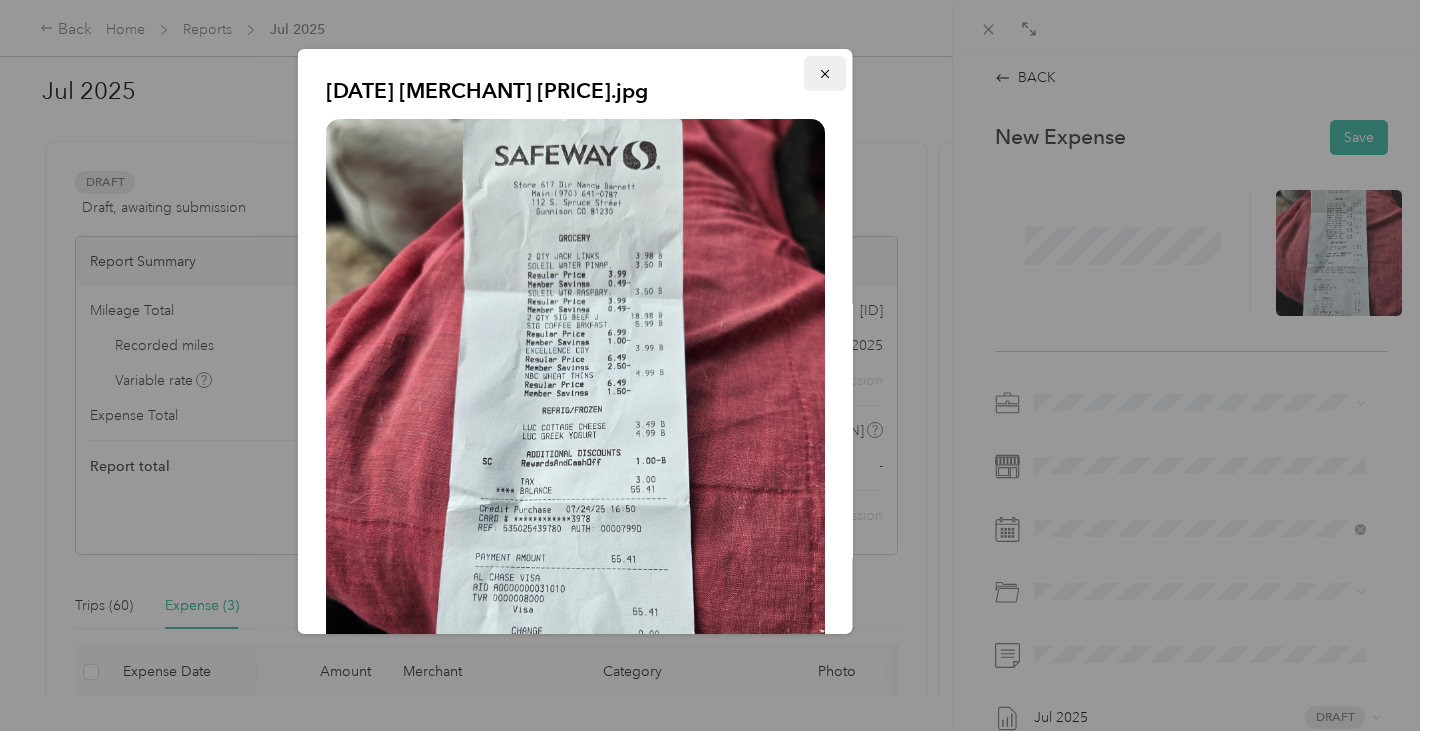 click 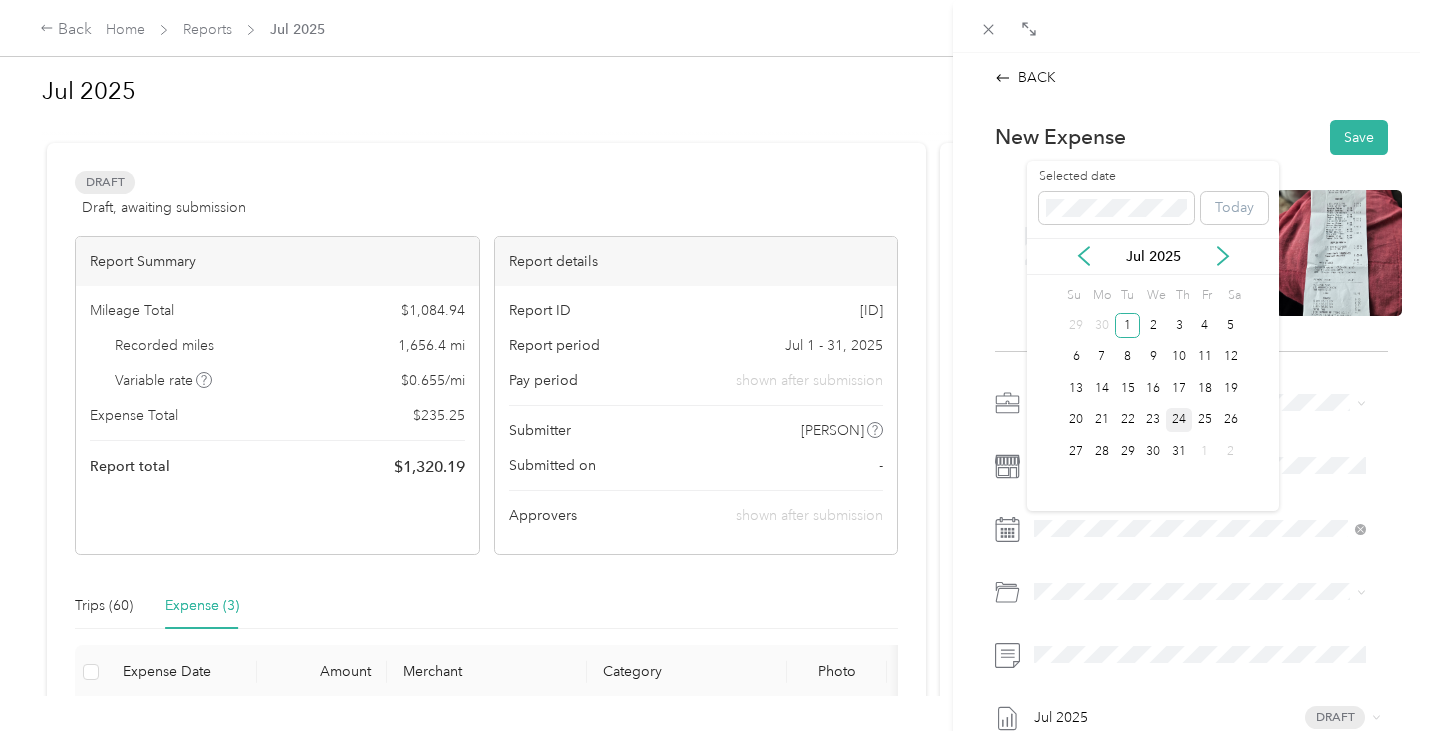 click on "24" at bounding box center [1179, 420] 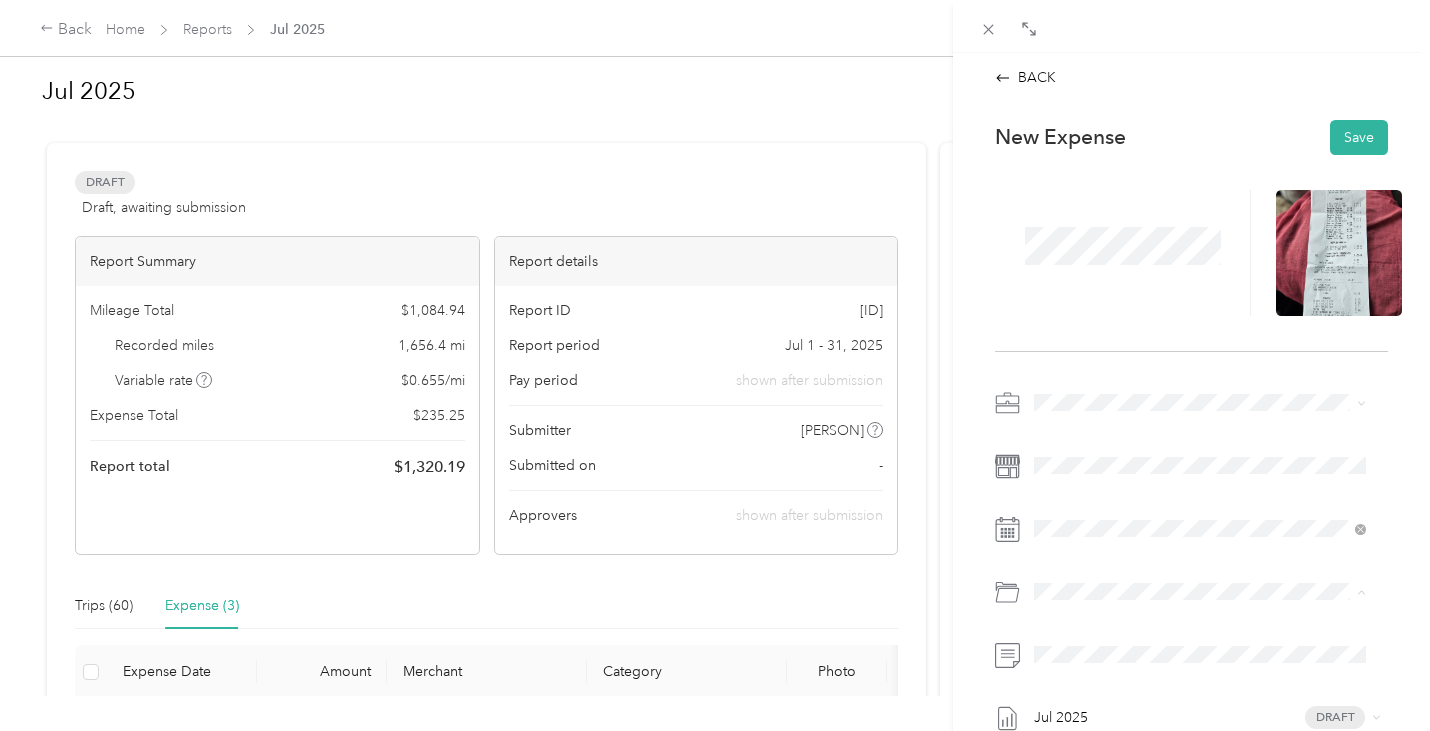click on "Food" at bounding box center [1105, 483] 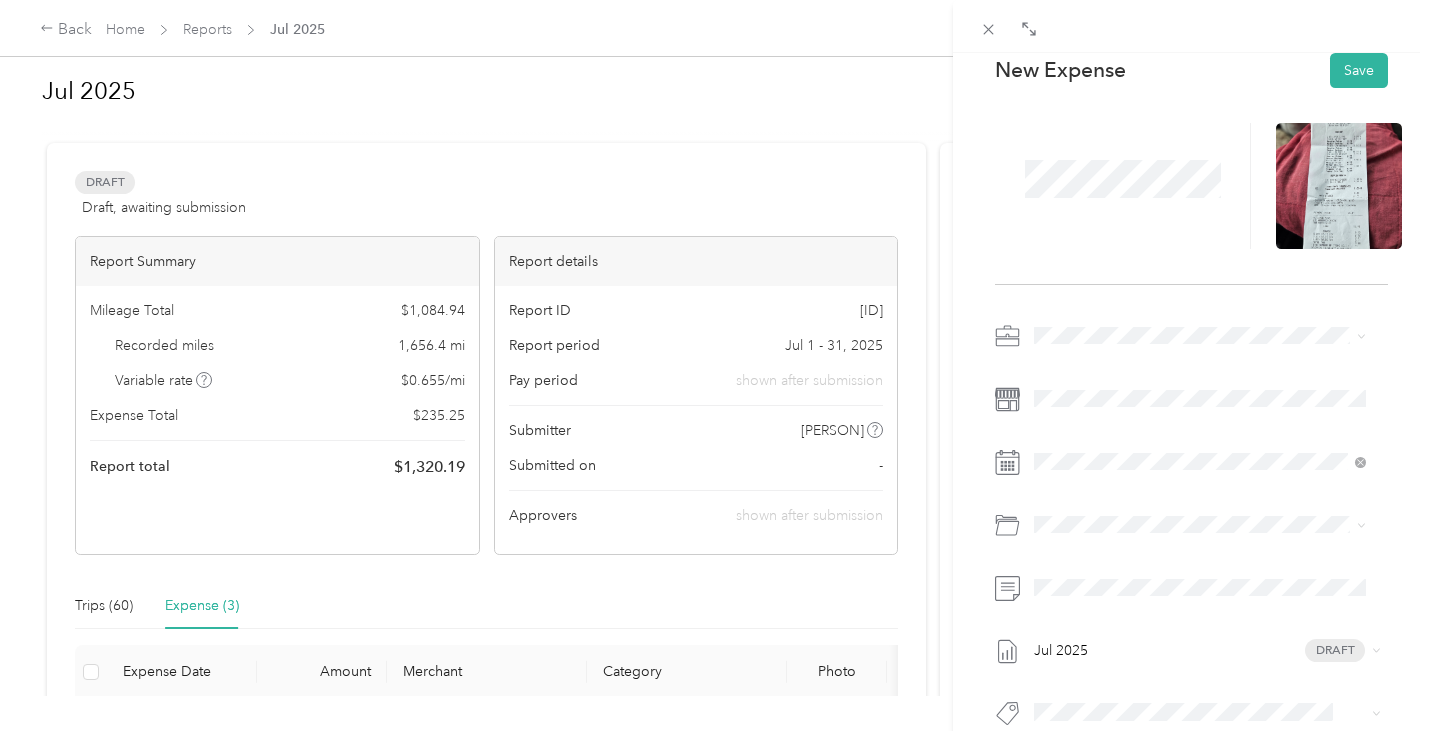 scroll, scrollTop: 0, scrollLeft: 0, axis: both 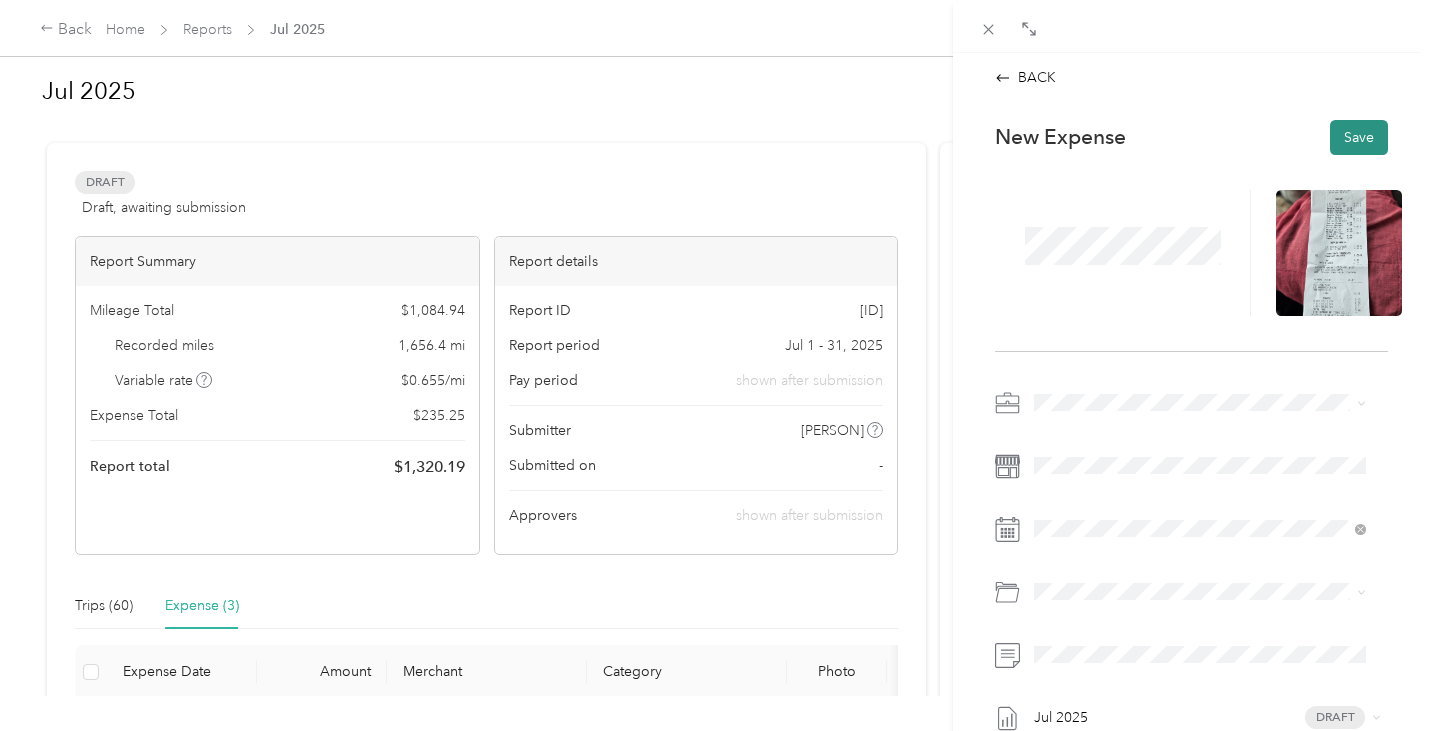 click on "Save" at bounding box center (1359, 137) 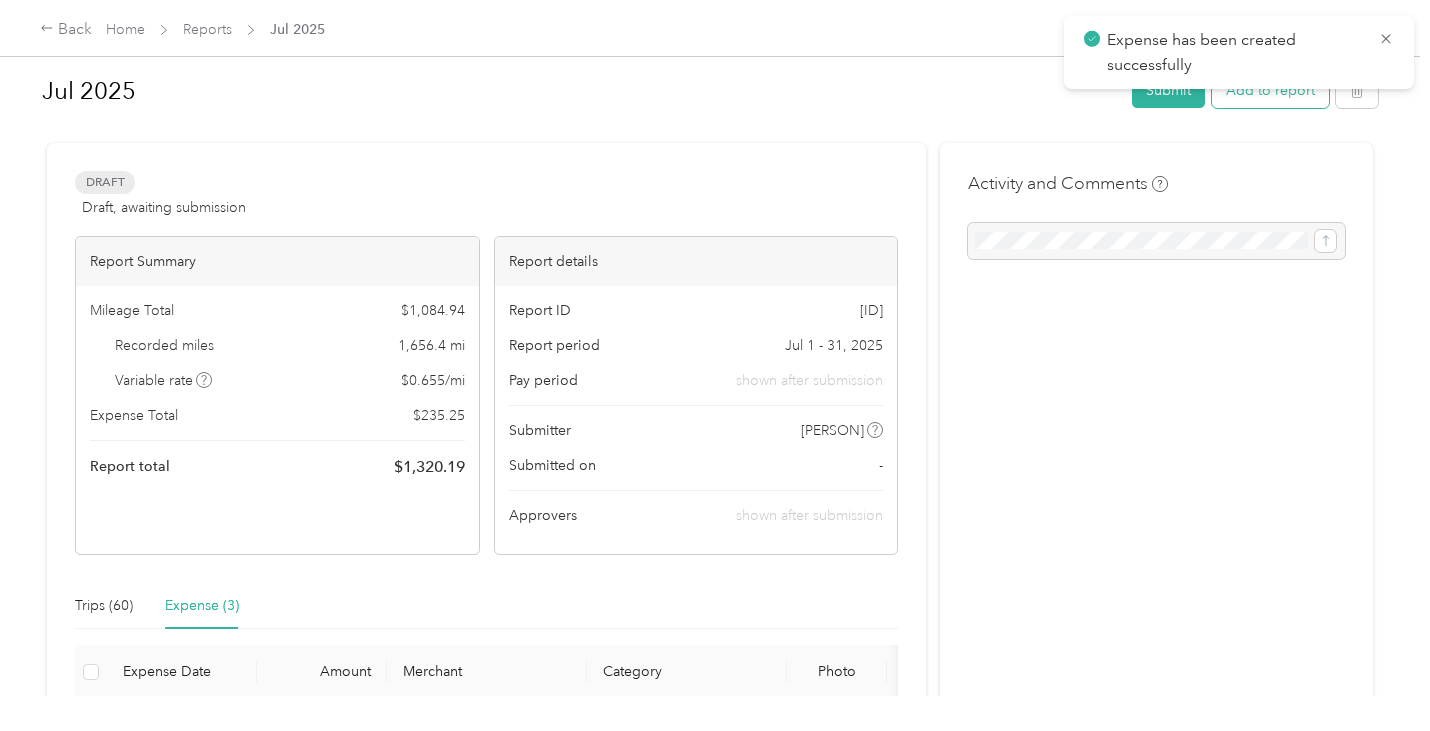click on "Add to report" at bounding box center [1270, 90] 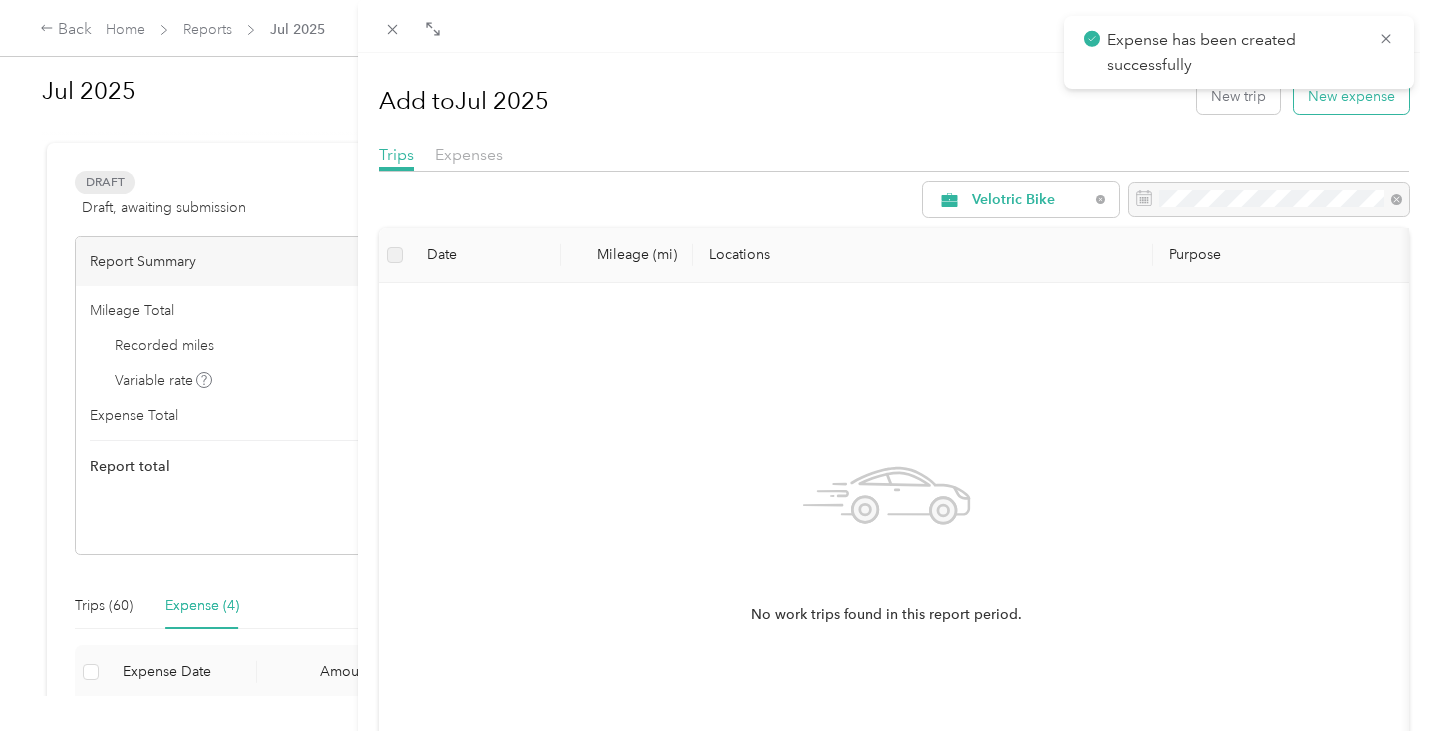 click on "New expense" at bounding box center [1351, 96] 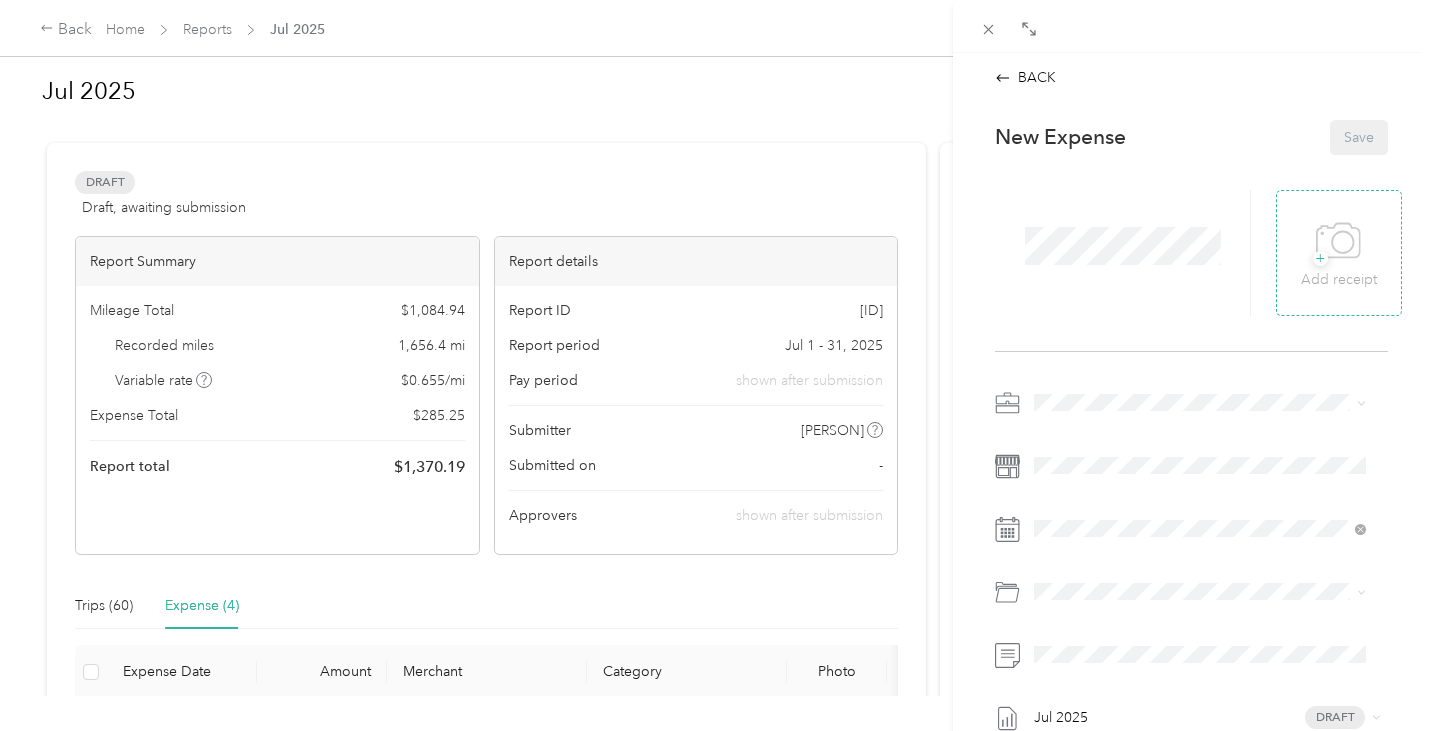 click 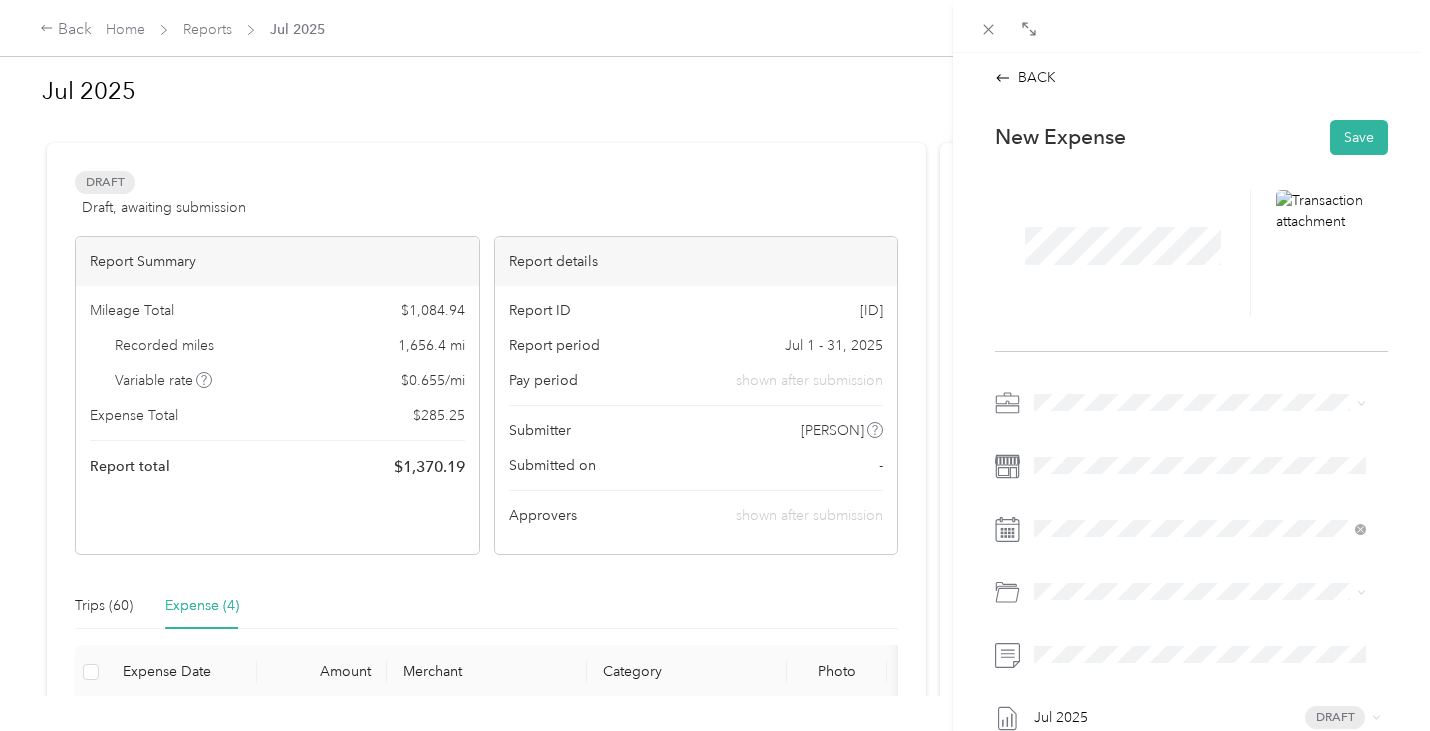 click on "Store Visits" at bounding box center (1200, 468) 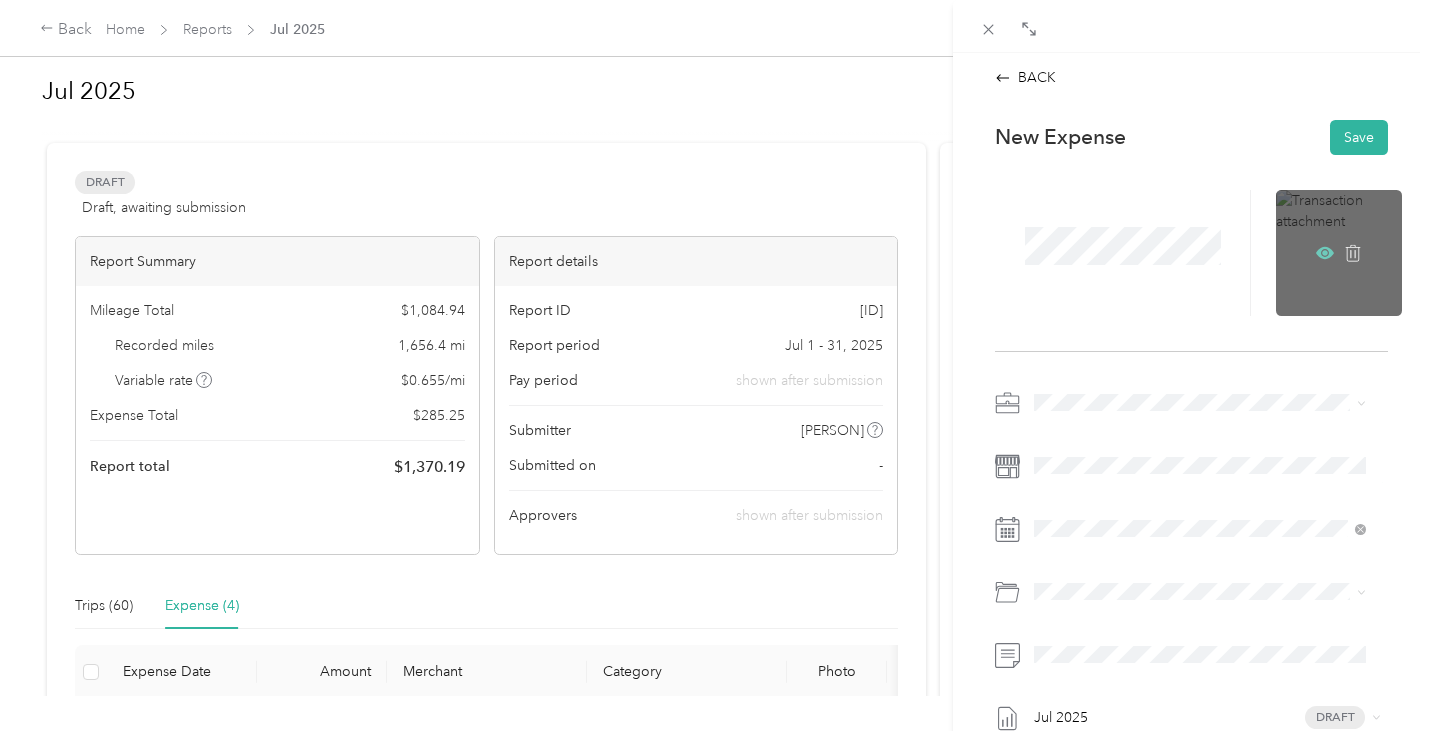 click 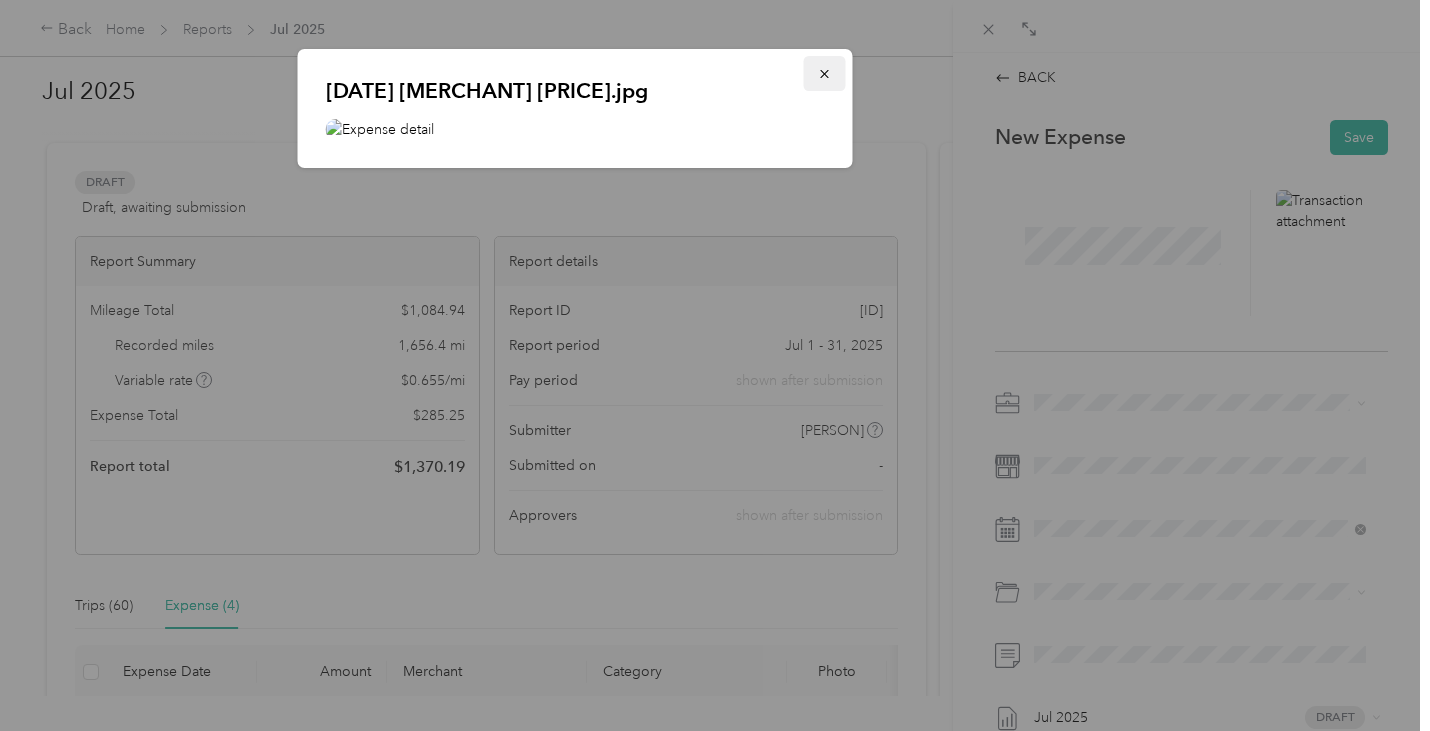 click 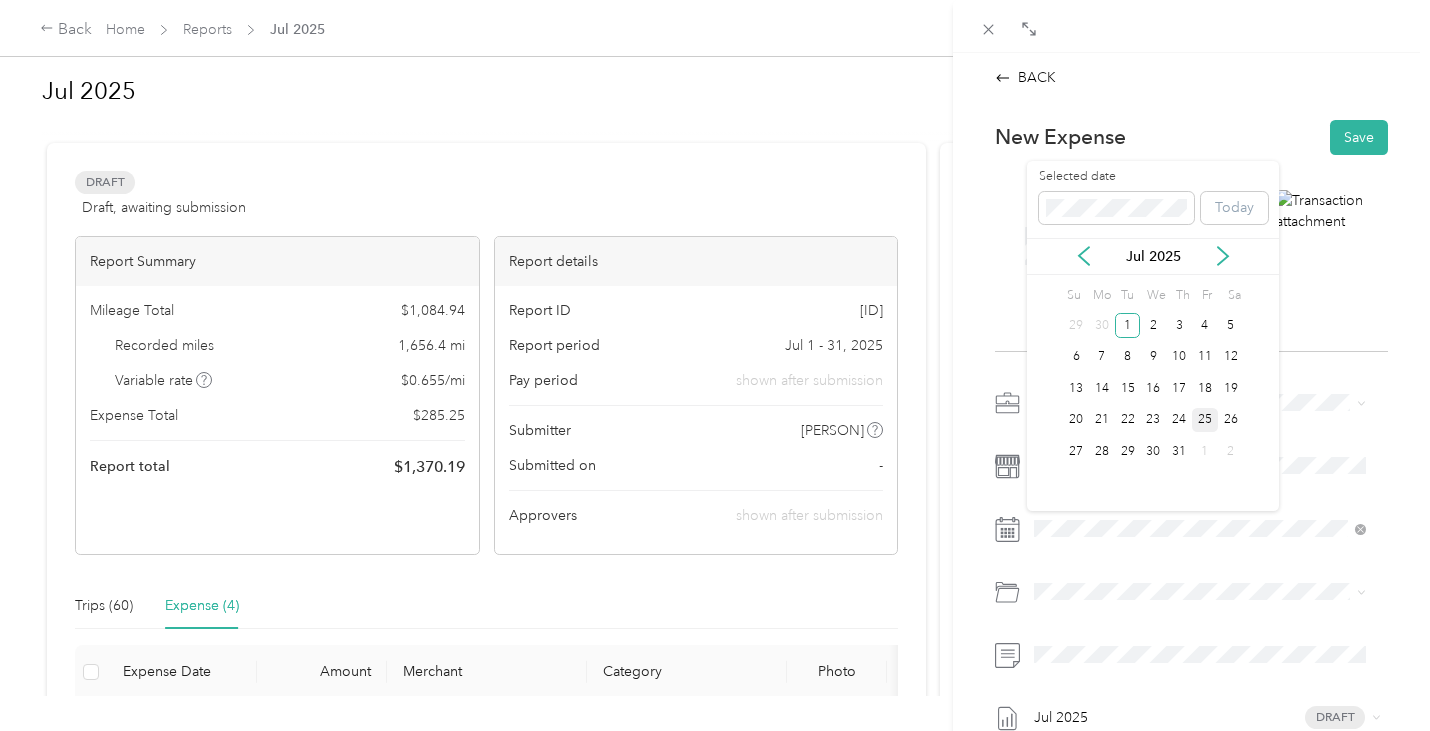 click on "25" at bounding box center (1205, 420) 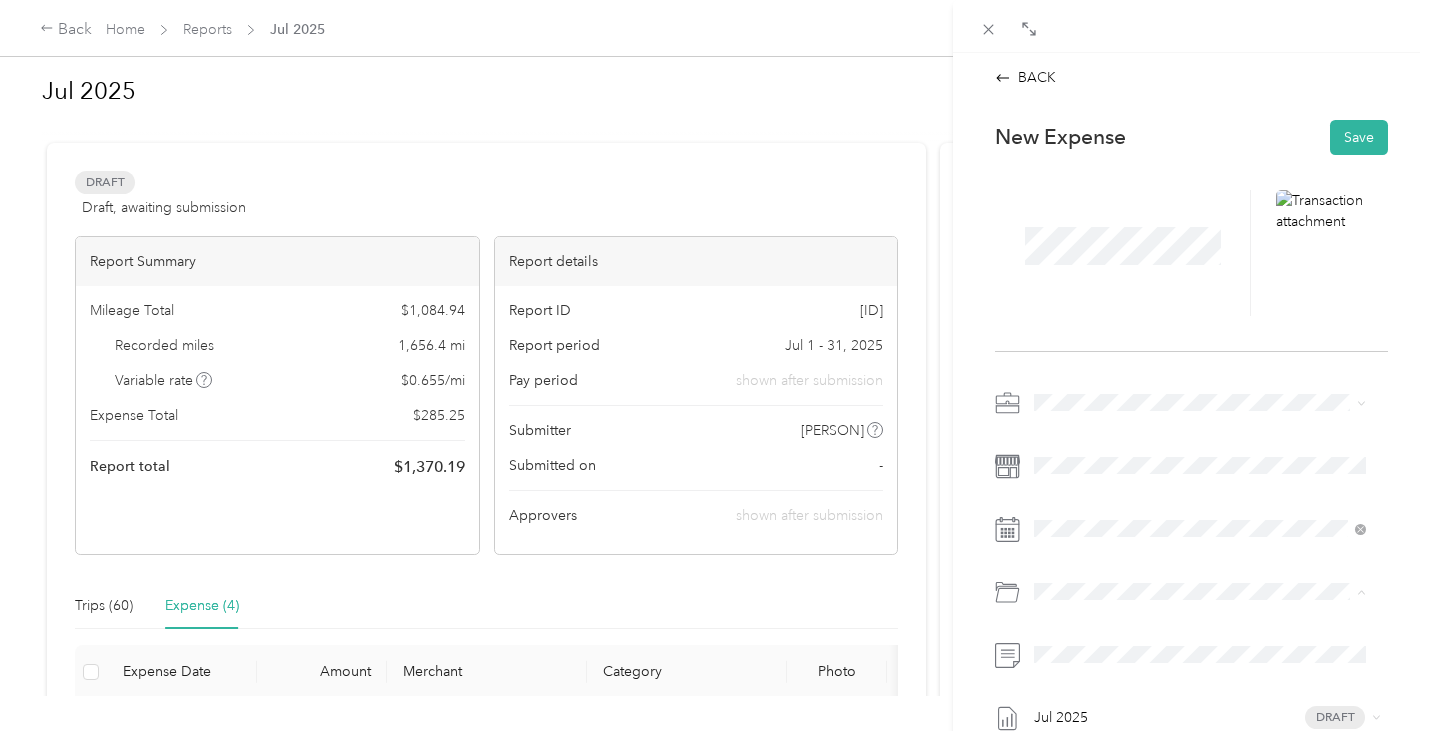 click on "Food" at bounding box center [1200, 484] 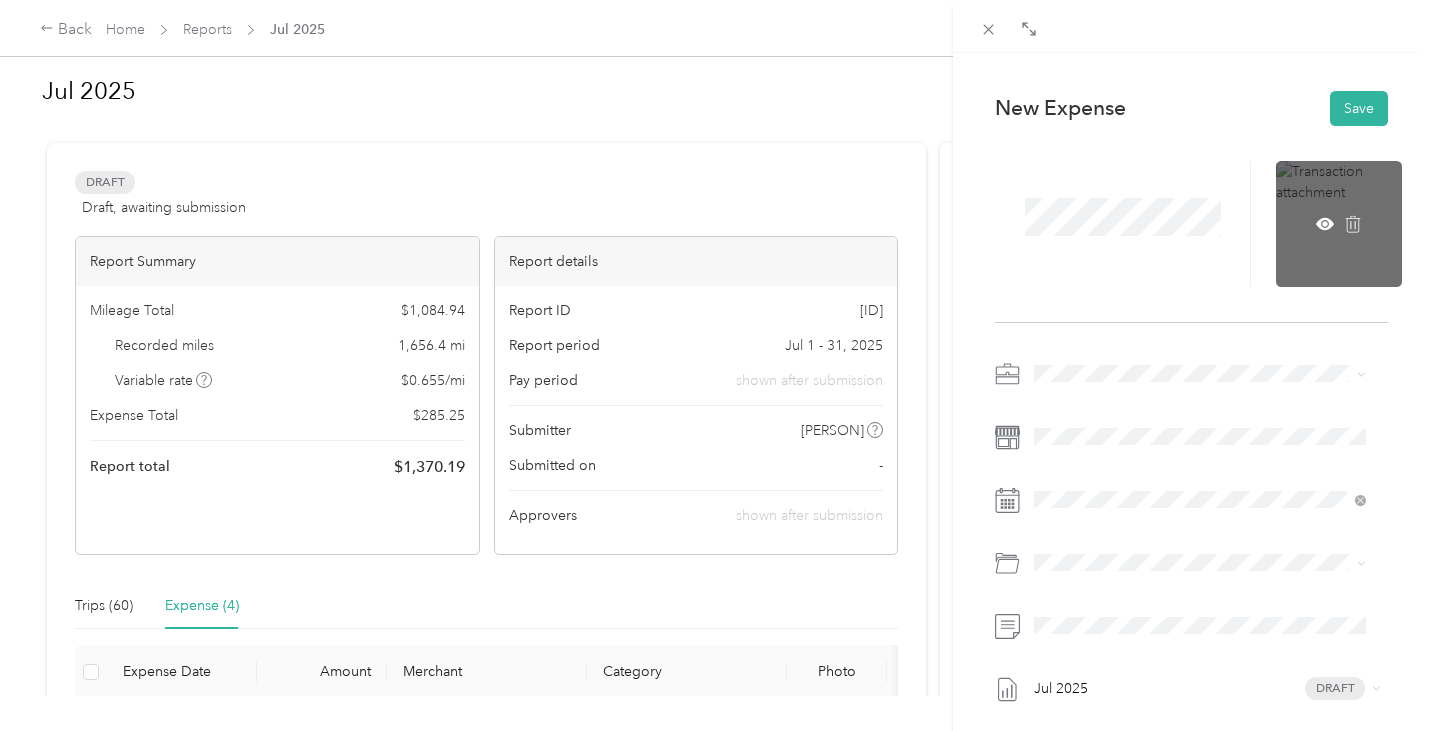 scroll, scrollTop: 25, scrollLeft: 0, axis: vertical 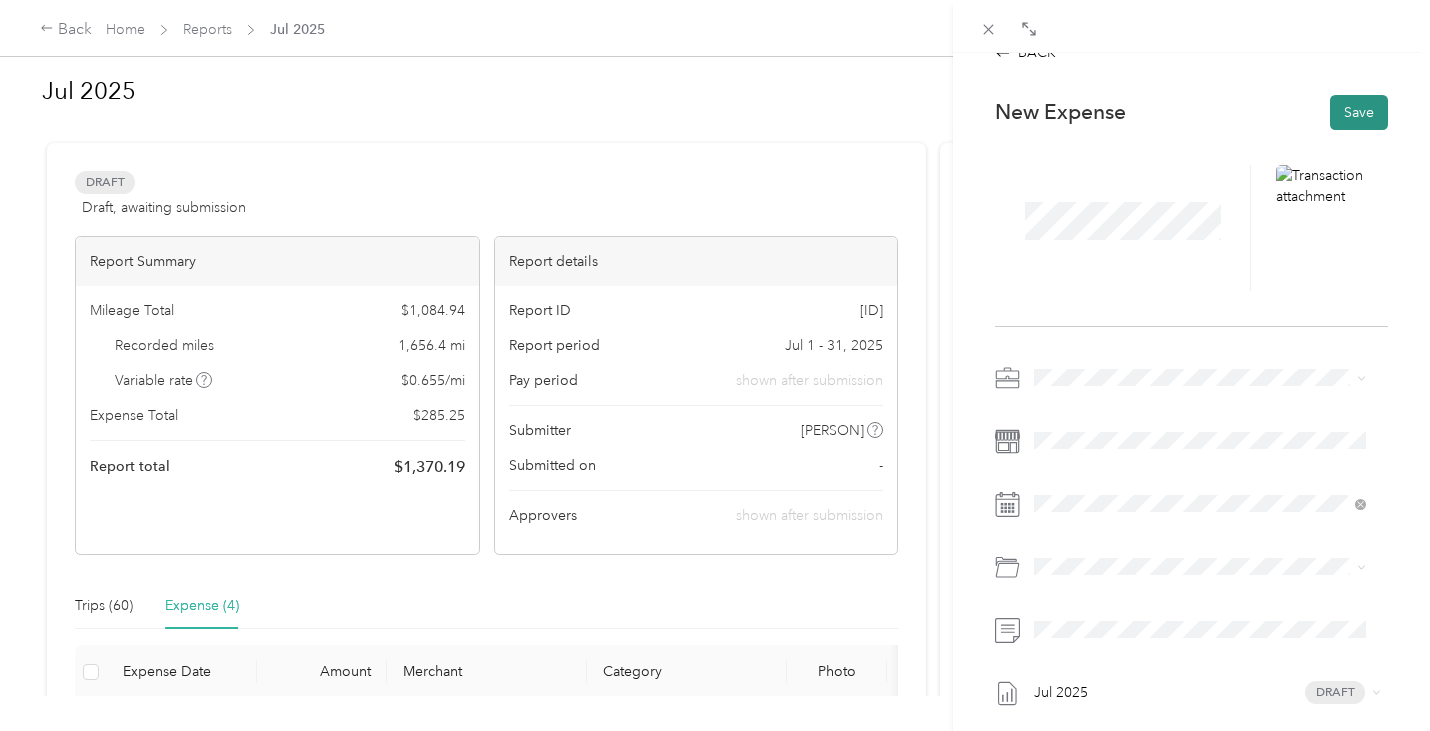 click on "Save" at bounding box center (1359, 112) 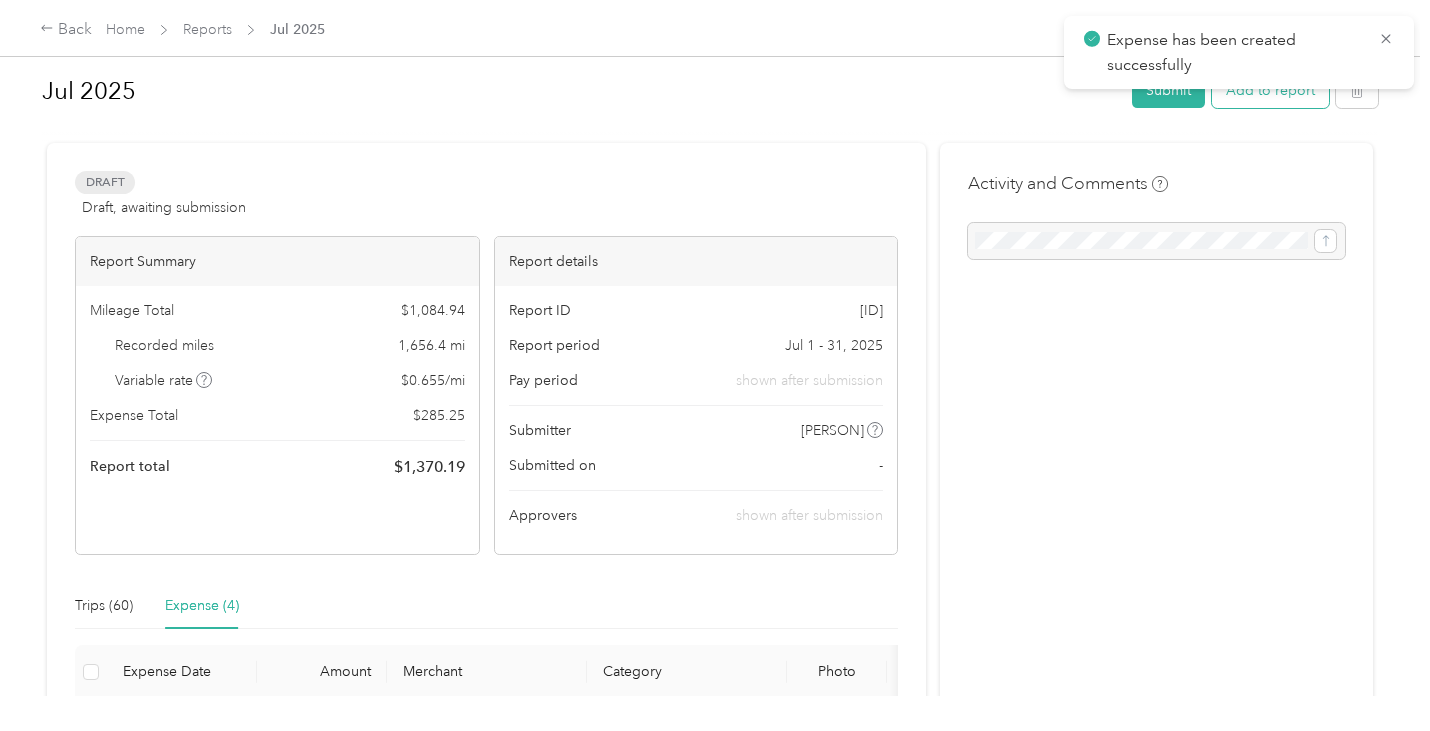 click on "Add to report" at bounding box center [1270, 90] 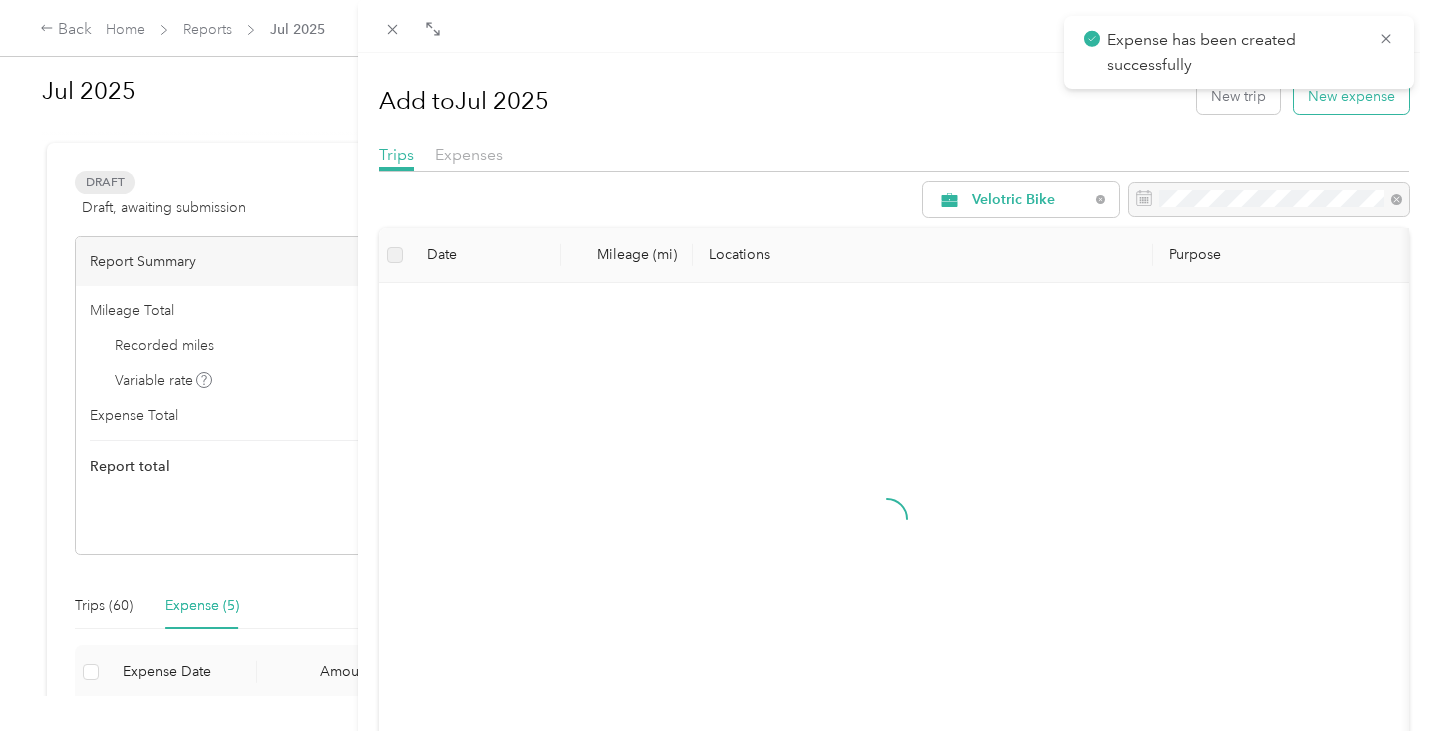 click on "New expense" at bounding box center (1351, 96) 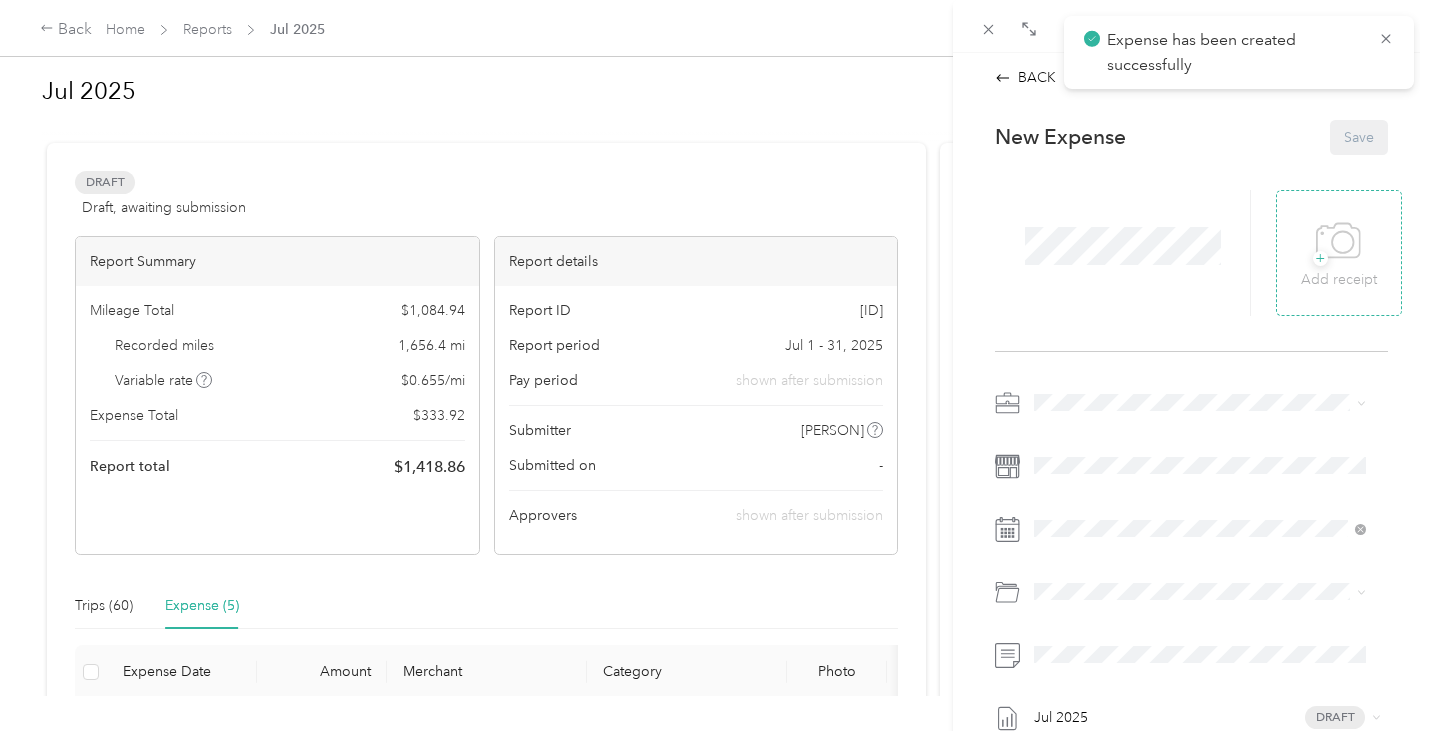 click on "+ Add receipt" at bounding box center (1339, 253) 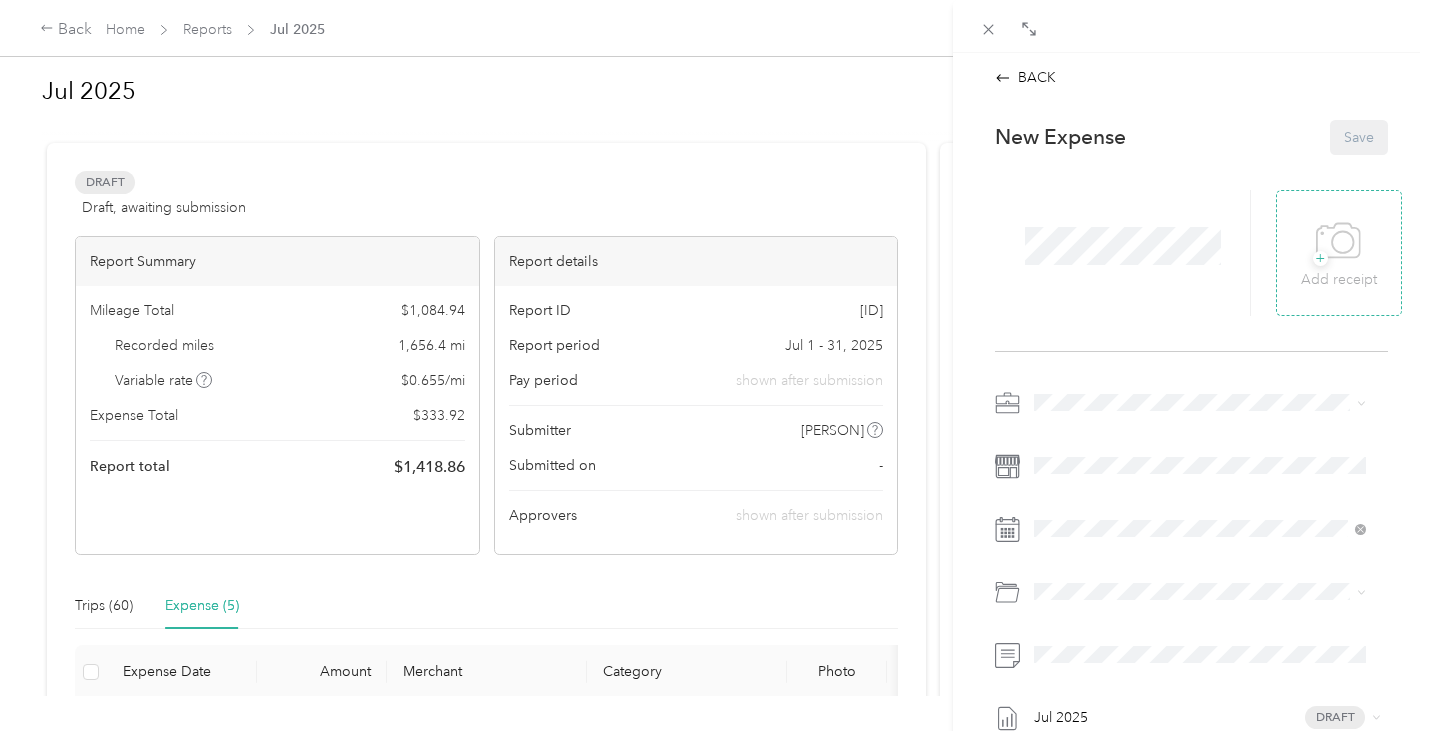 click 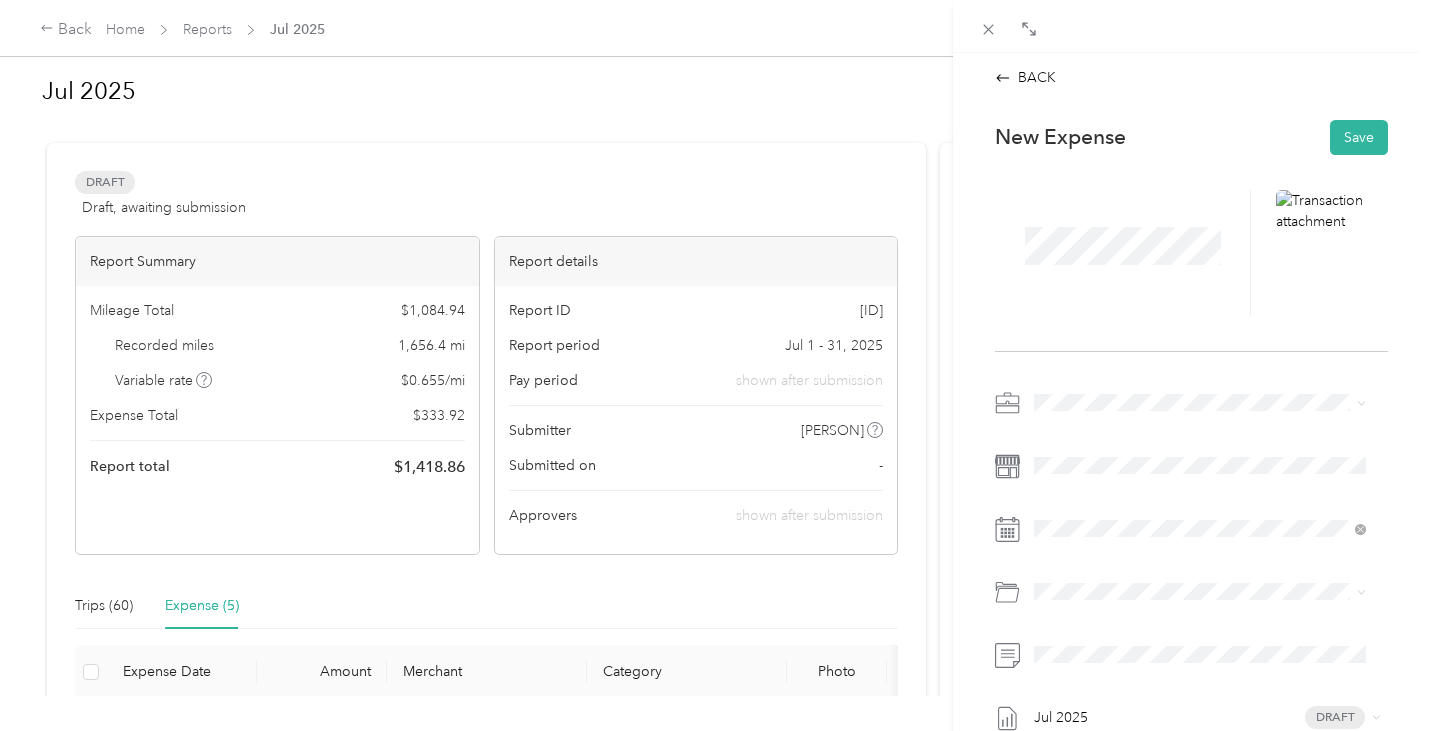 click on "Store Visits" at bounding box center [1075, 471] 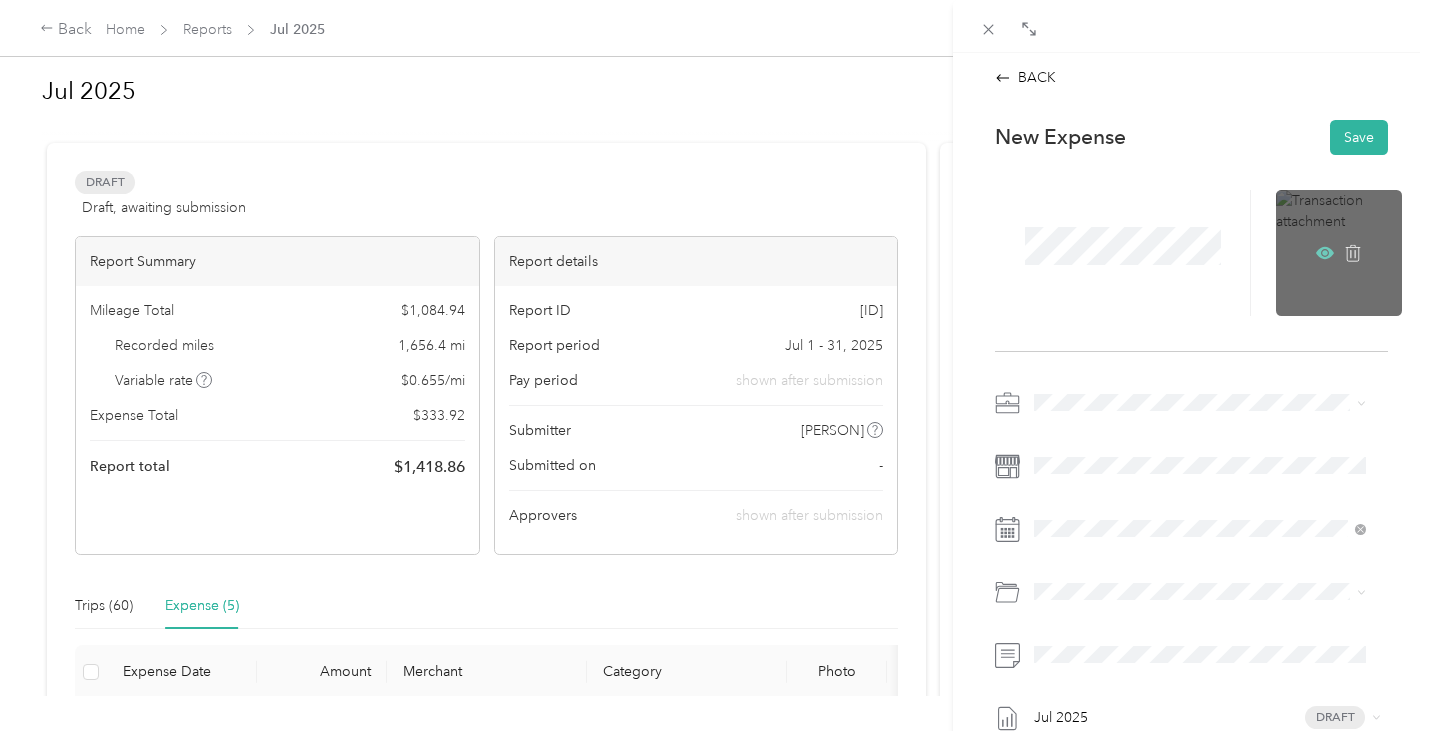 click 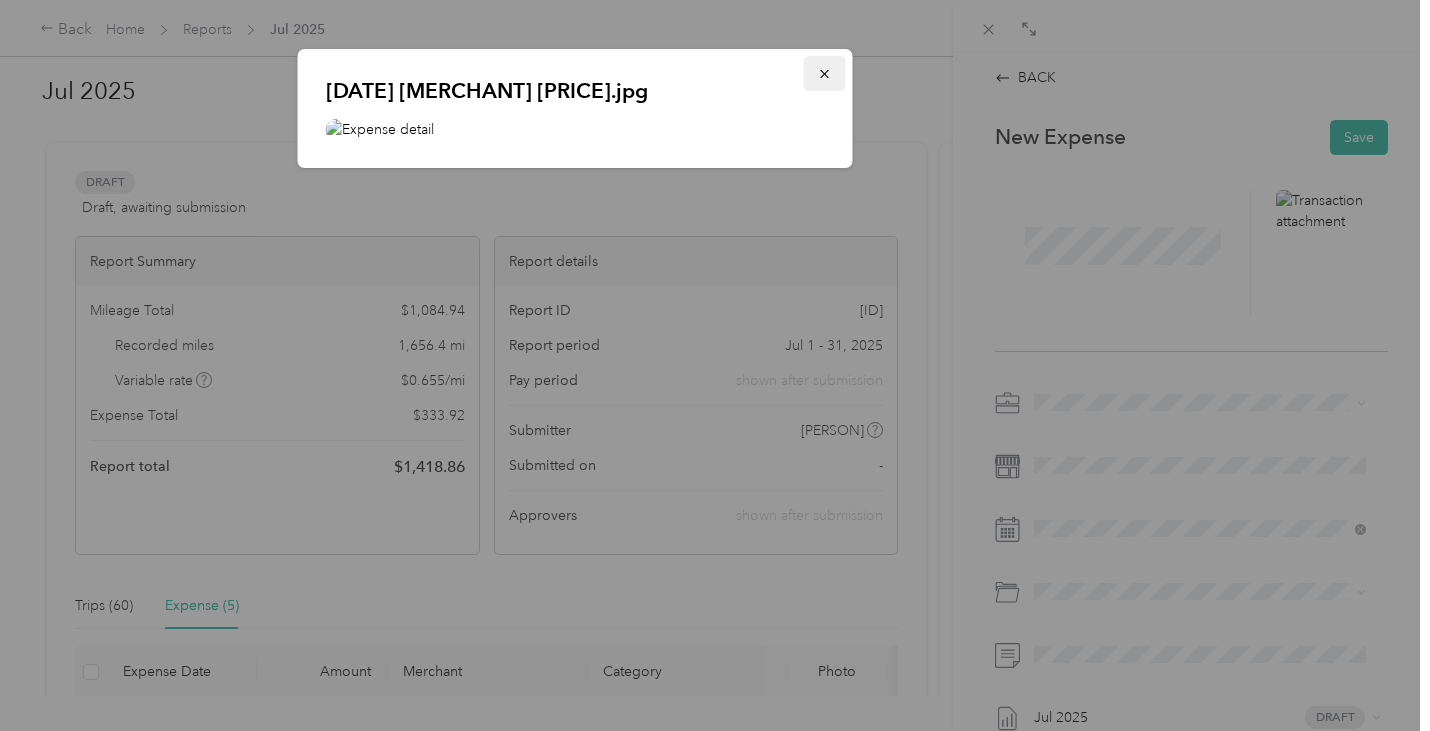 click 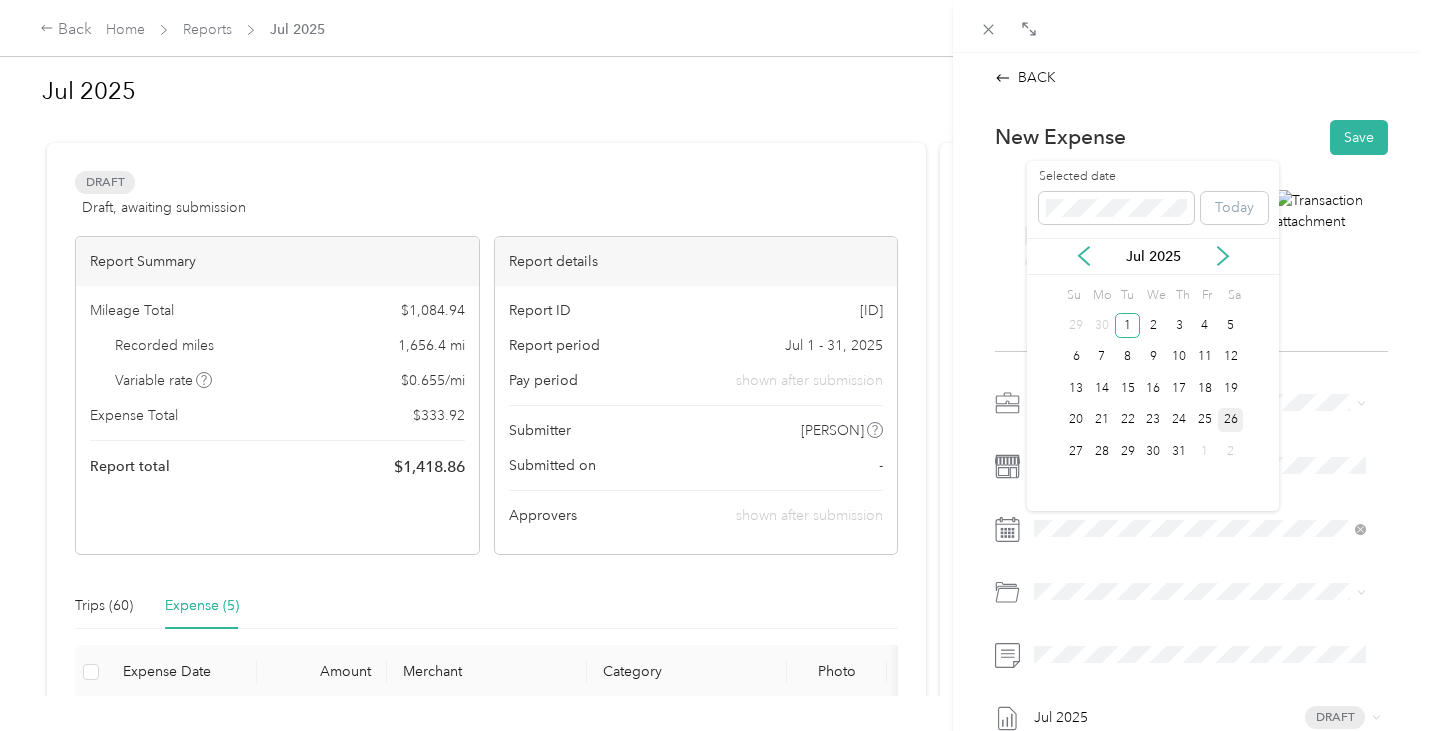 click on "26" at bounding box center (1231, 420) 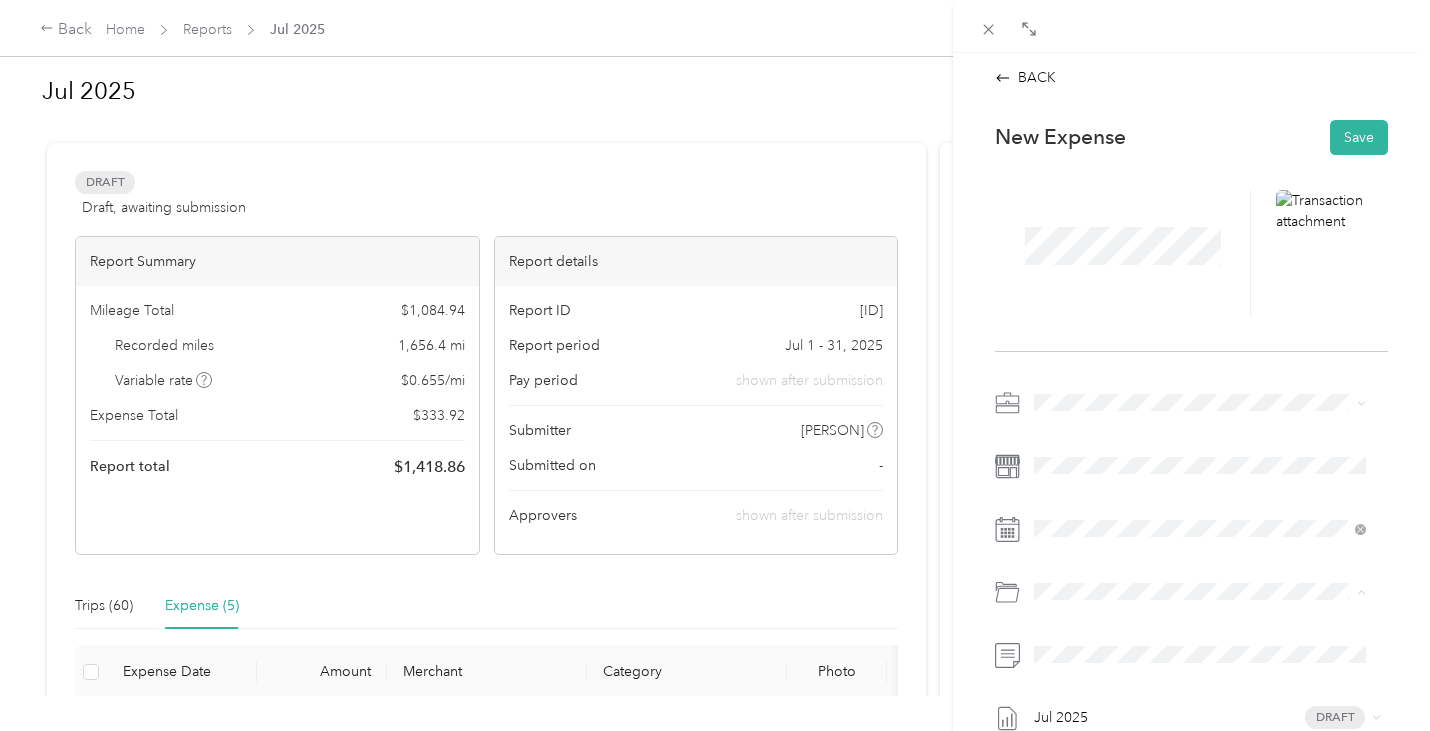 click on "Food" at bounding box center [1223, 483] 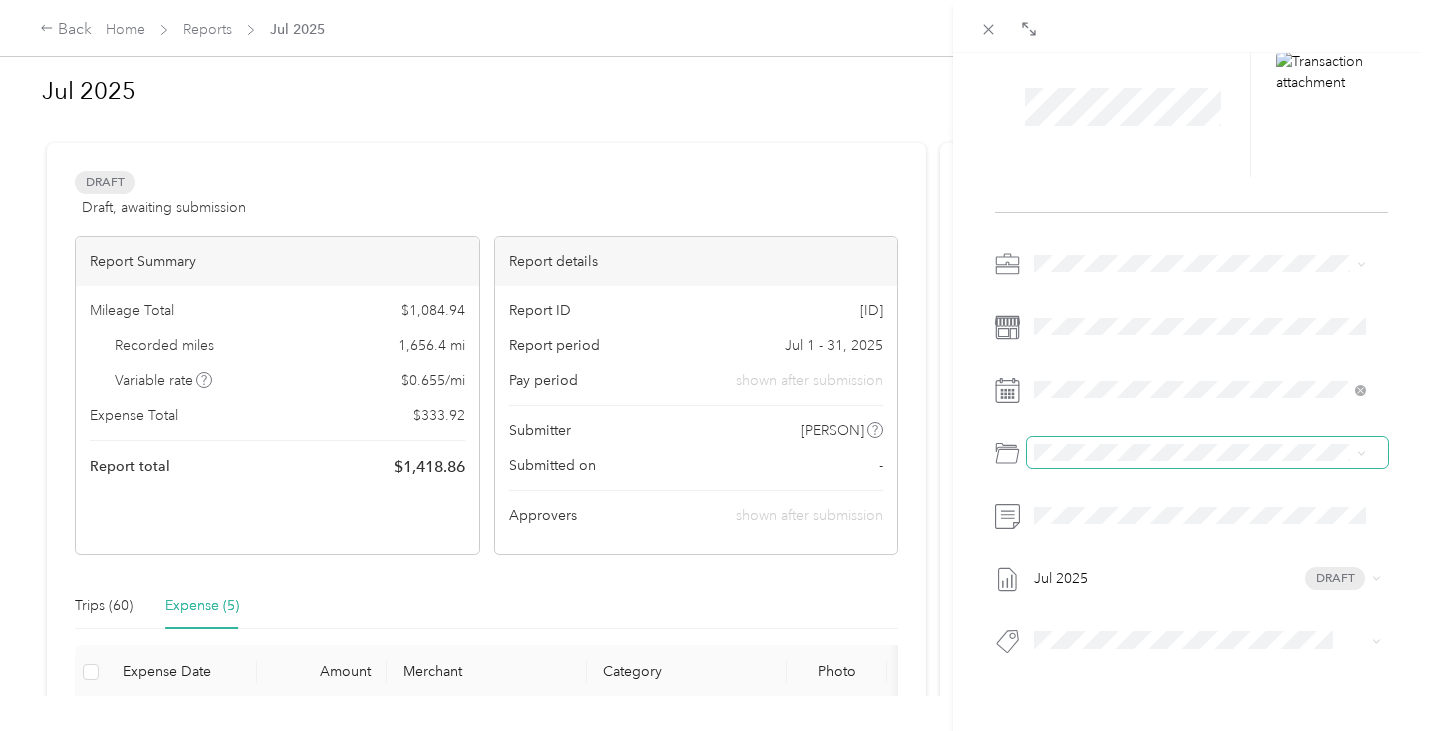 scroll, scrollTop: 0, scrollLeft: 0, axis: both 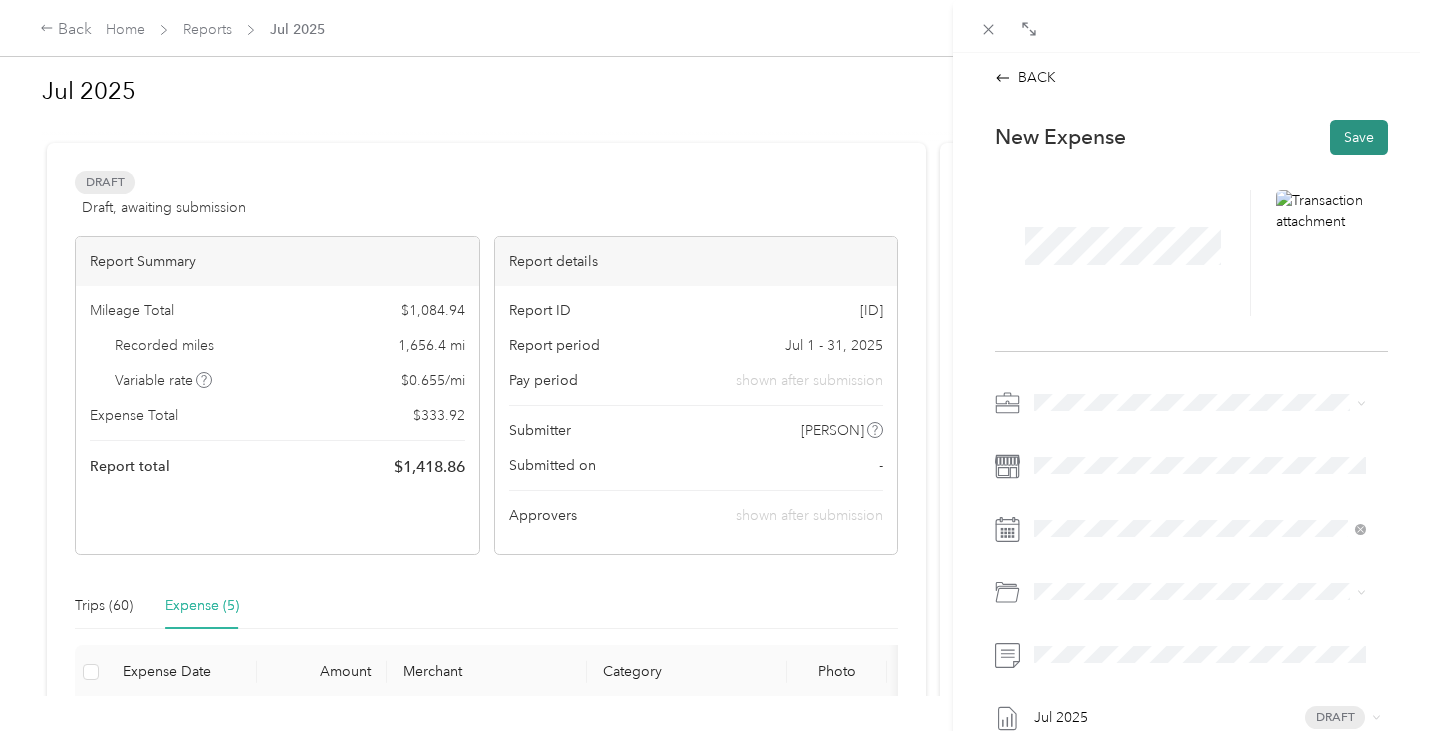 click on "Save" at bounding box center (1359, 137) 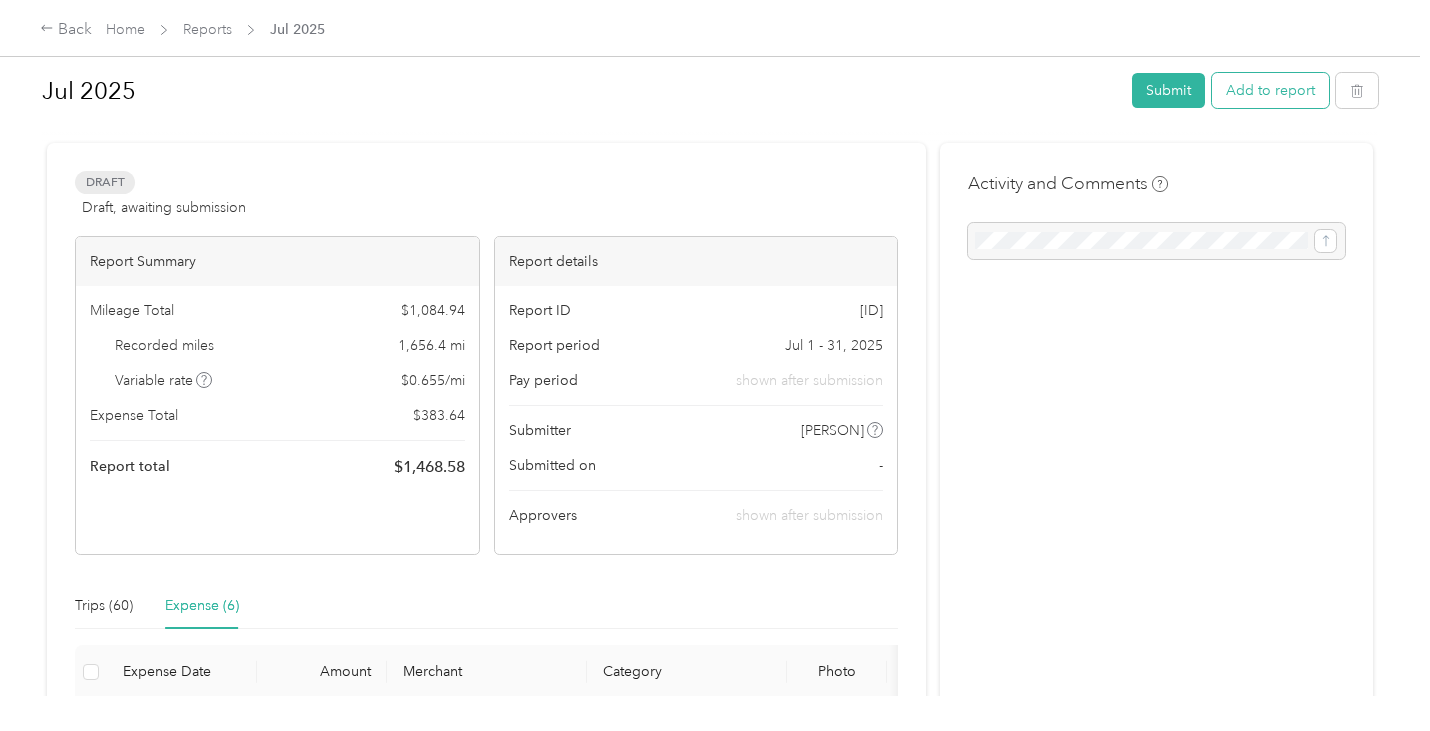 click on "Add to report" at bounding box center (1270, 90) 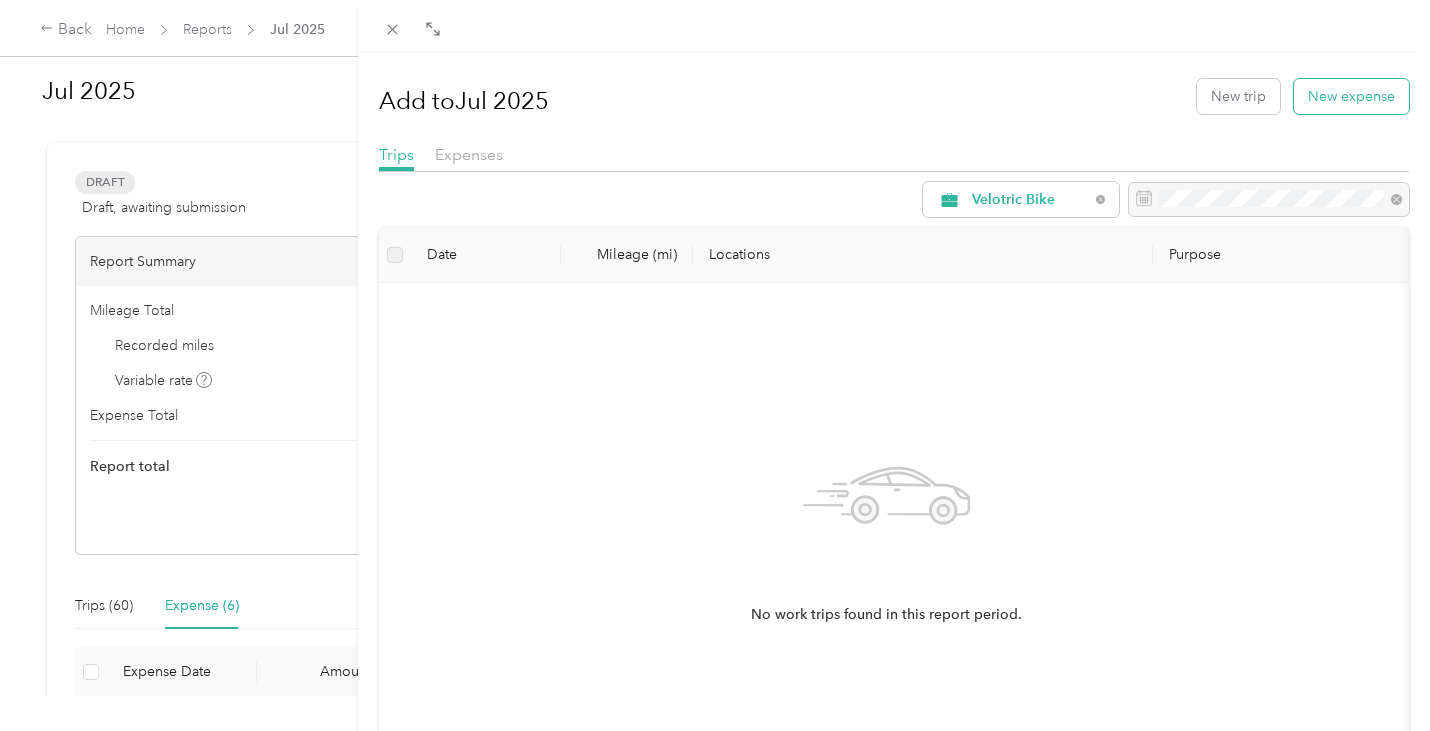 click on "New expense" at bounding box center [1351, 96] 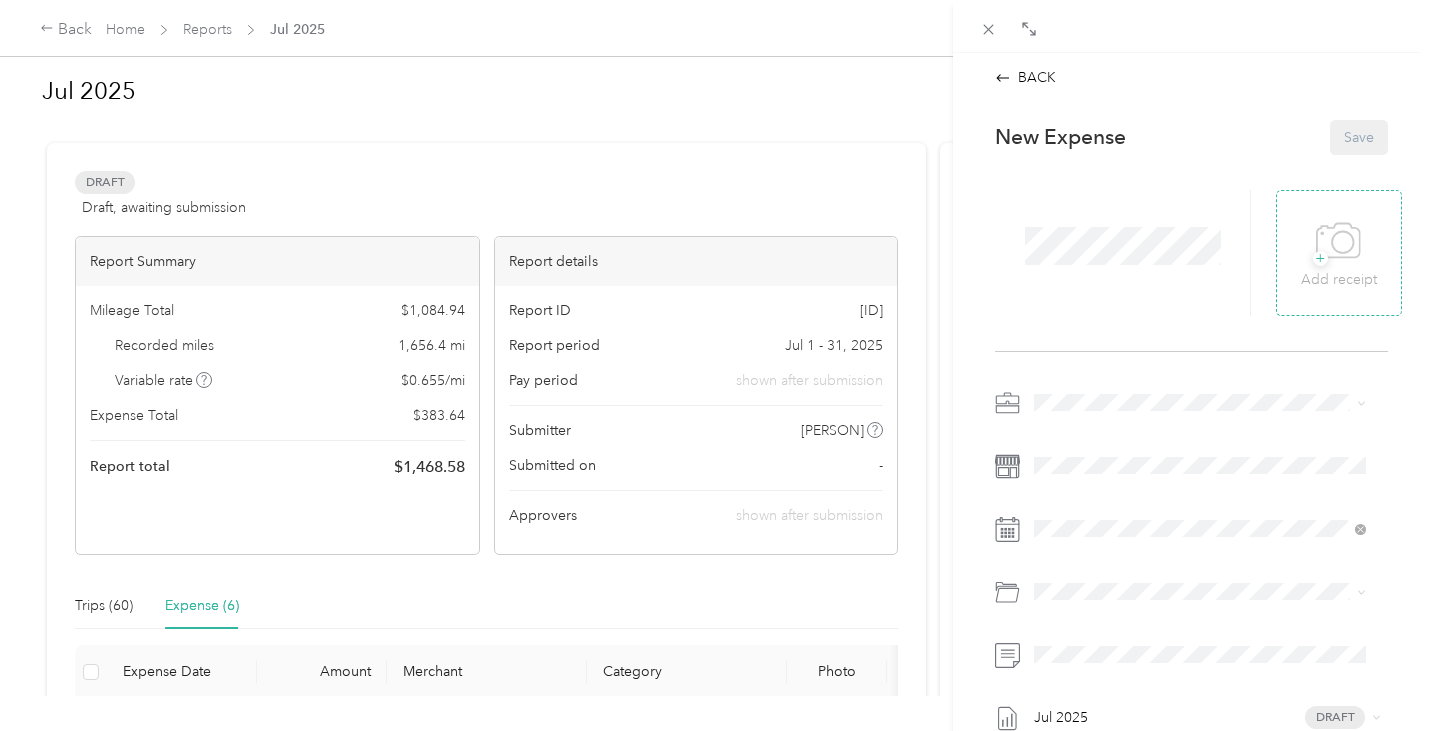 click on "+ Add receipt" at bounding box center (1339, 252) 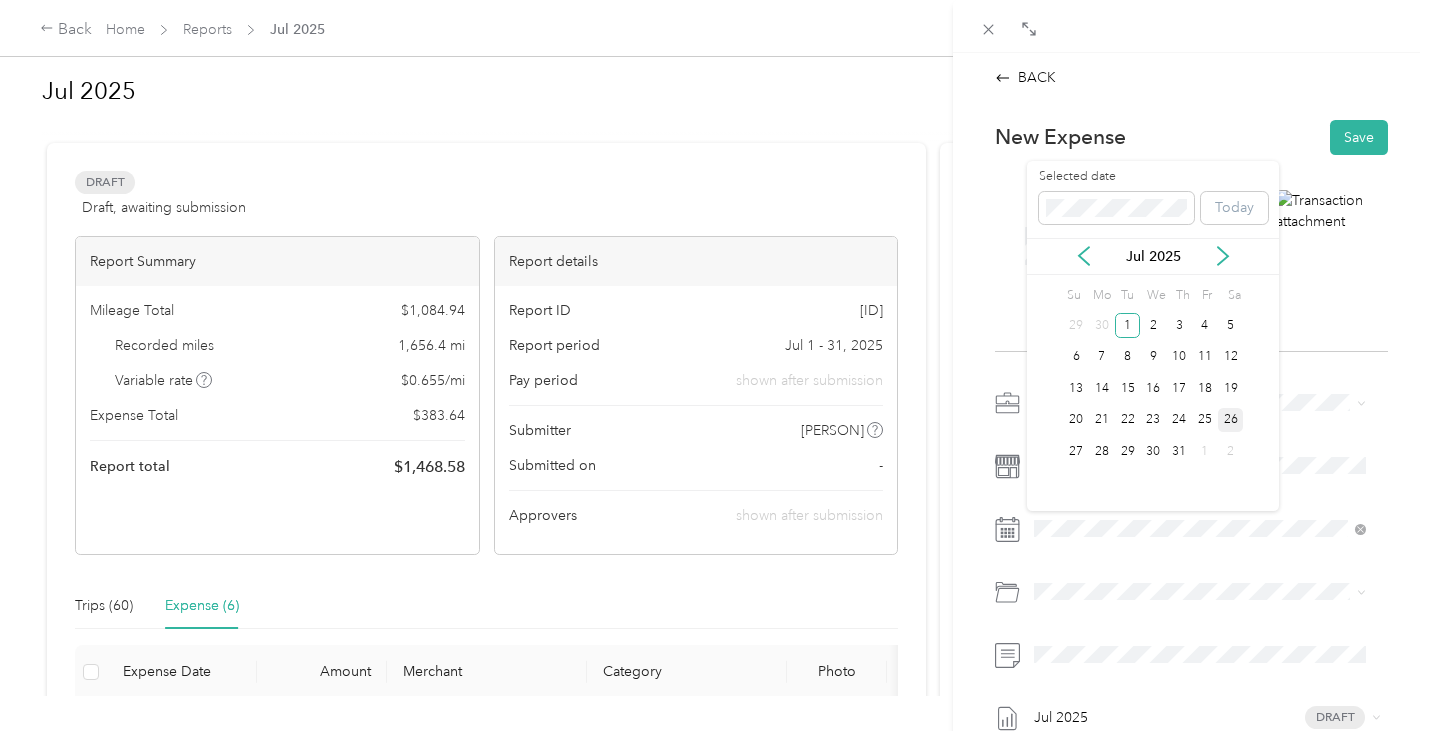 click on "26" at bounding box center (1231, 420) 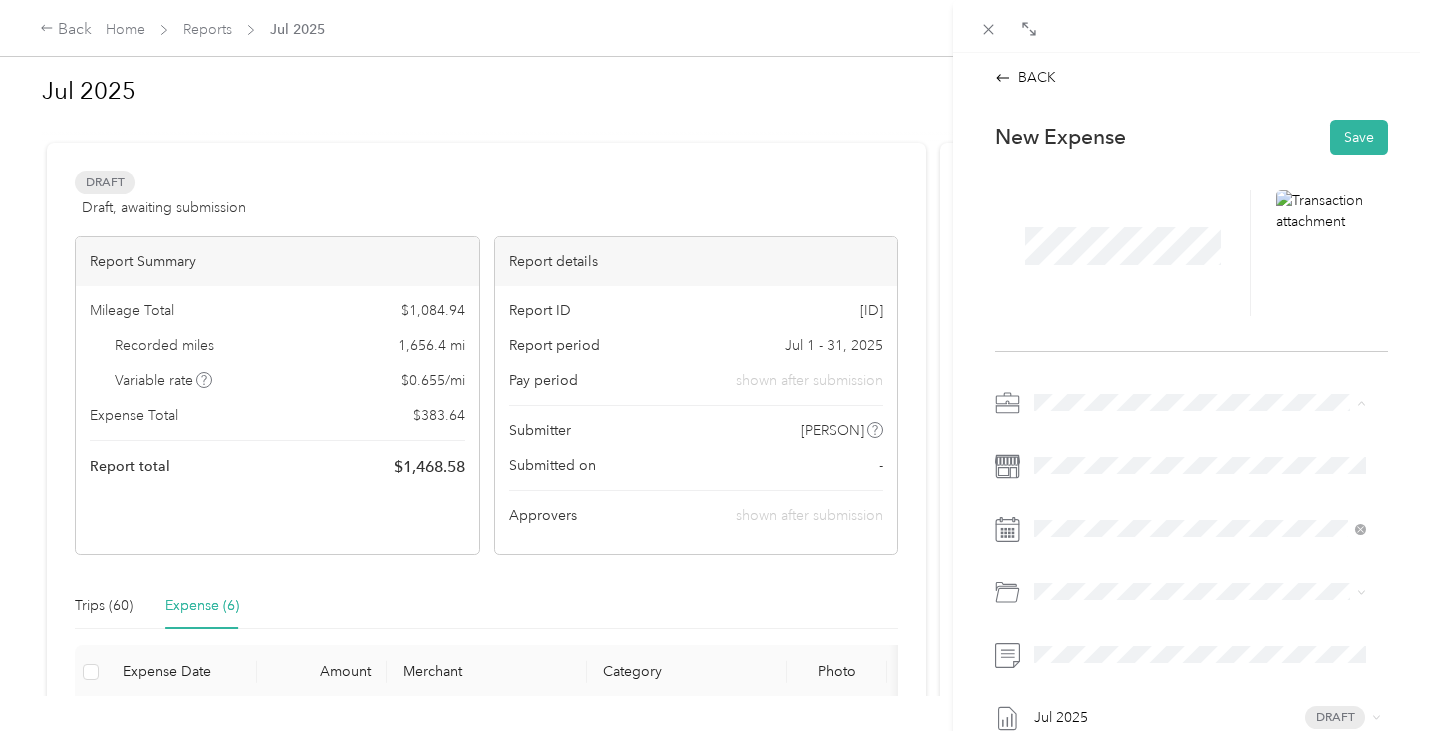 click on "Store Visits" at bounding box center [1075, 472] 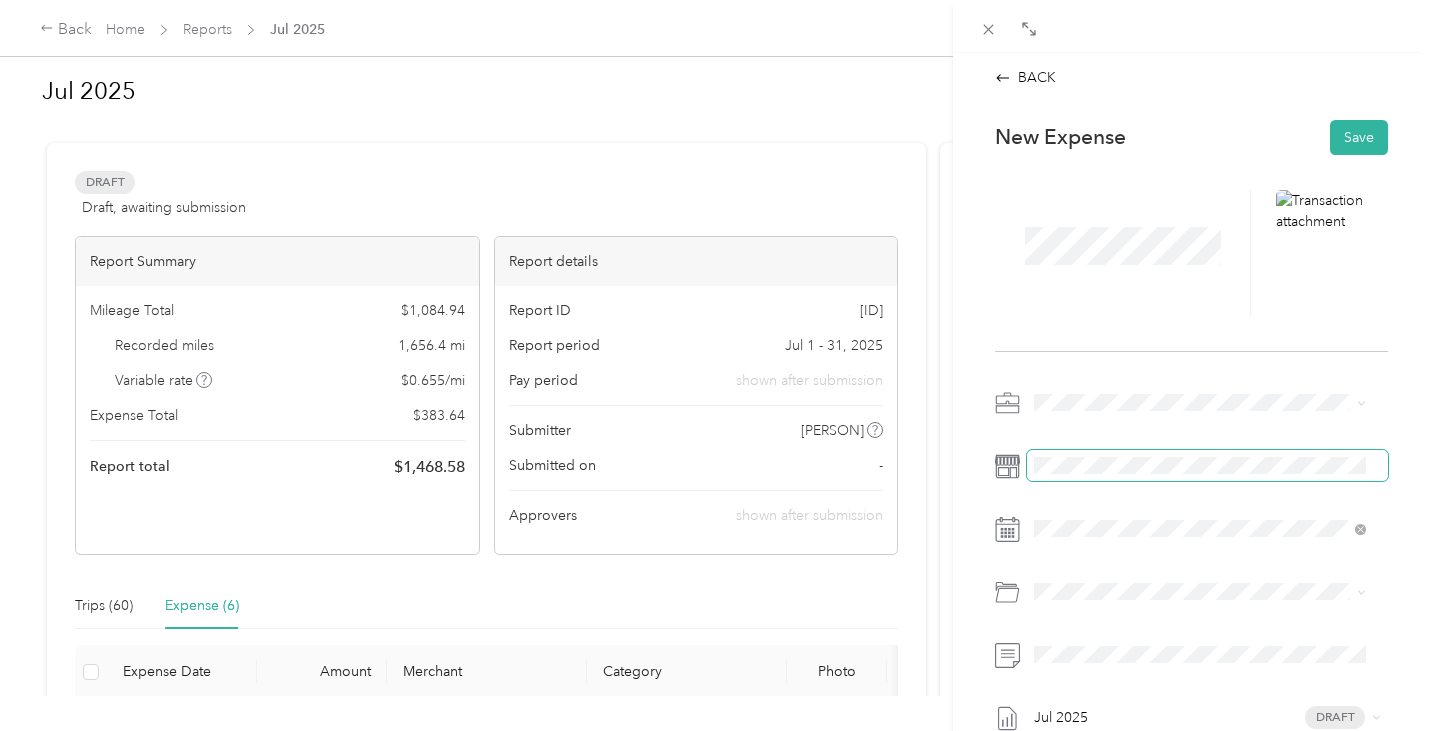 click at bounding box center [1207, 466] 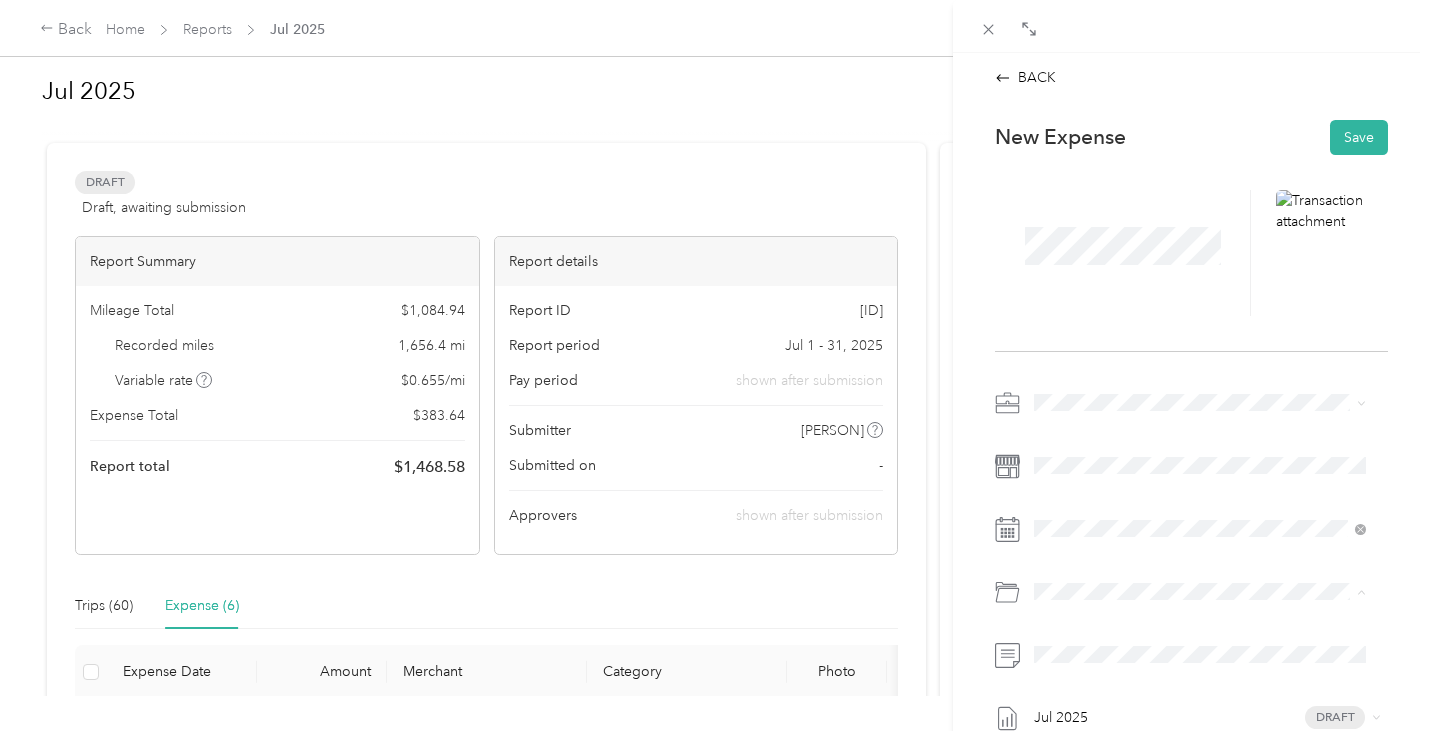 click on "Food" at bounding box center [1200, 484] 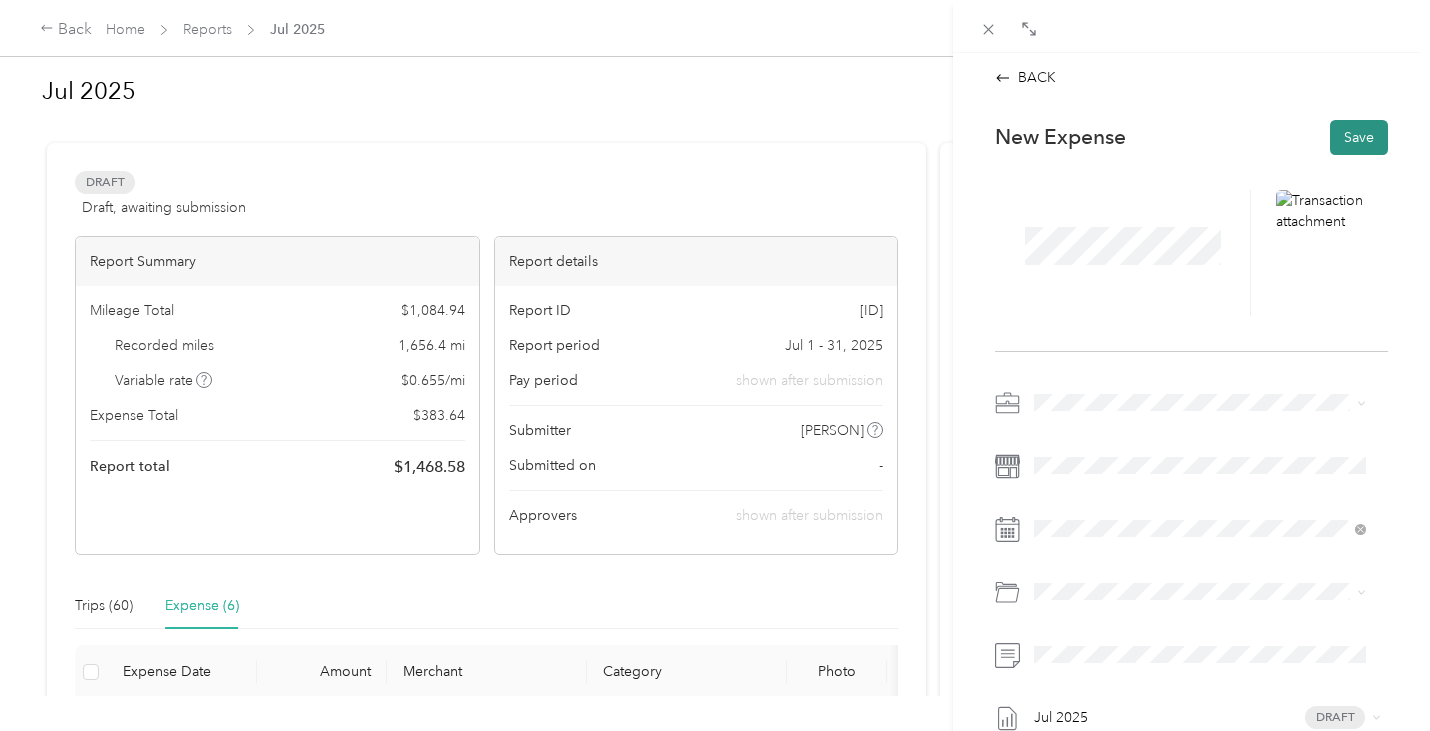 click on "Save" at bounding box center [1359, 137] 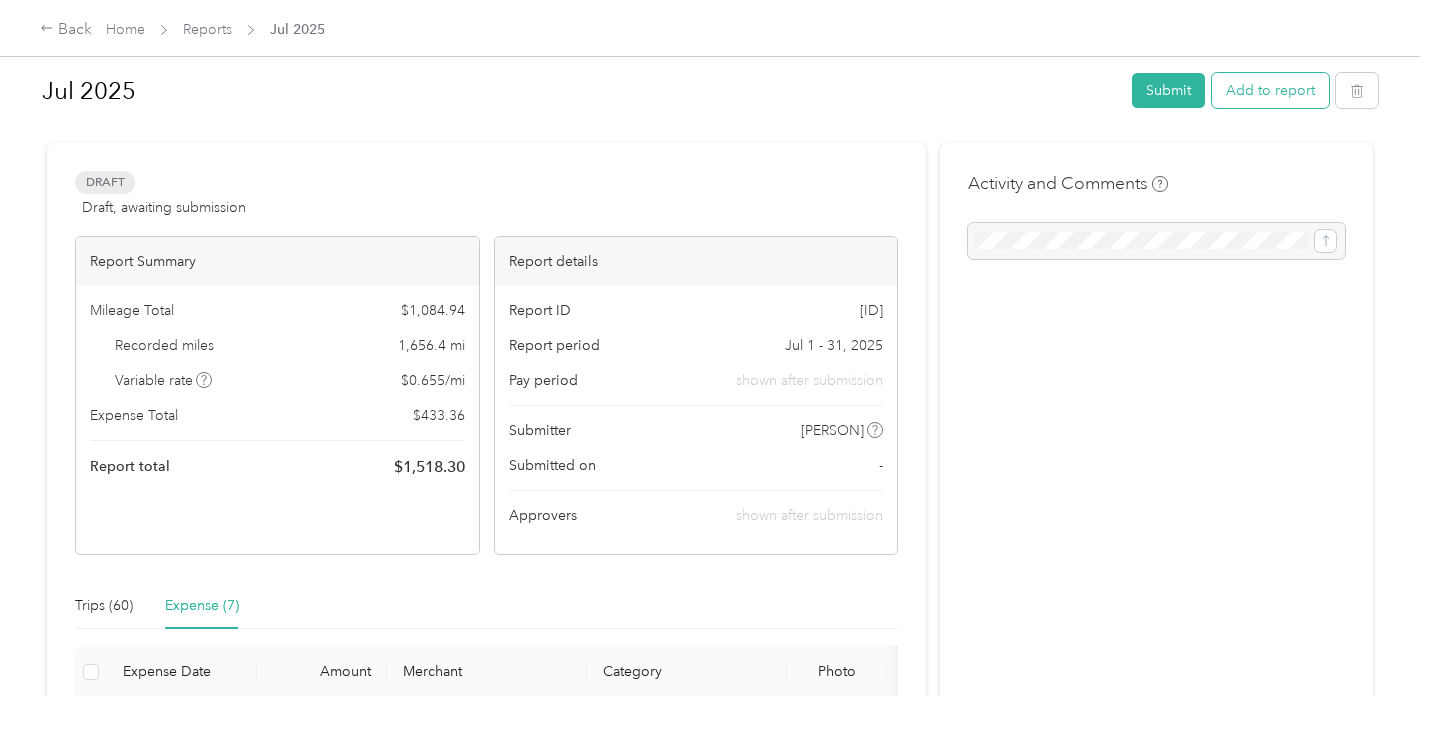 click on "Add to report" at bounding box center [1270, 90] 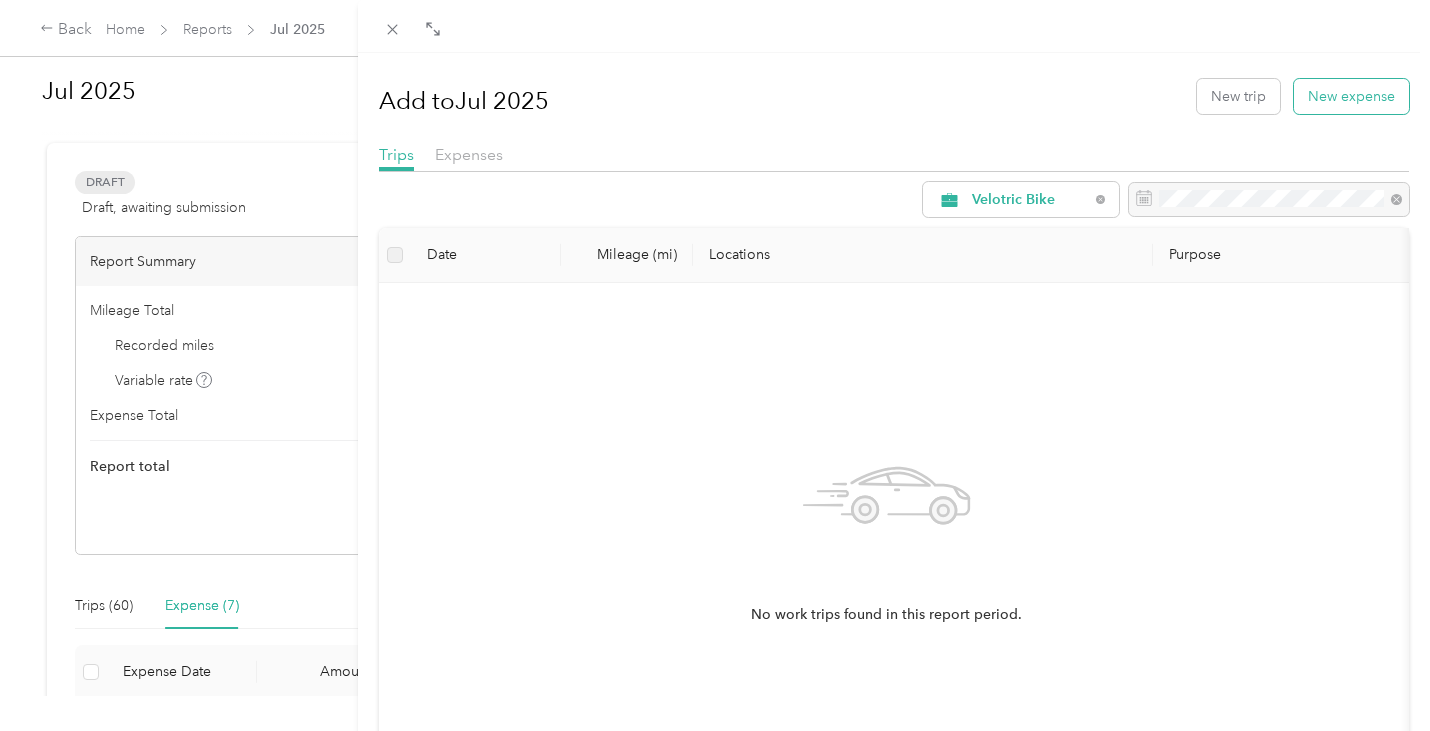 click on "New expense" at bounding box center (1351, 96) 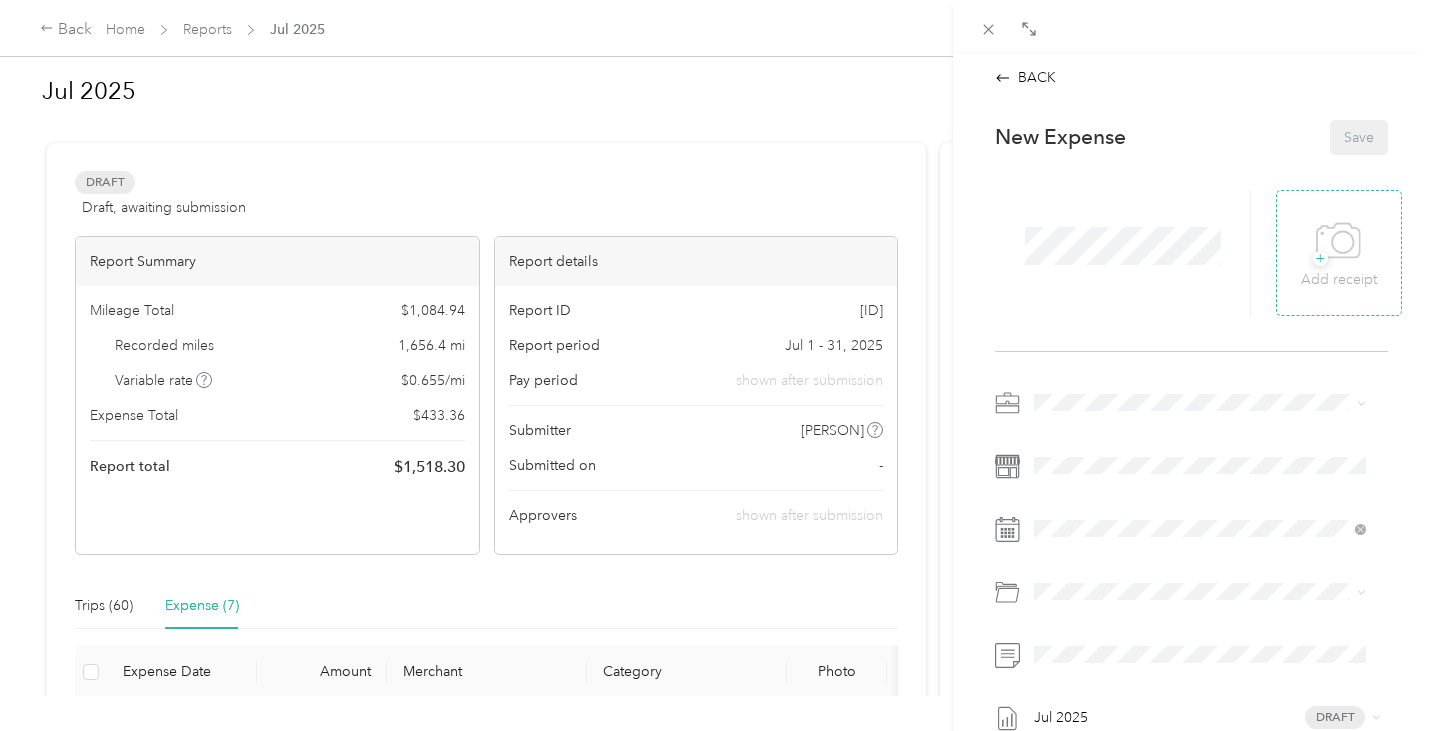 click on "+ Add receipt" at bounding box center (1339, 252) 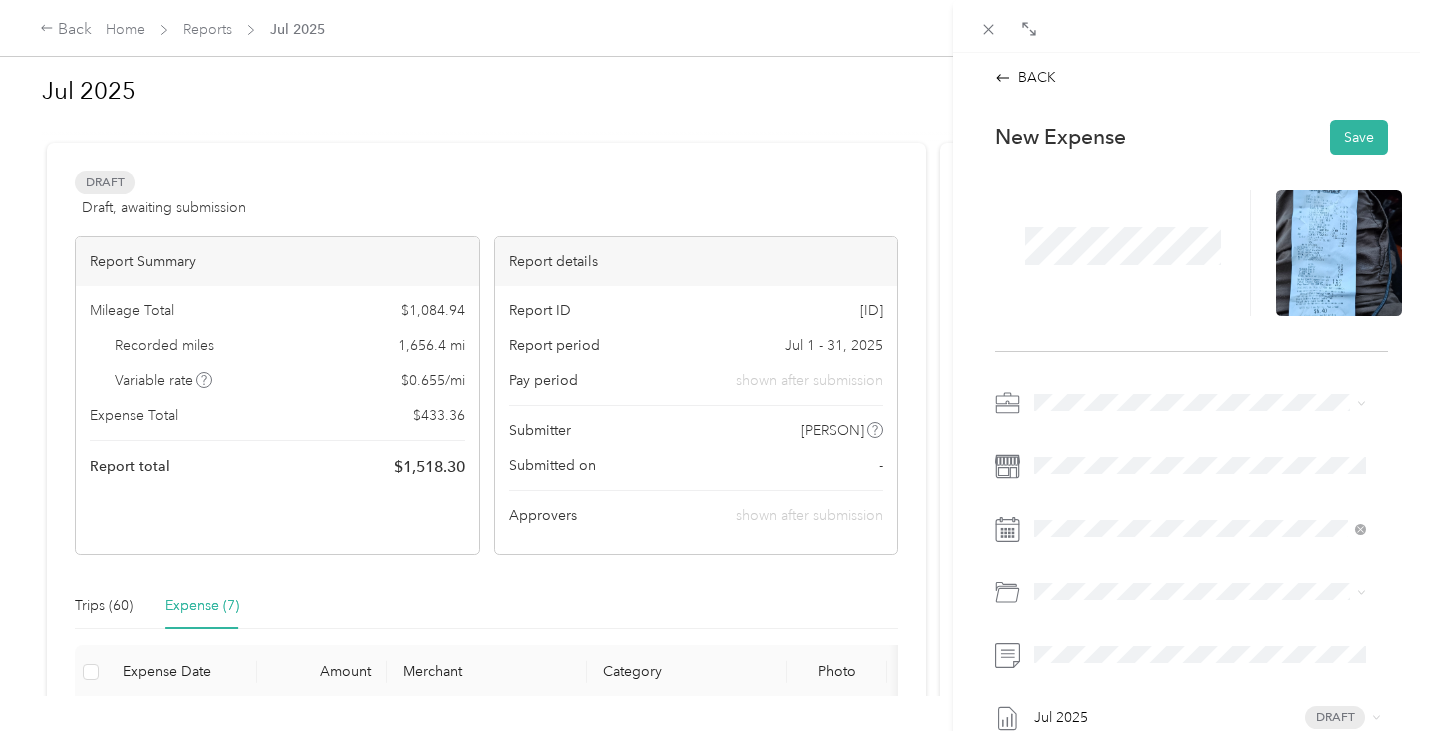 click on "Store Visits" at bounding box center [1075, 464] 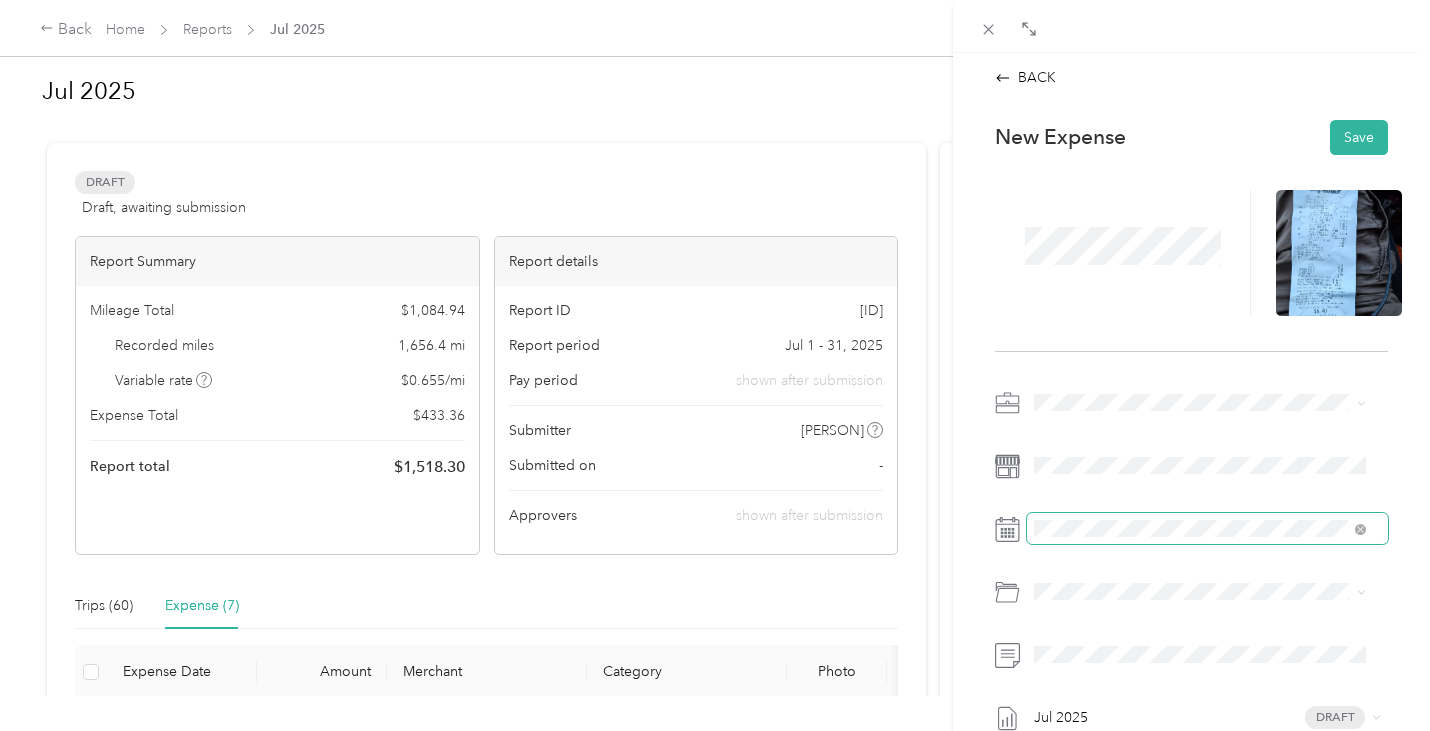 click at bounding box center [1207, 529] 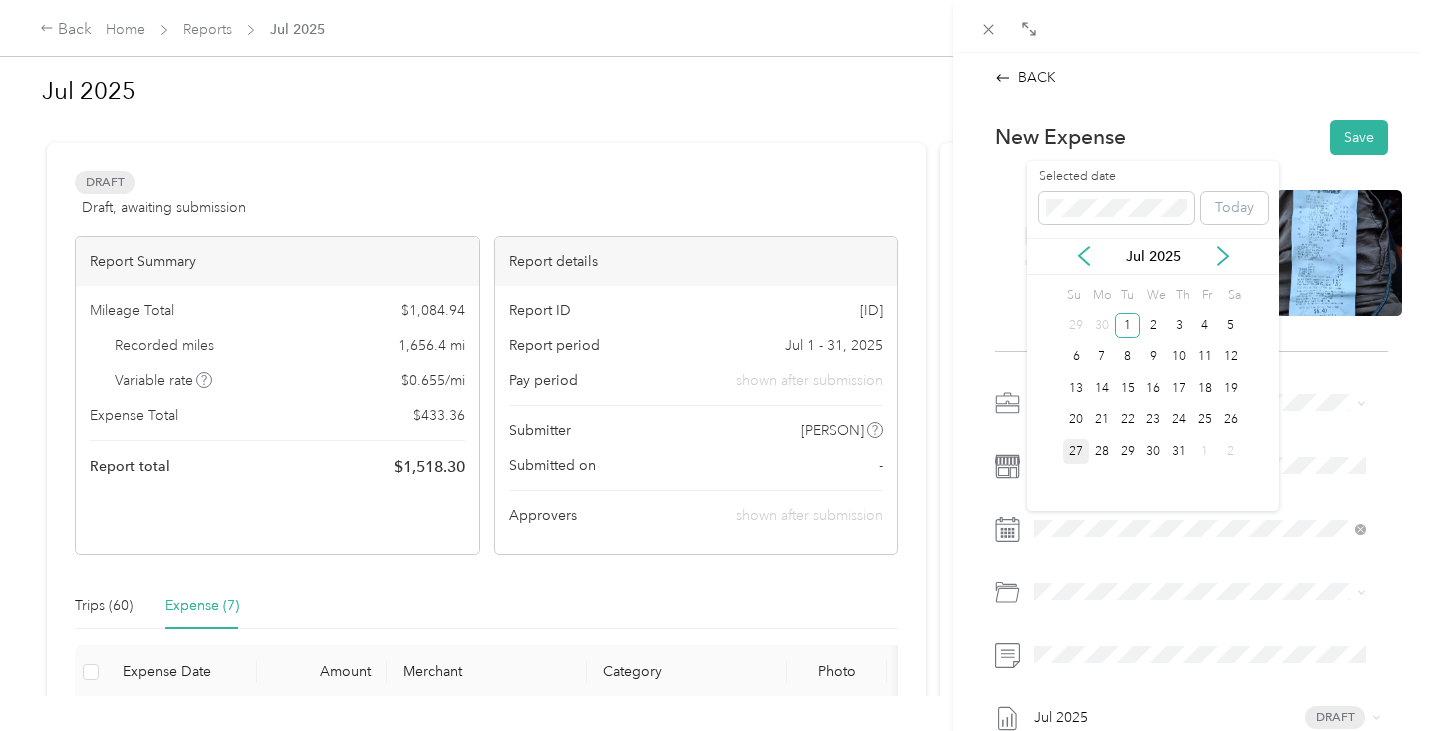 click on "27" at bounding box center (1076, 451) 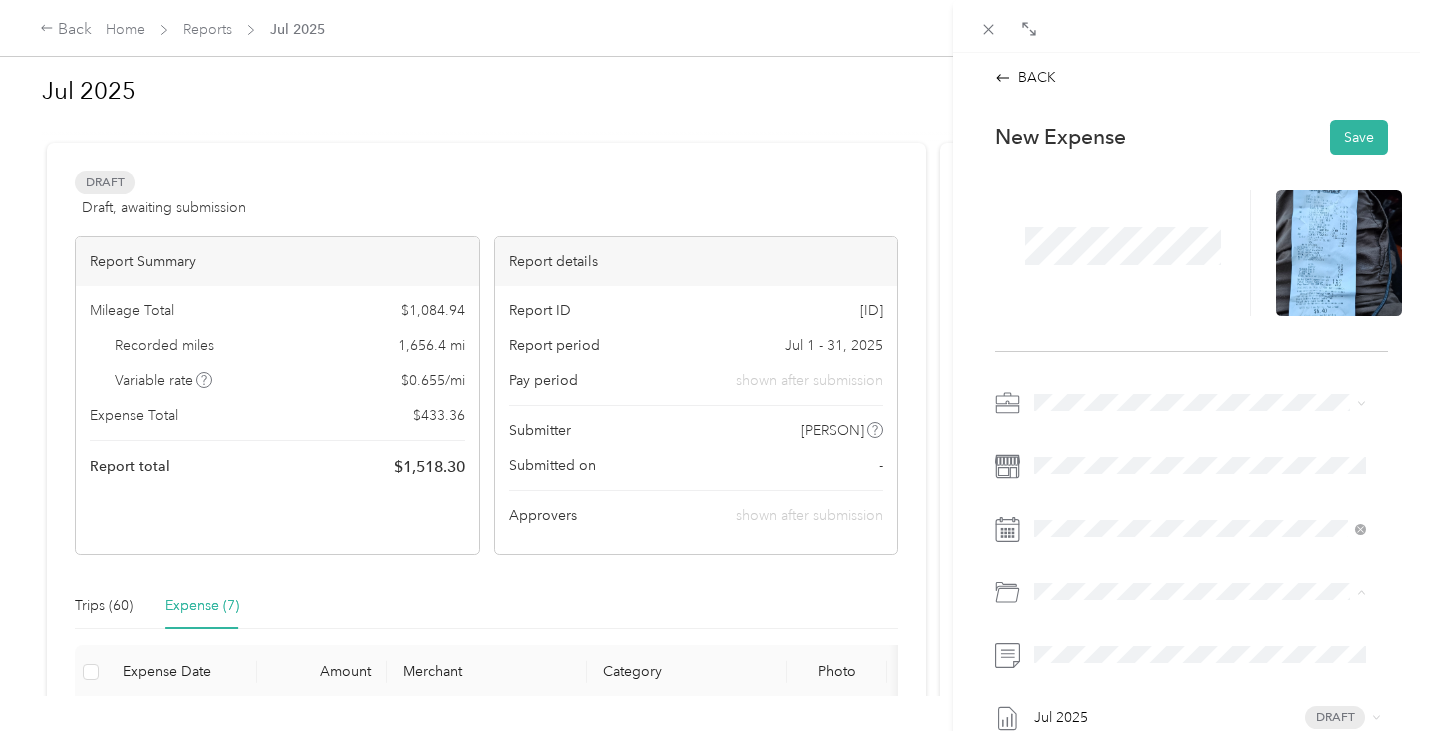 click on "Food" at bounding box center [1200, 484] 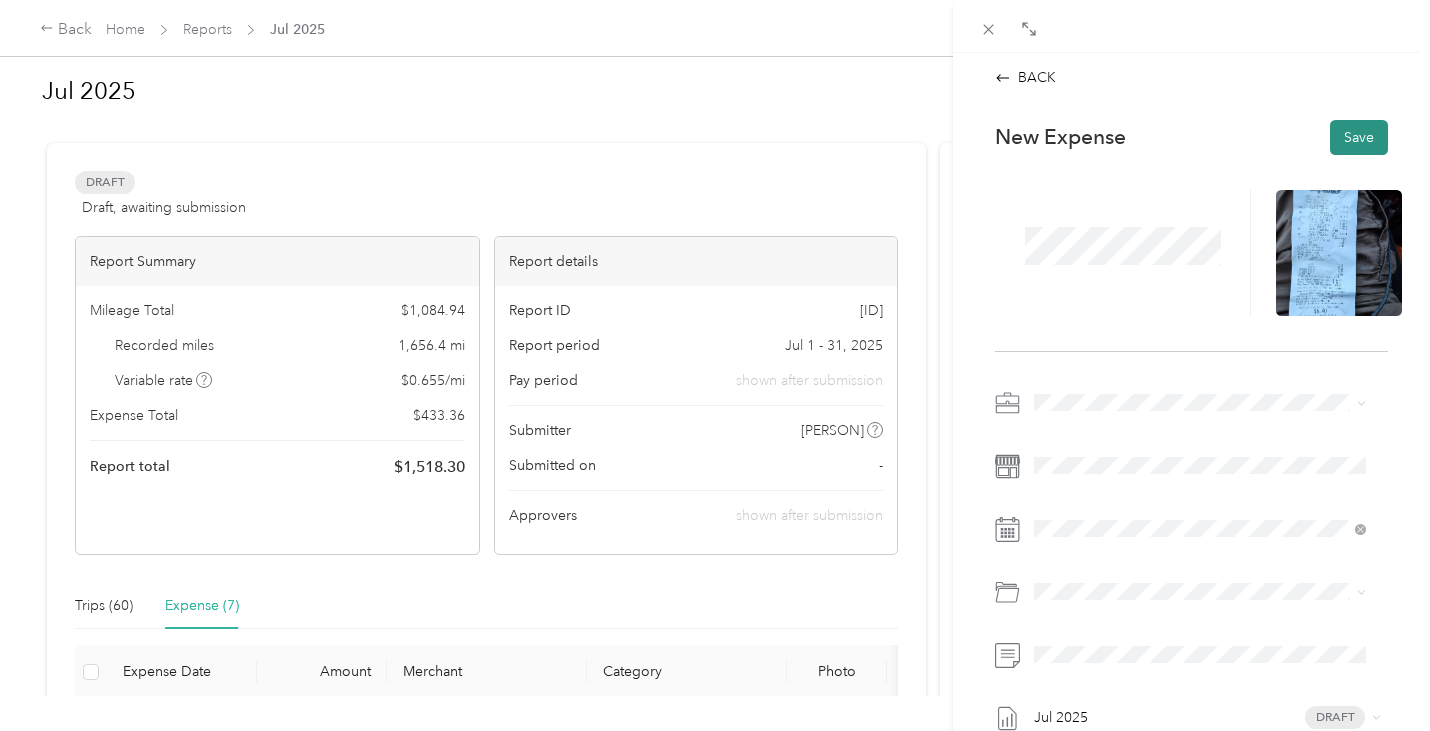click on "Save" at bounding box center (1359, 137) 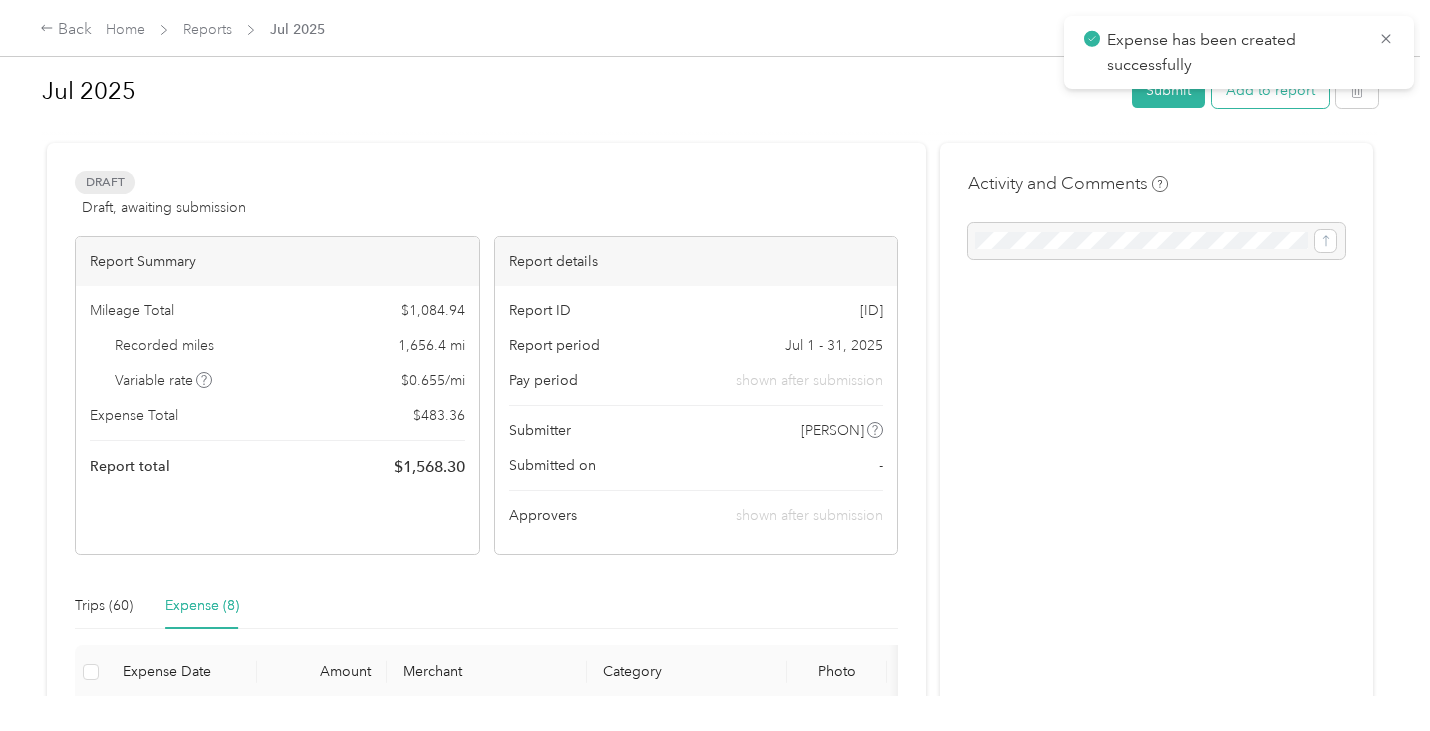click on "Add to report" at bounding box center [1270, 90] 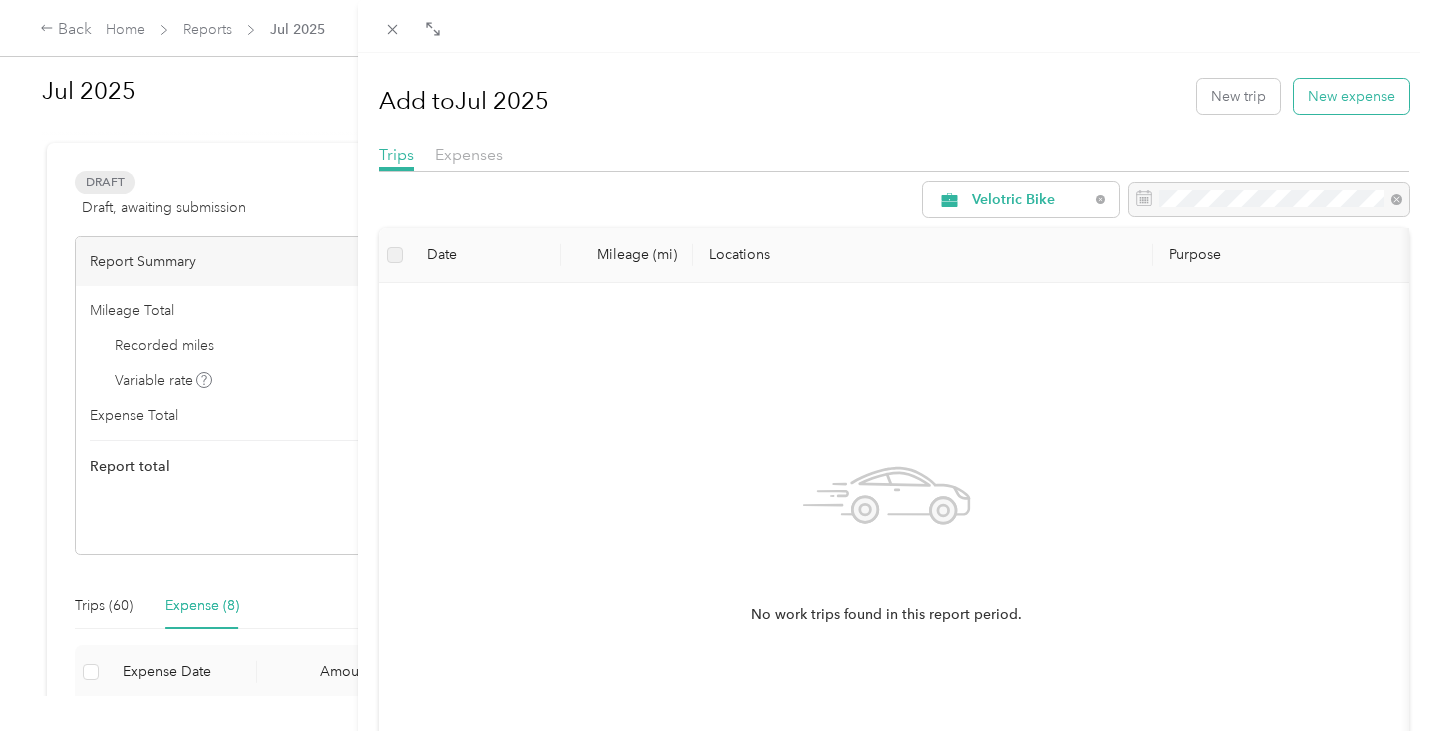 click on "New expense" at bounding box center [1351, 96] 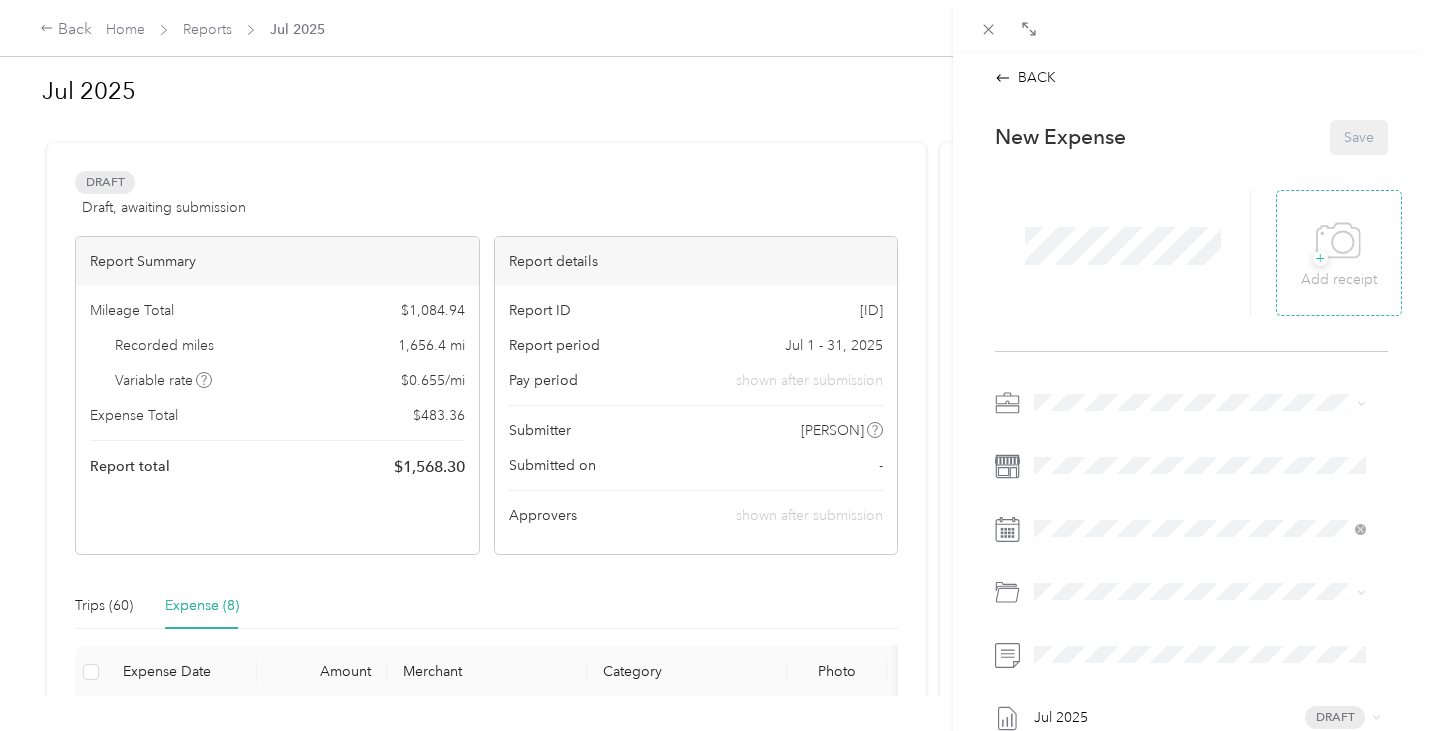 click on "+ Add receipt" at bounding box center [1339, 252] 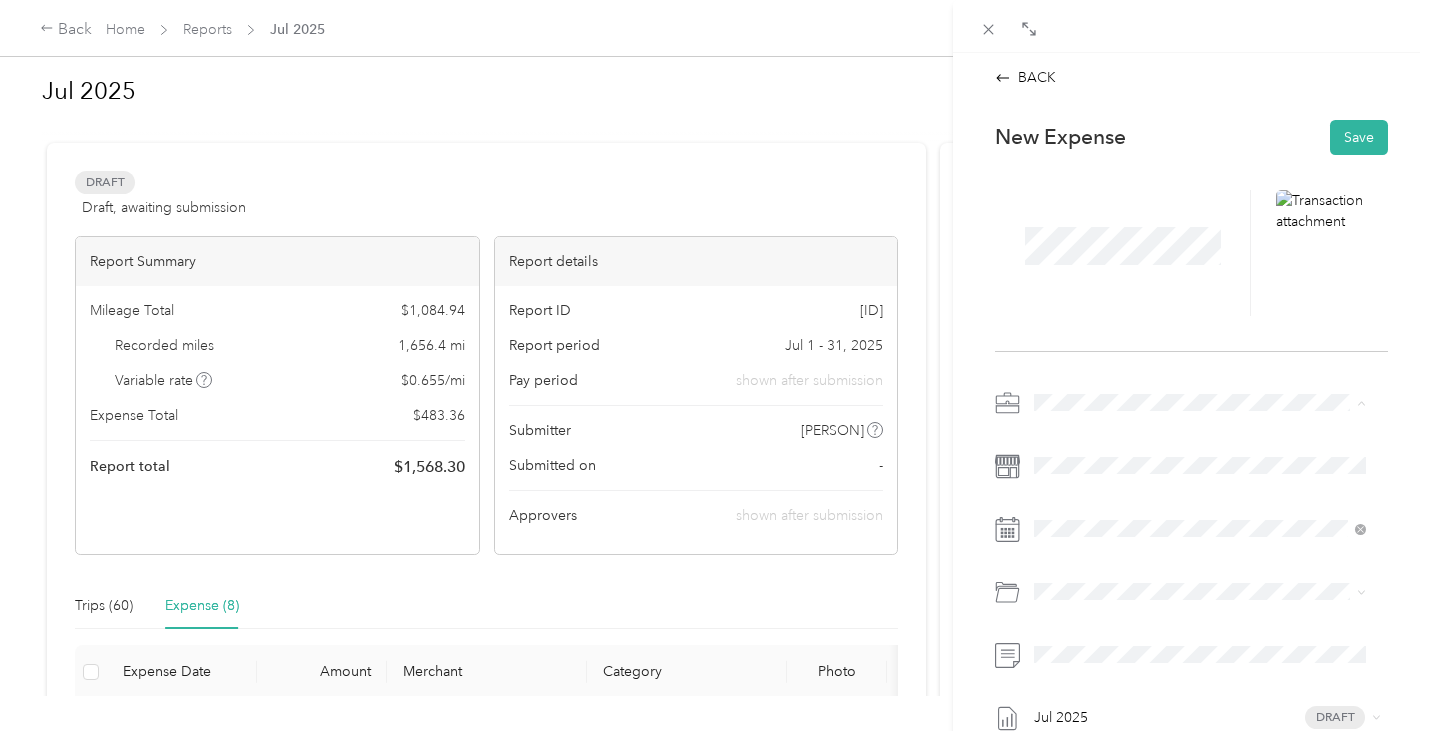 click on "Store Visits" at bounding box center (1075, 472) 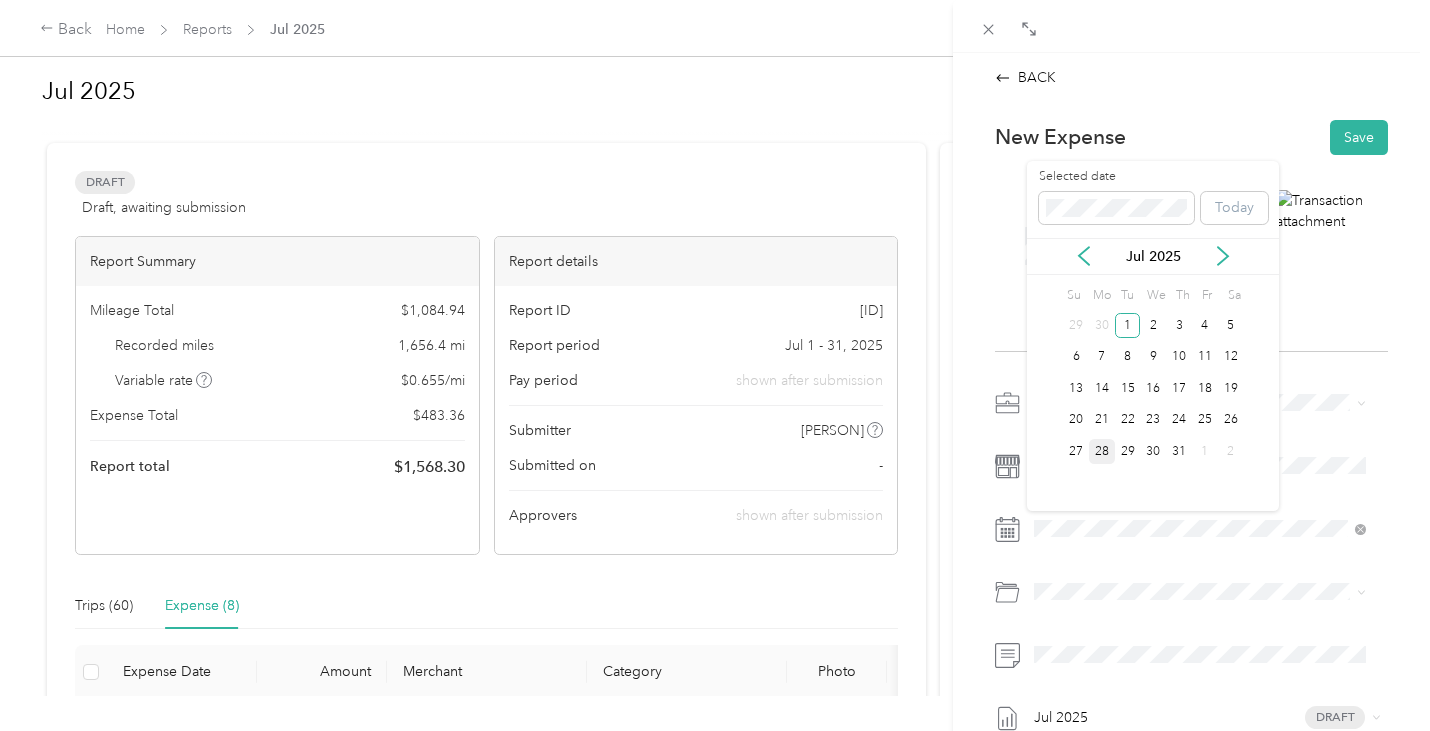 click on "28" at bounding box center (1102, 451) 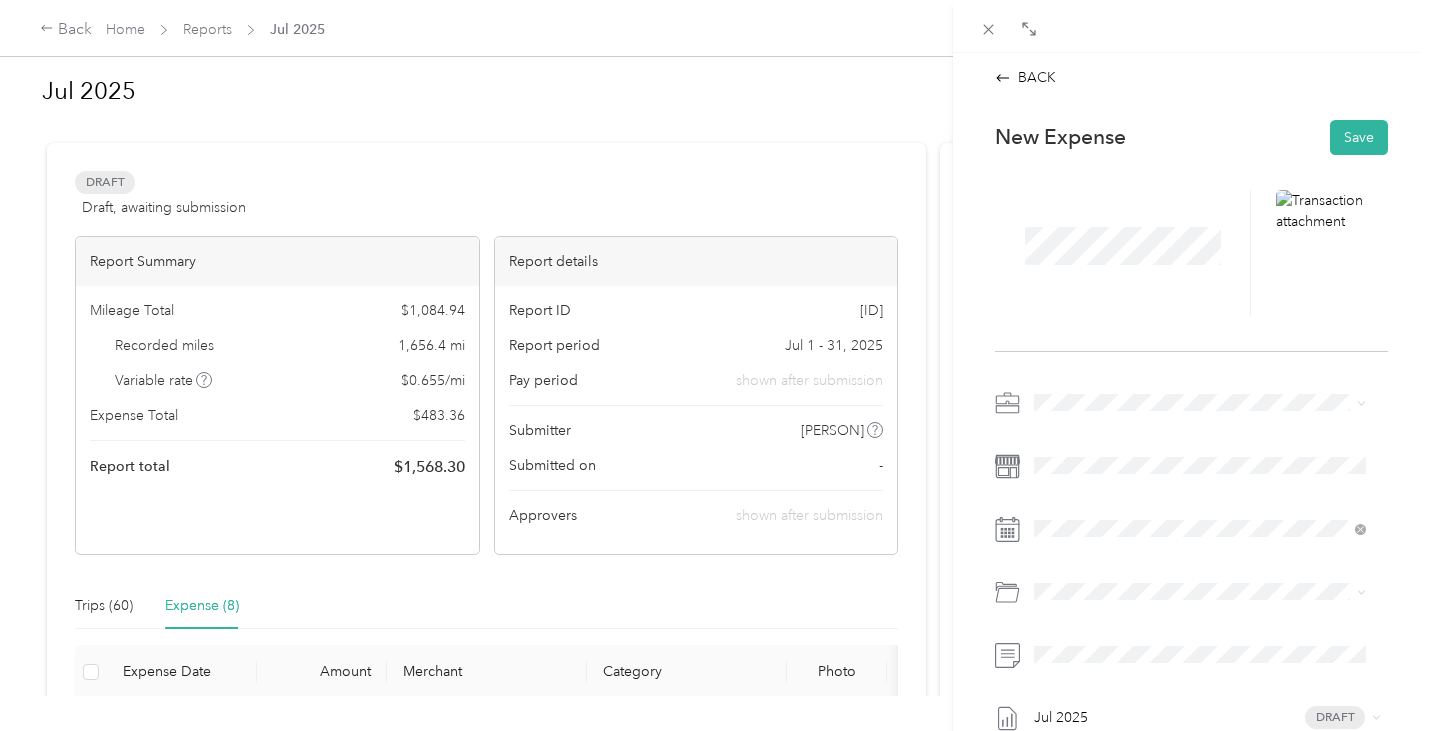 click on "Food" at bounding box center (1223, 476) 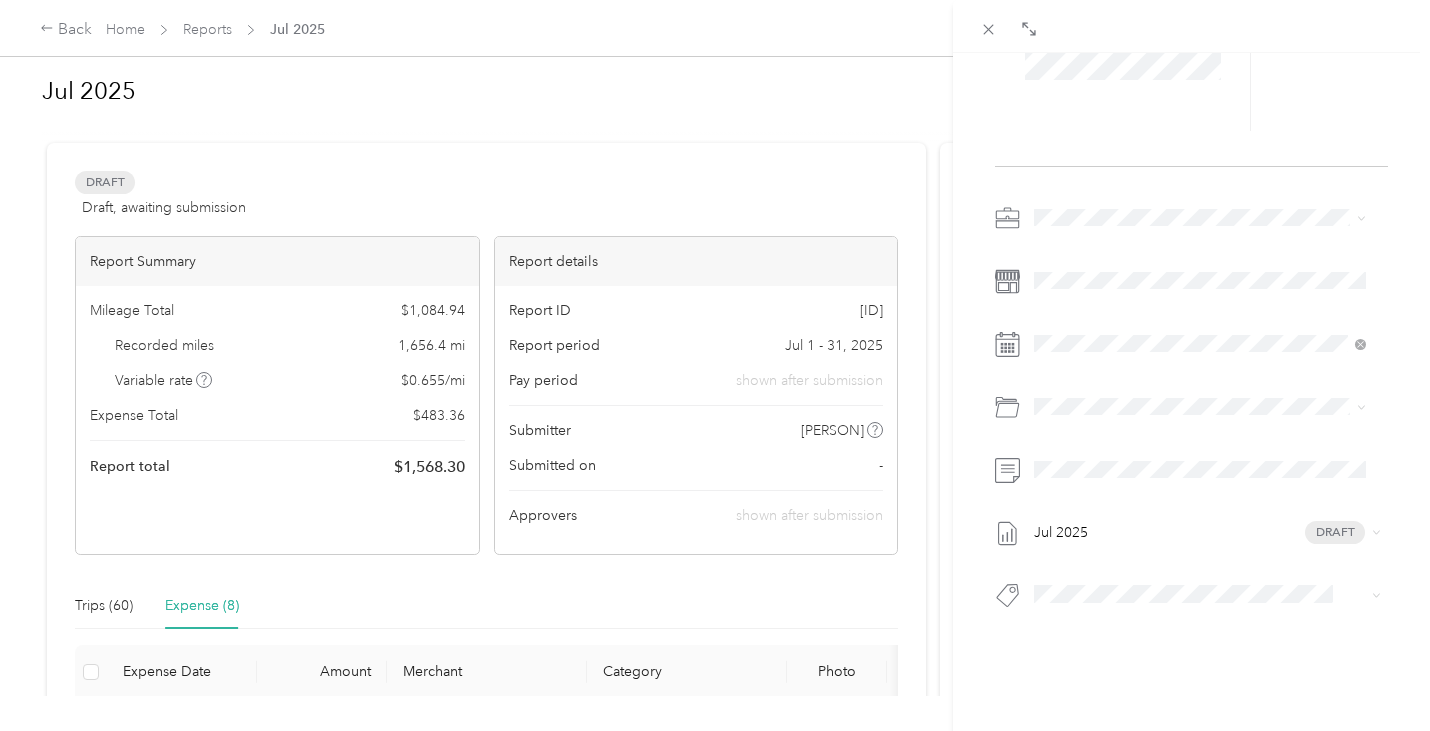scroll, scrollTop: 0, scrollLeft: 0, axis: both 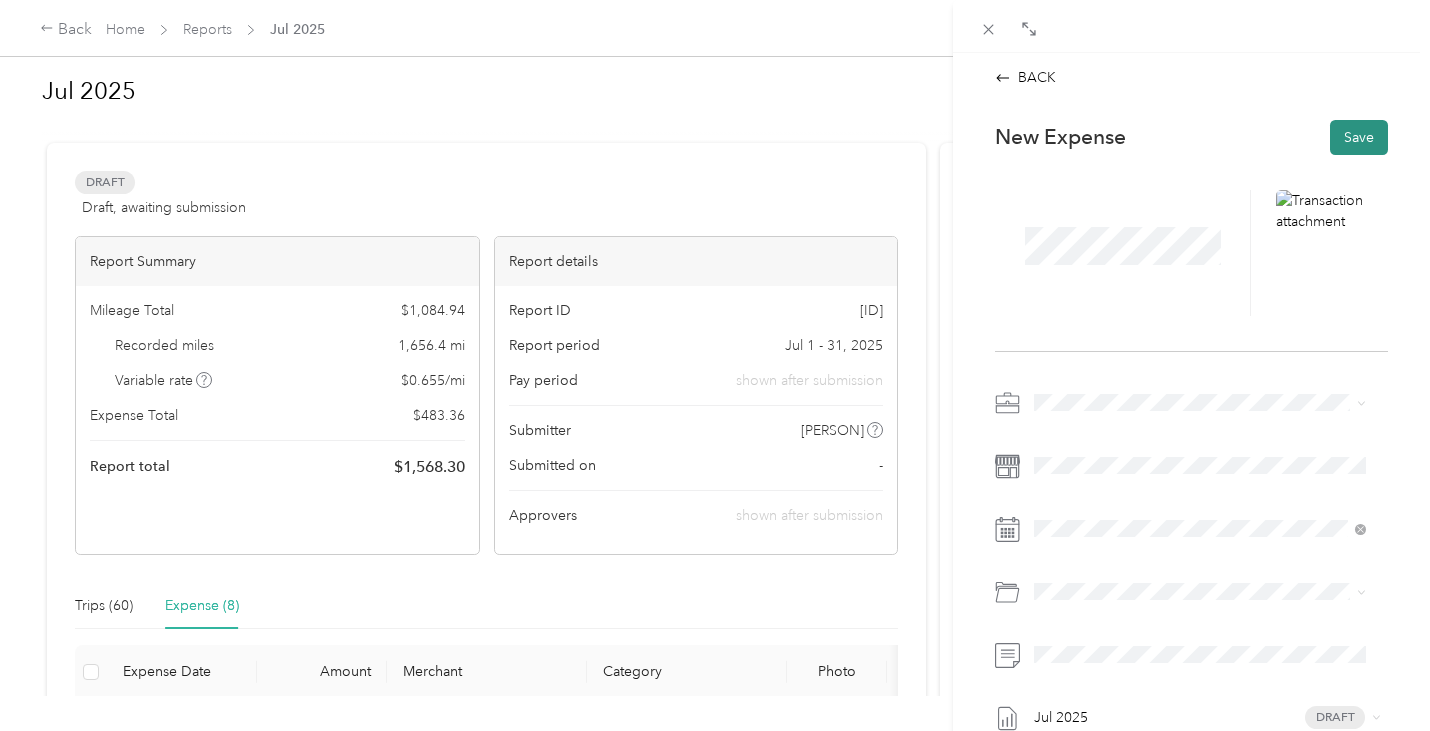 click on "Save" at bounding box center (1359, 137) 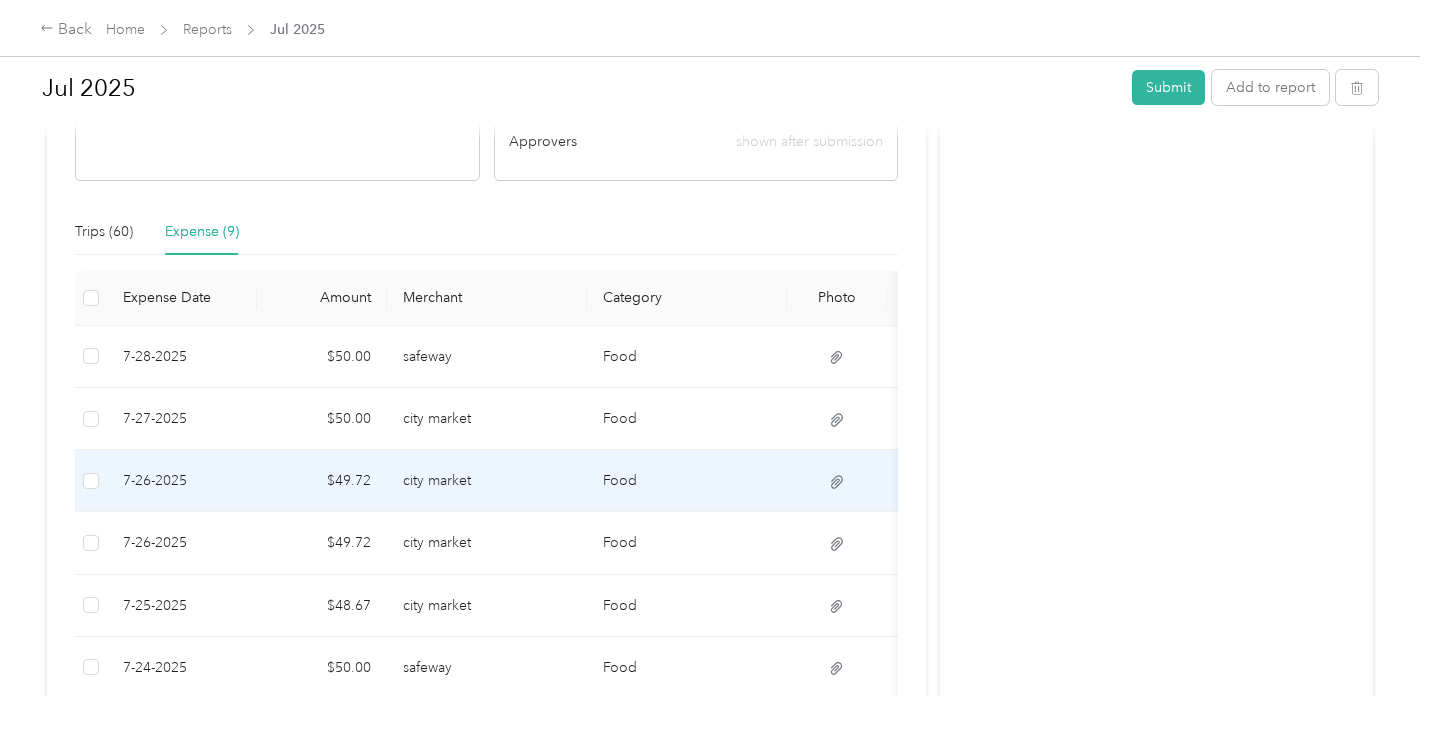 scroll, scrollTop: 385, scrollLeft: 0, axis: vertical 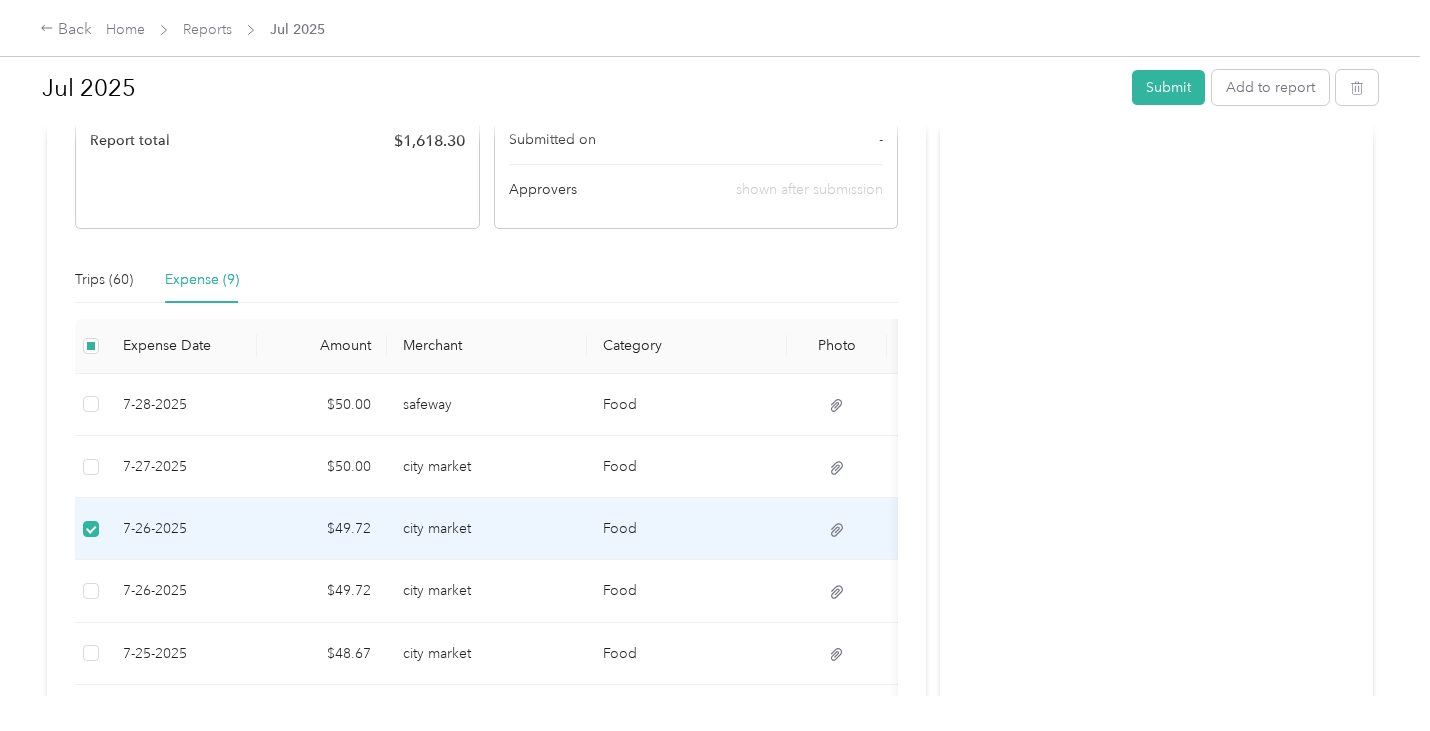 click on "7-26-2025" at bounding box center [182, 529] 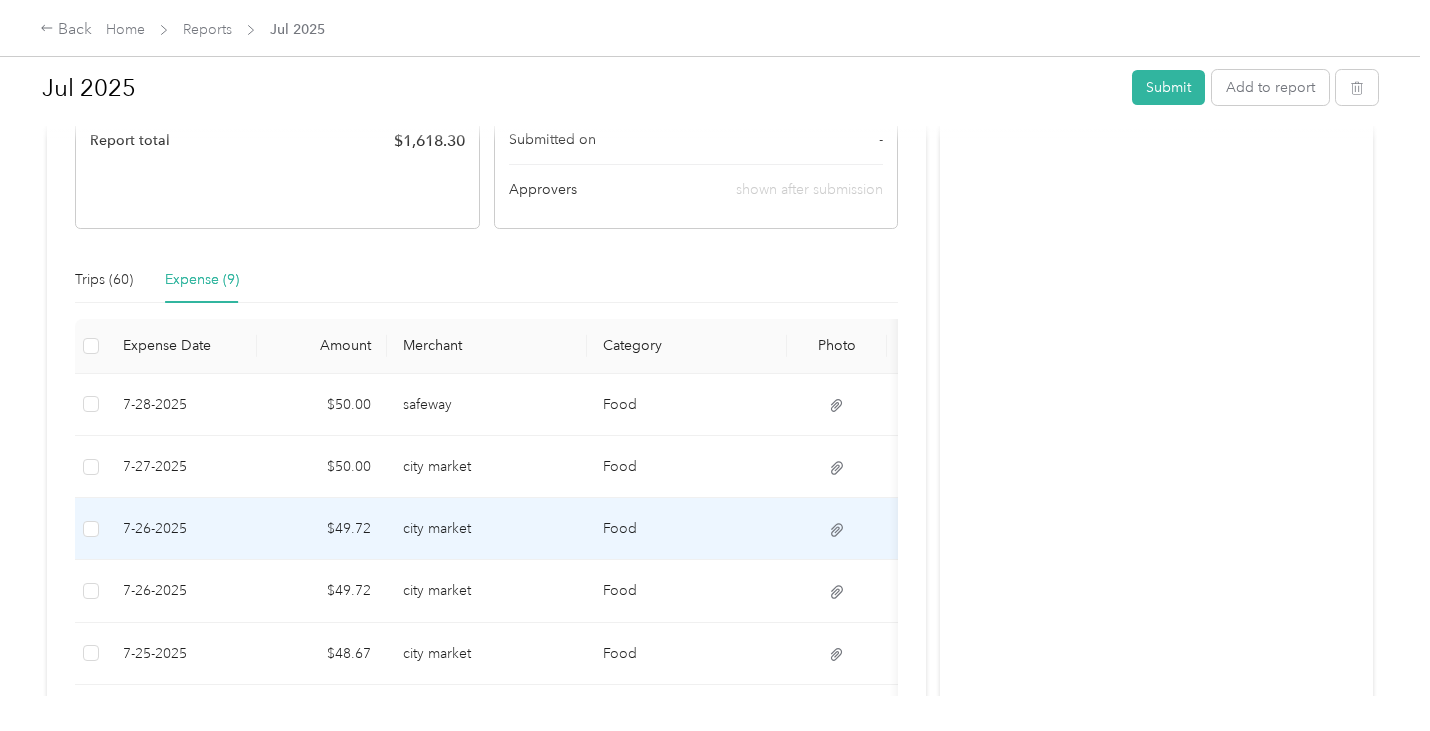 click on "7-26-2025" at bounding box center [182, 529] 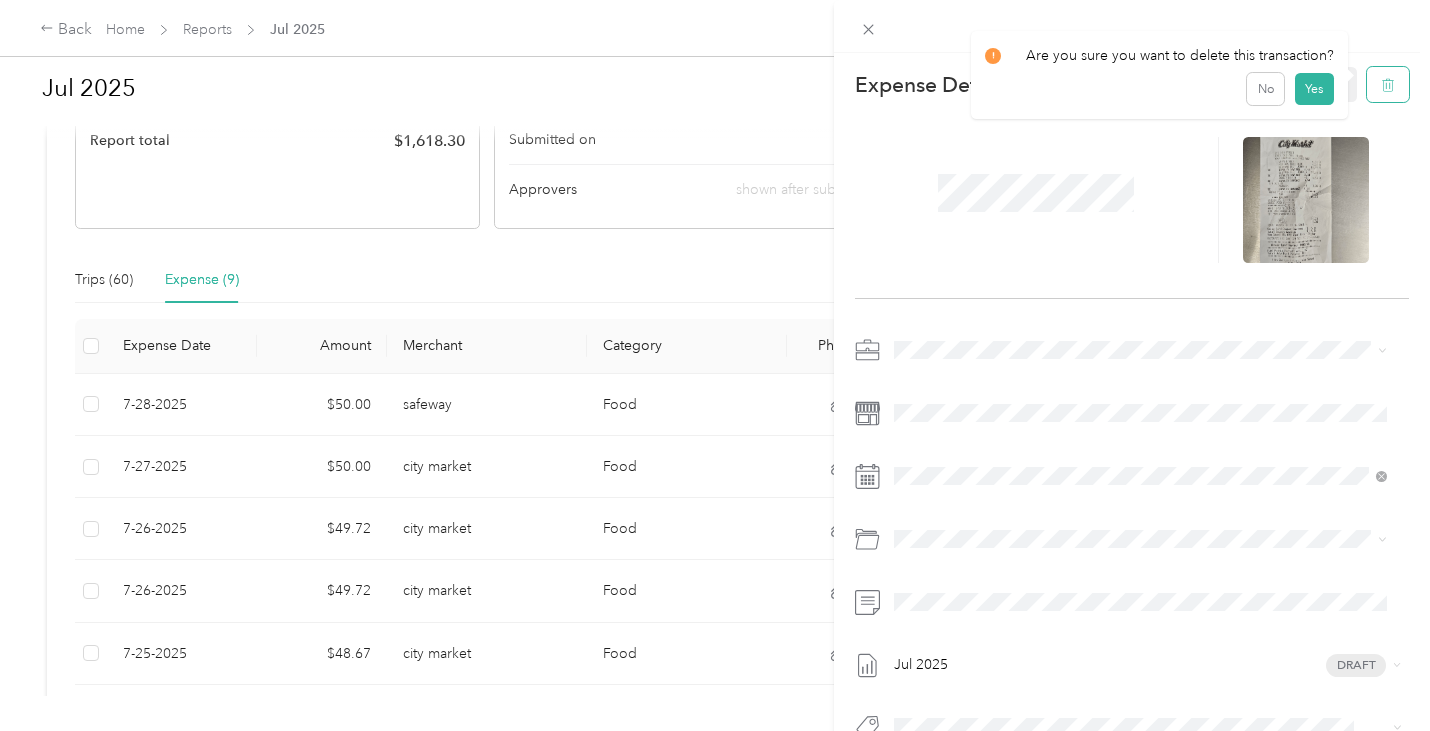 click at bounding box center (1388, 84) 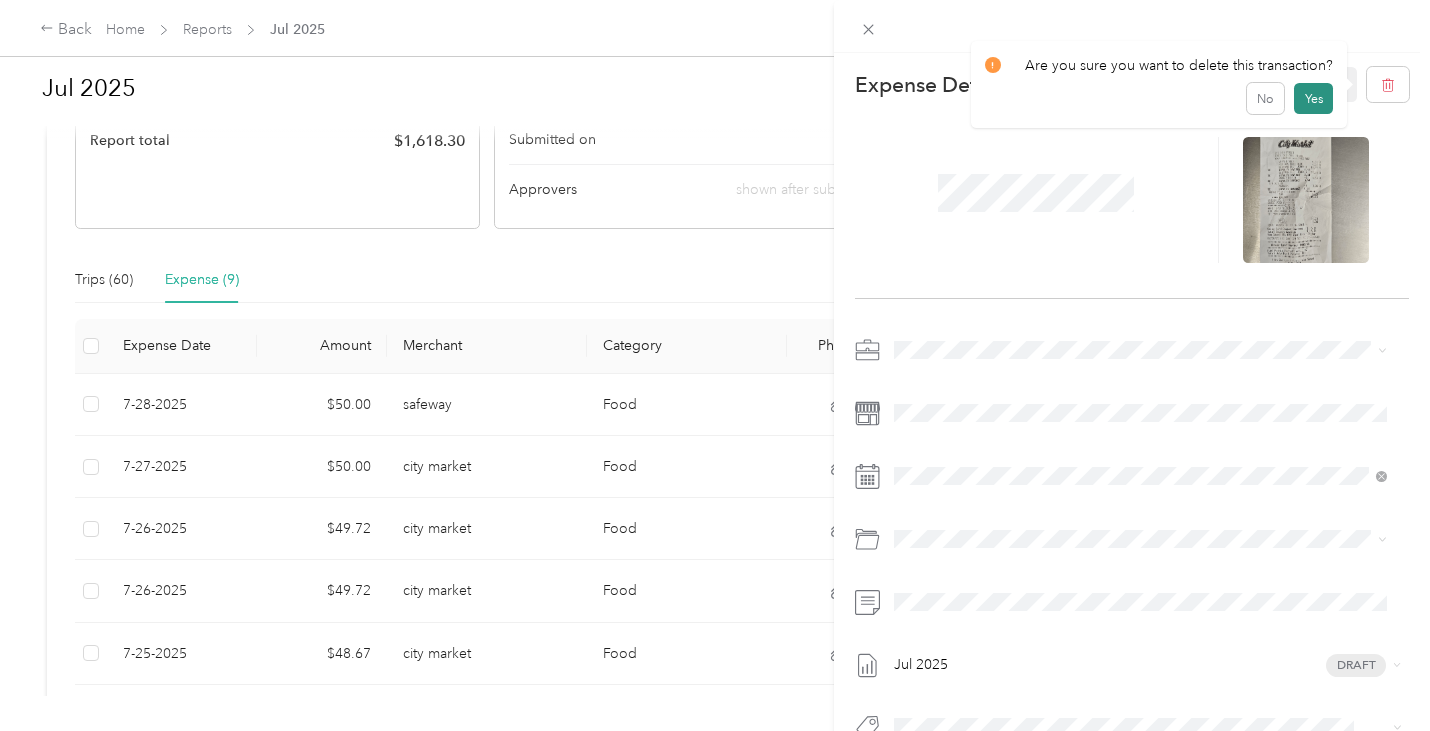 click on "Yes" at bounding box center (1313, 99) 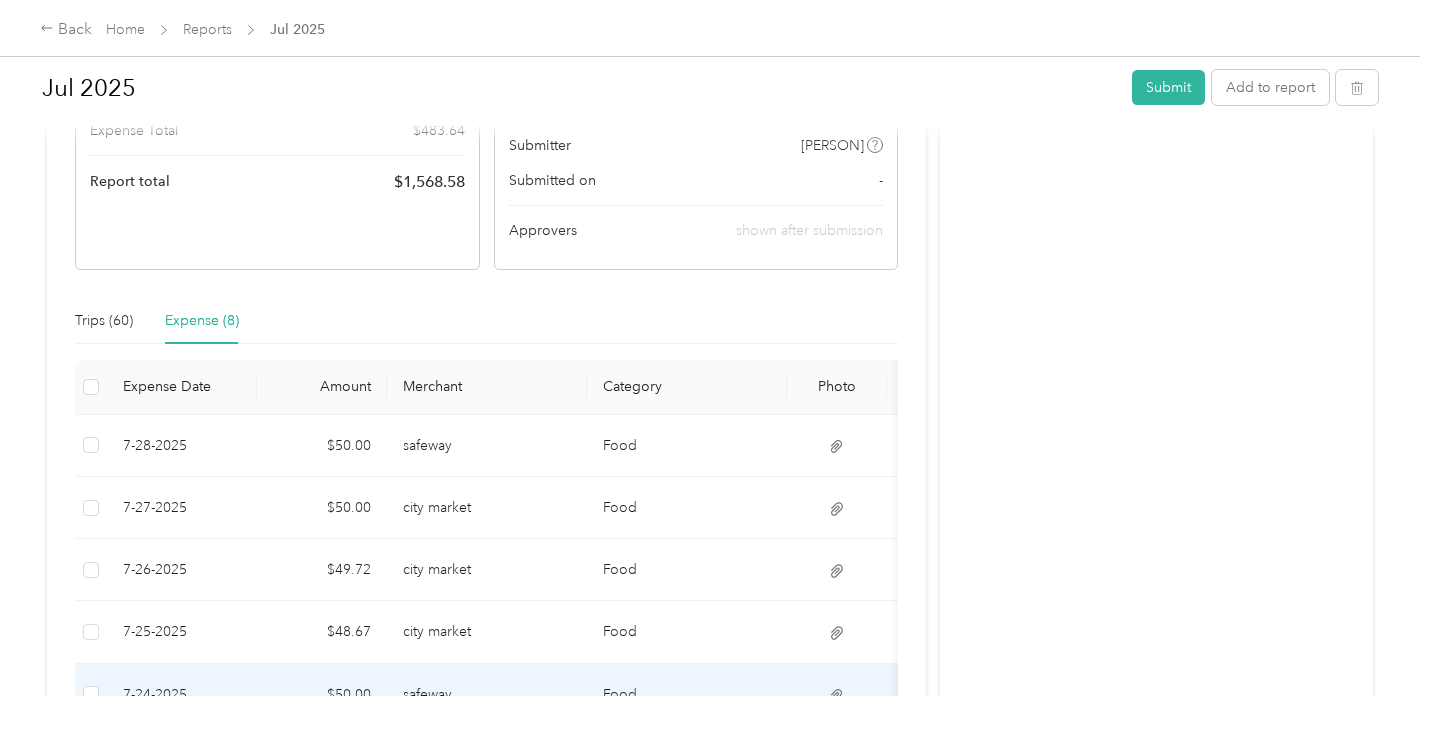 scroll, scrollTop: 287, scrollLeft: 0, axis: vertical 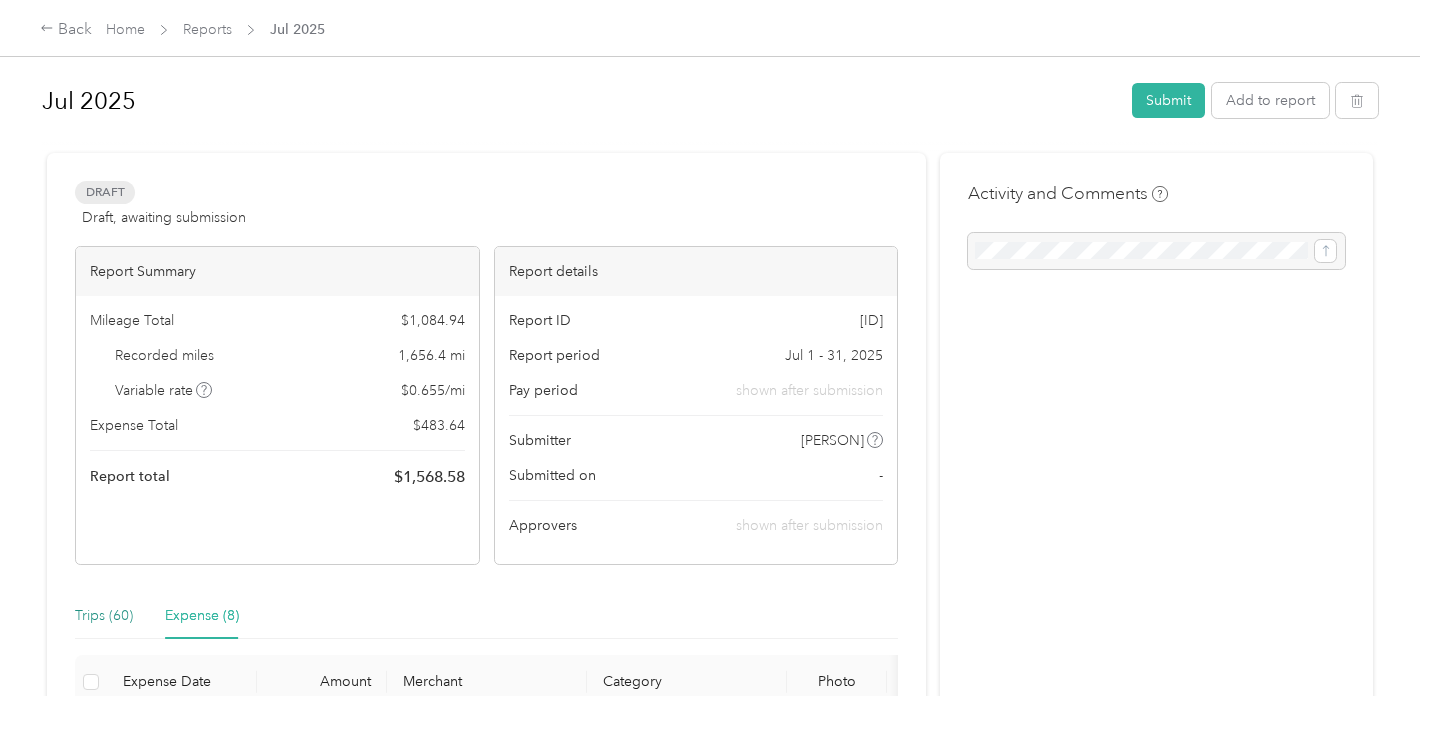 click on "Trips (60)" at bounding box center [104, 616] 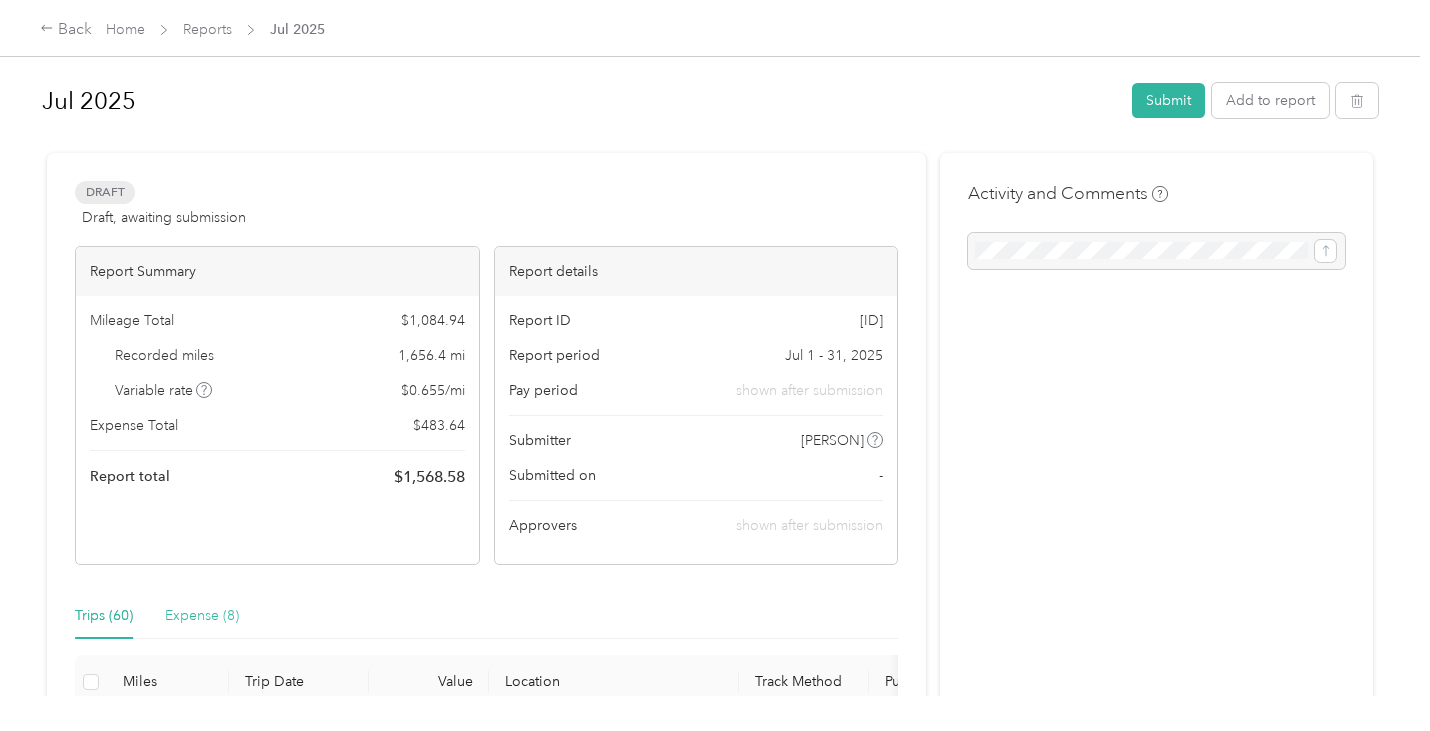 click on "Expense (8)" at bounding box center (202, 616) 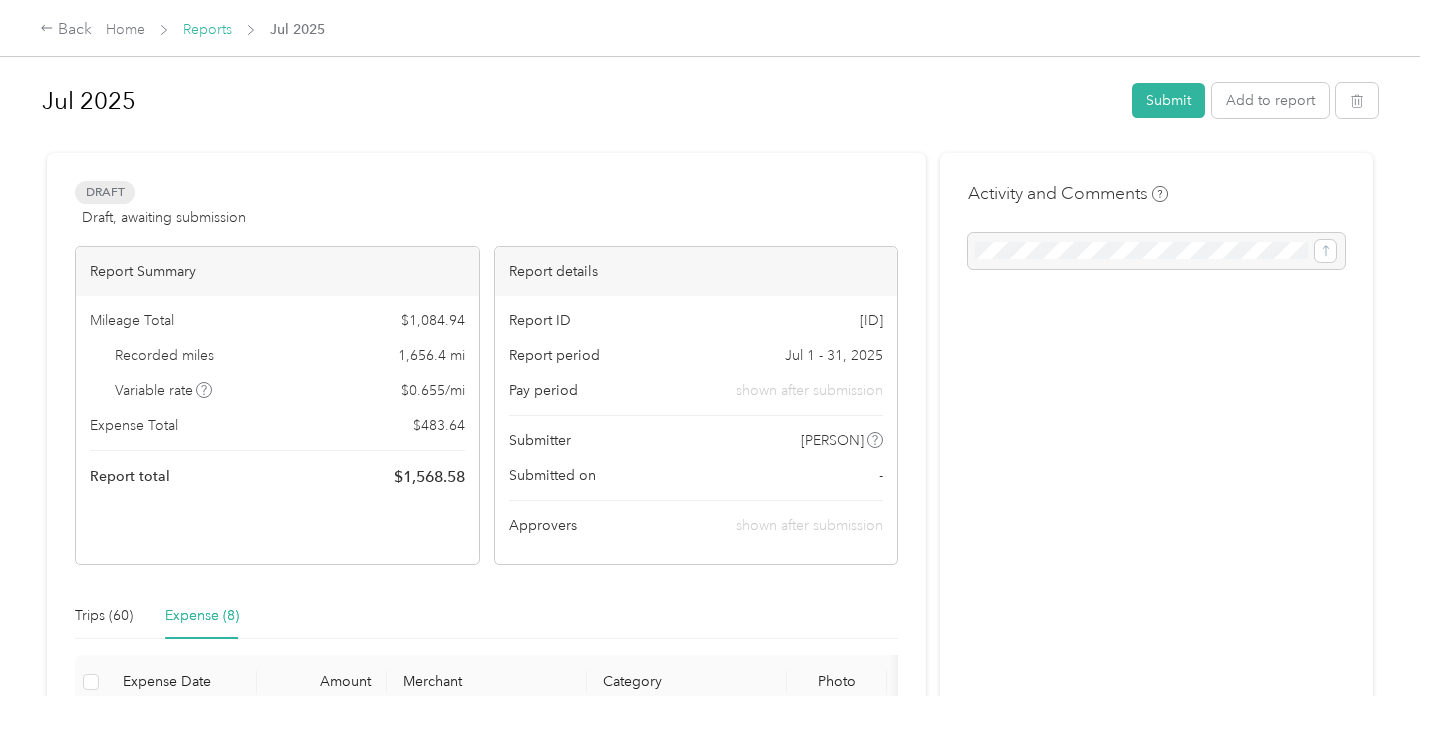 click on "Reports" at bounding box center (207, 29) 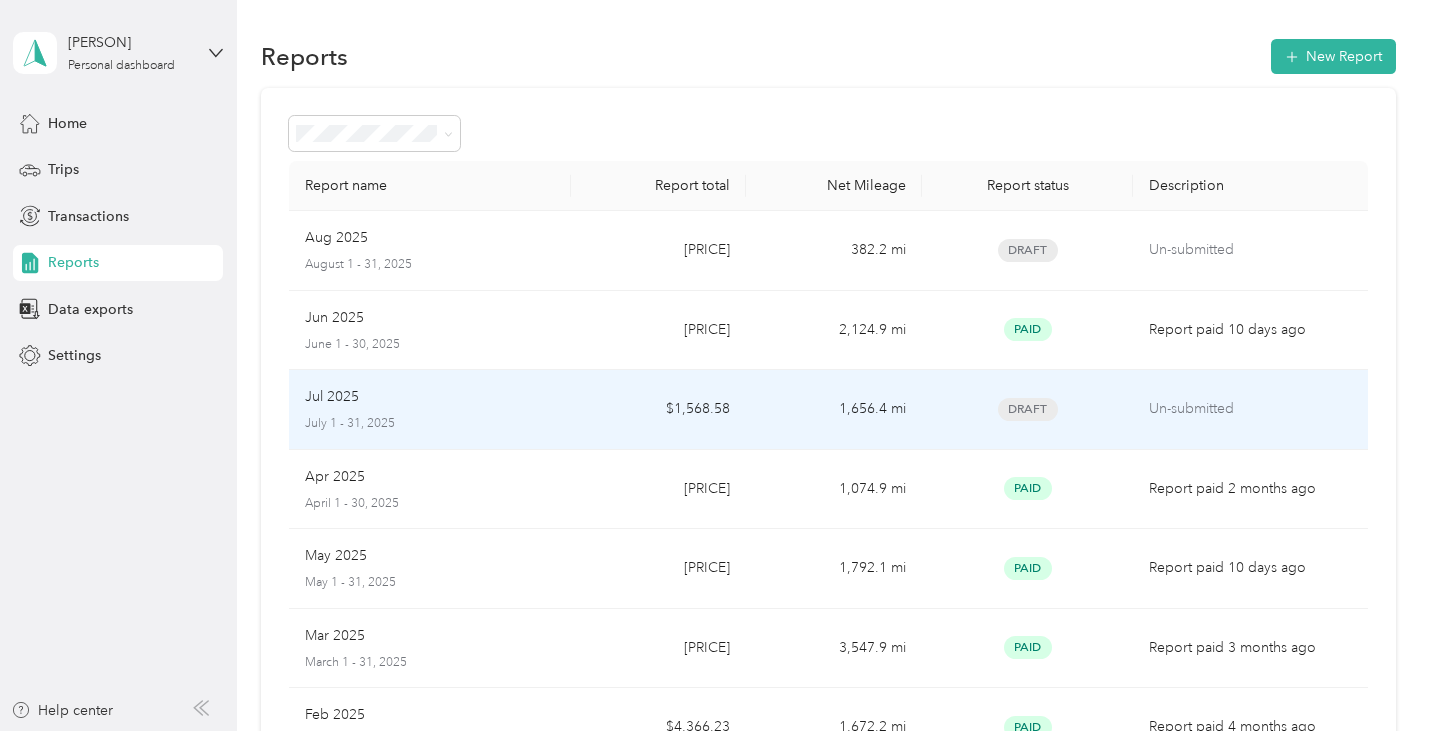 click on "Jul 2025" at bounding box center (332, 397) 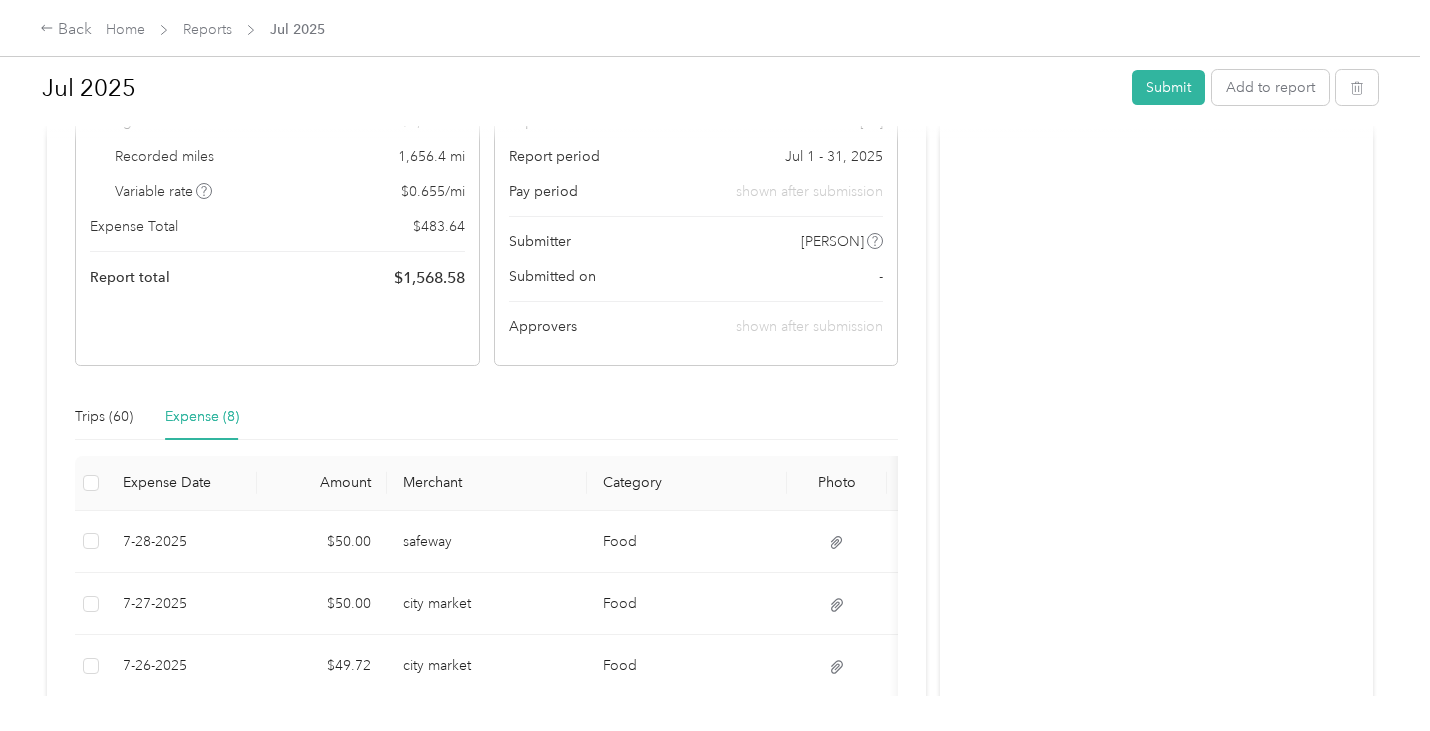scroll, scrollTop: 0, scrollLeft: 0, axis: both 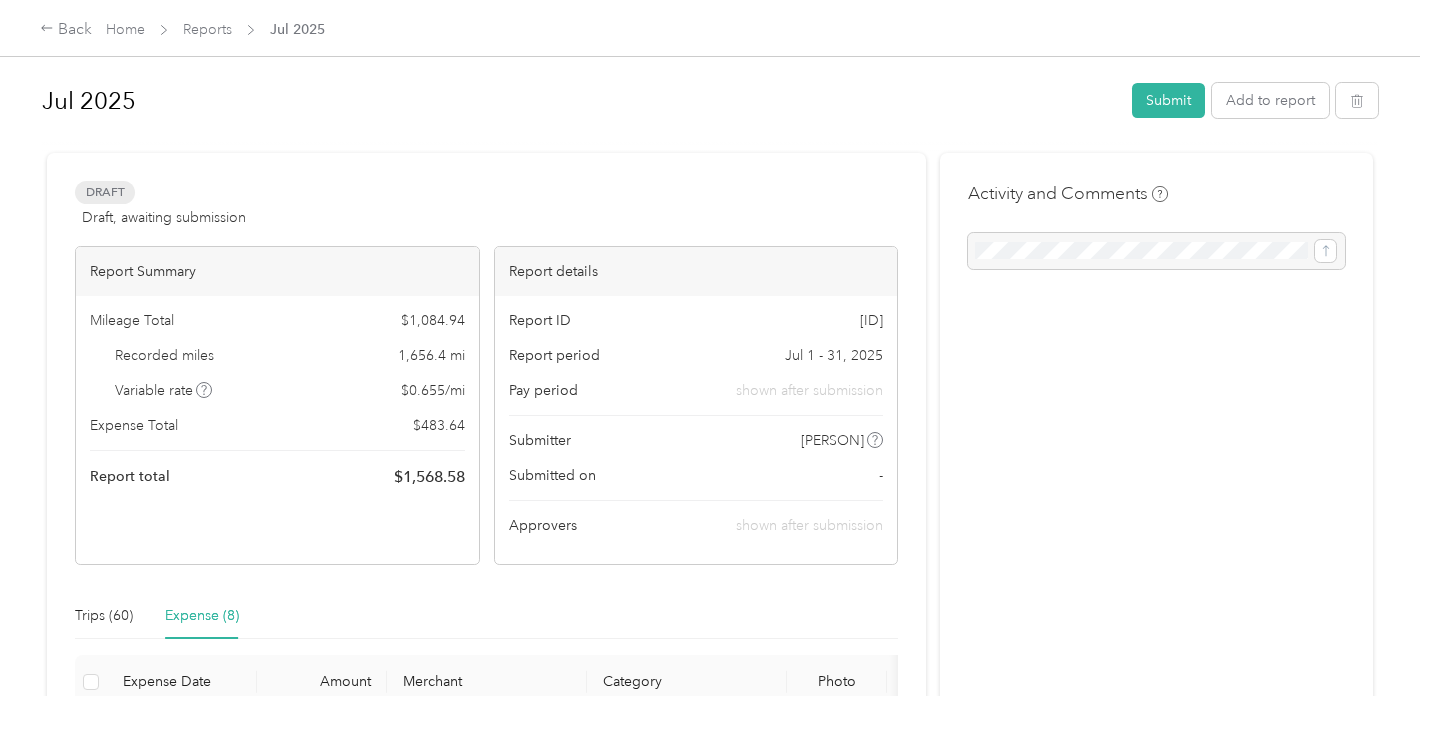 click on "Draft Draft, awaiting submission View  activity & comments" at bounding box center (486, 205) 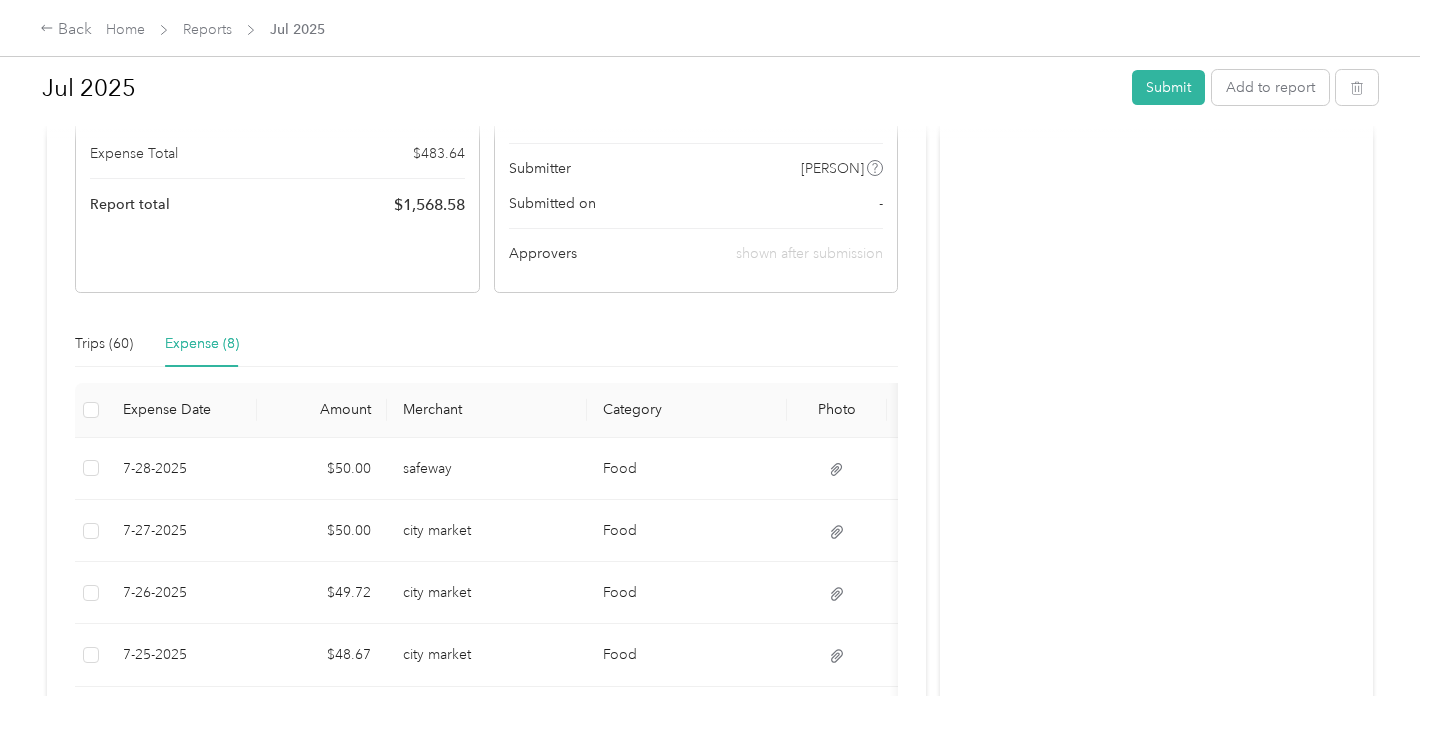 scroll, scrollTop: 0, scrollLeft: 0, axis: both 